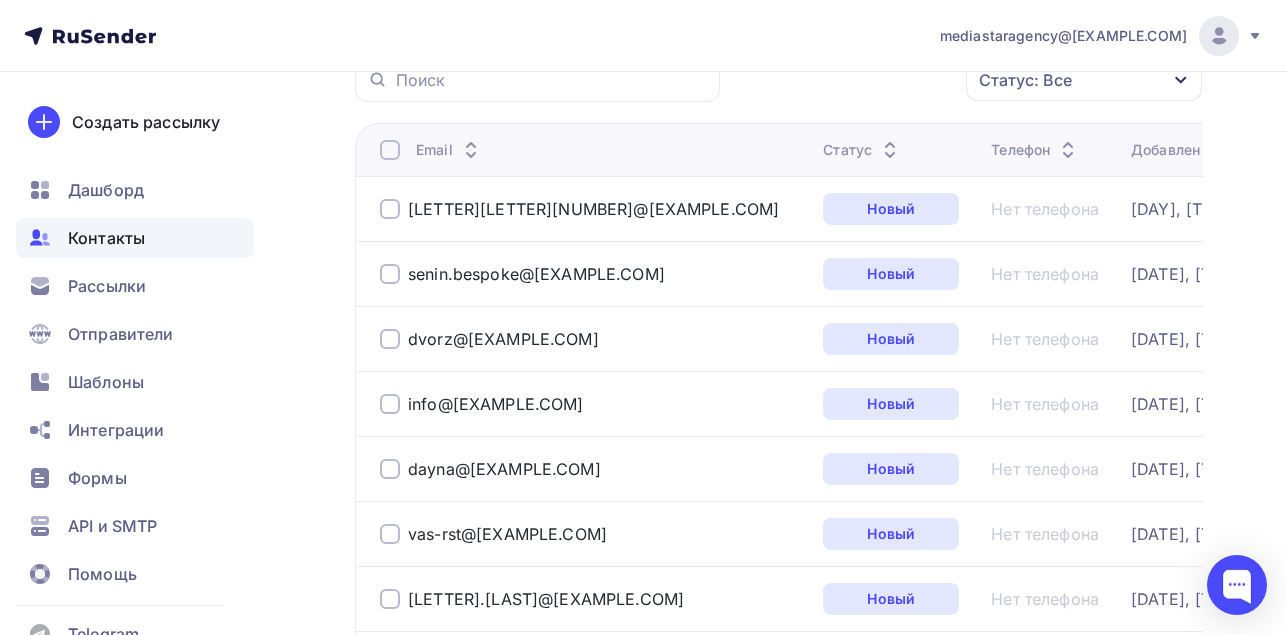 scroll, scrollTop: 0, scrollLeft: 0, axis: both 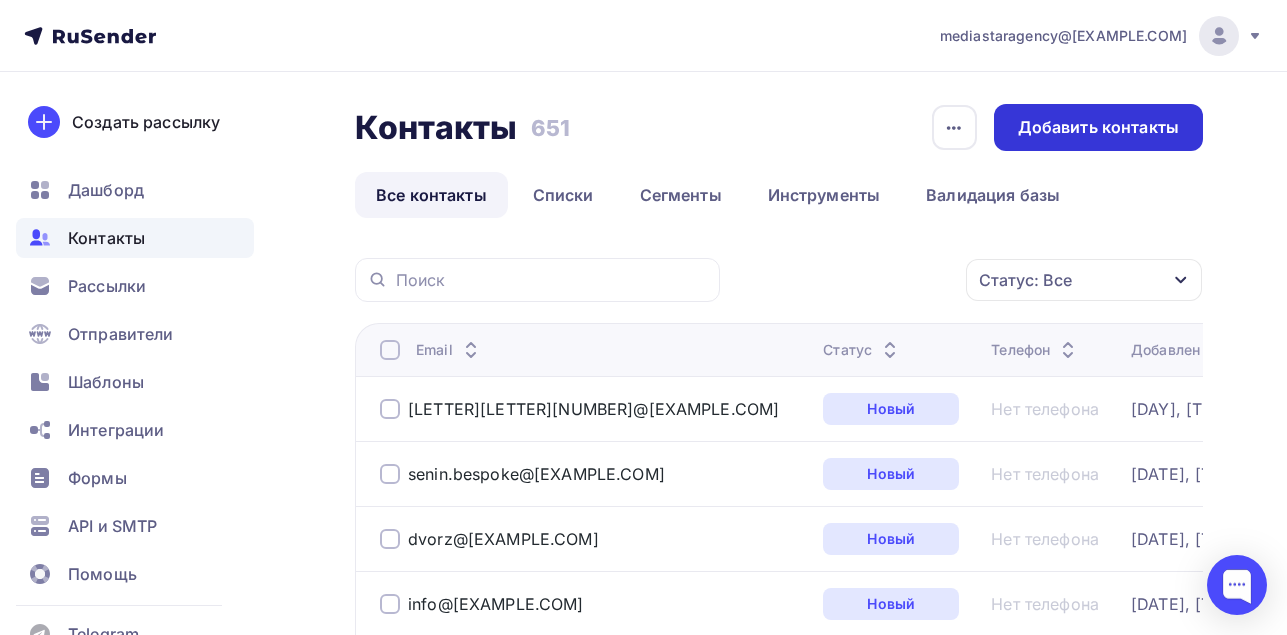 click on "Добавить контакты" at bounding box center (1098, 127) 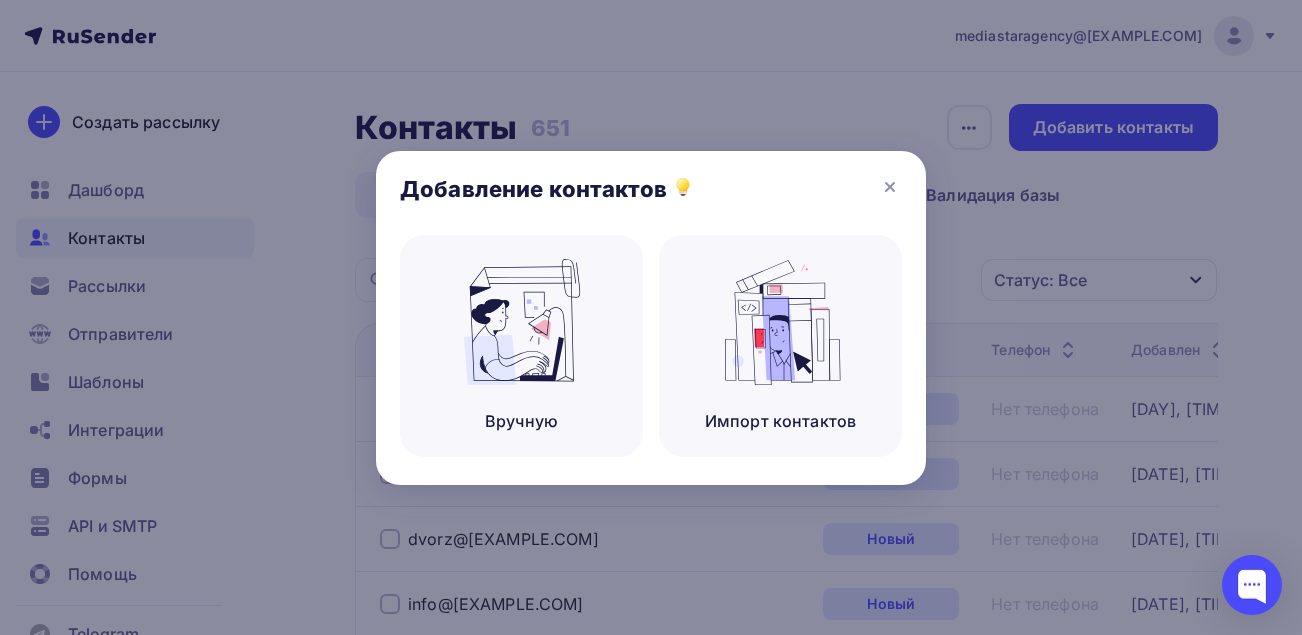 click at bounding box center (651, 317) 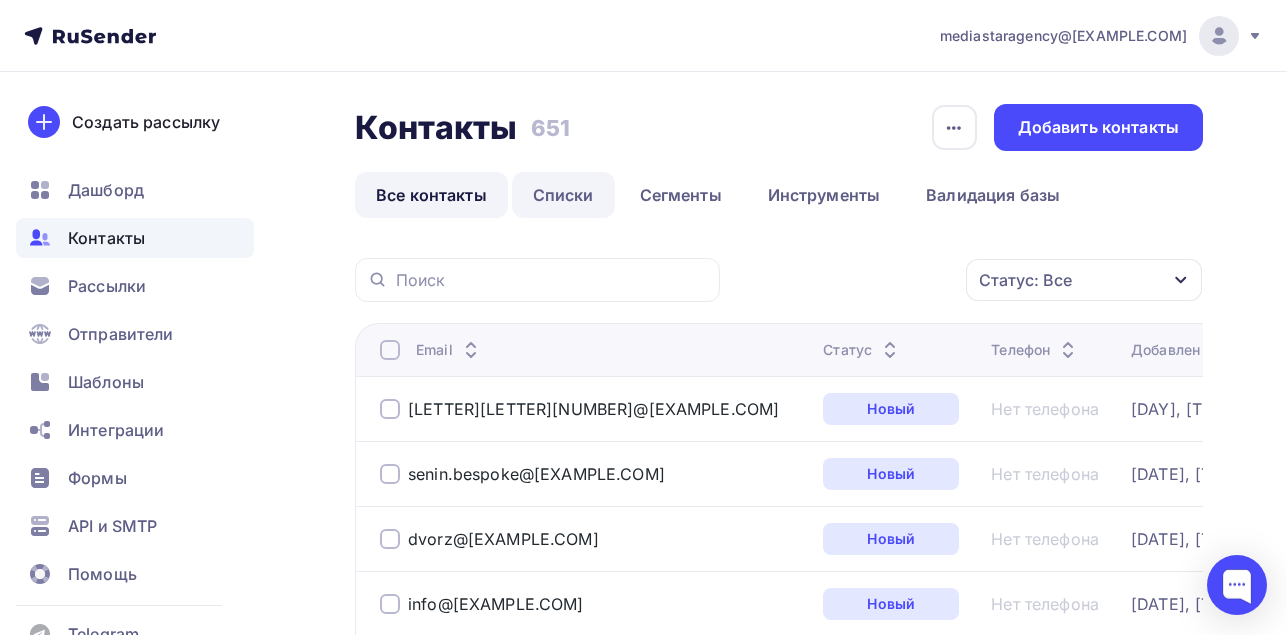 click on "Списки" at bounding box center [563, 195] 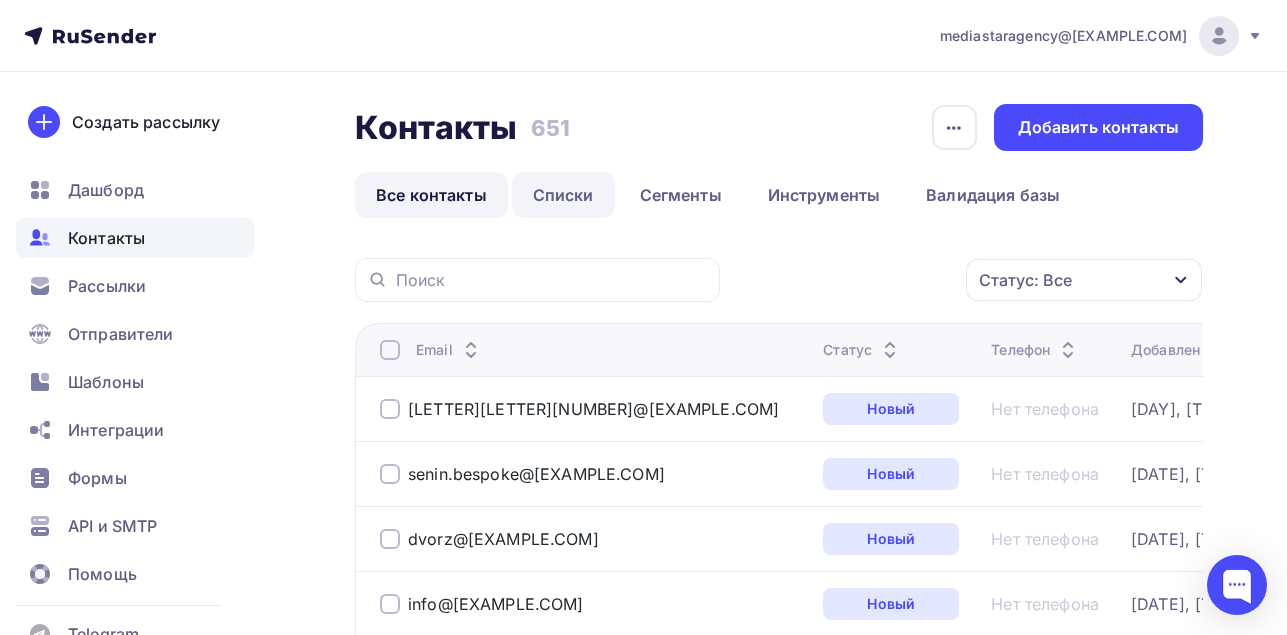 click on "Списки" at bounding box center [563, 195] 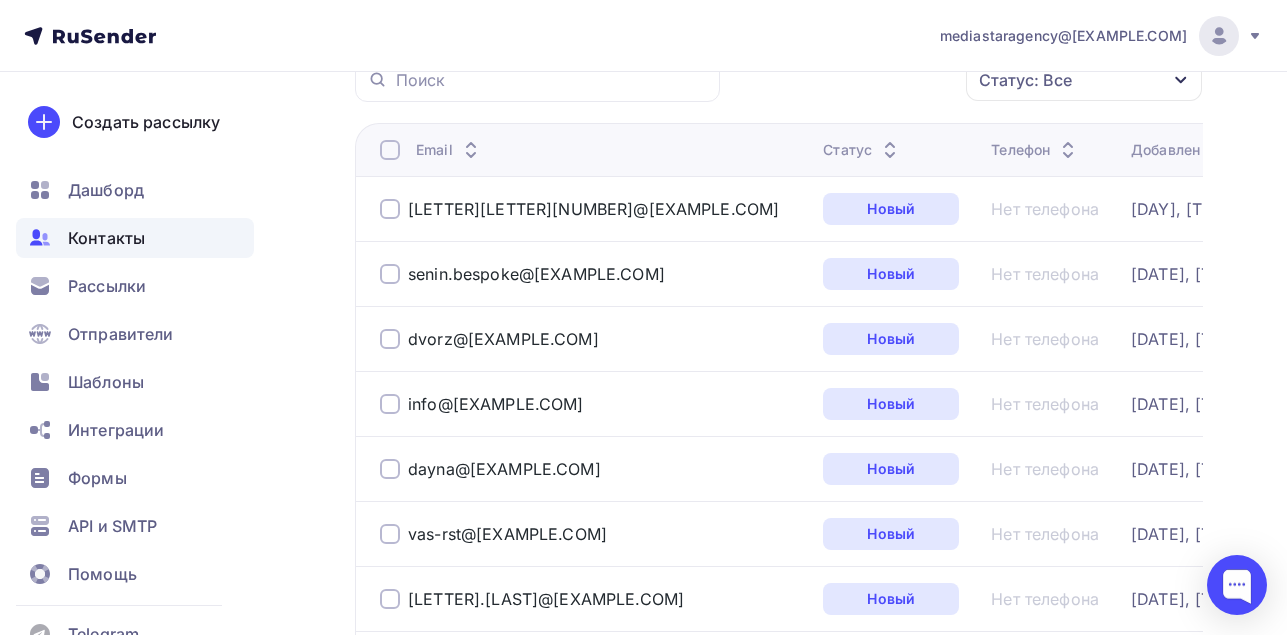 scroll, scrollTop: 0, scrollLeft: 0, axis: both 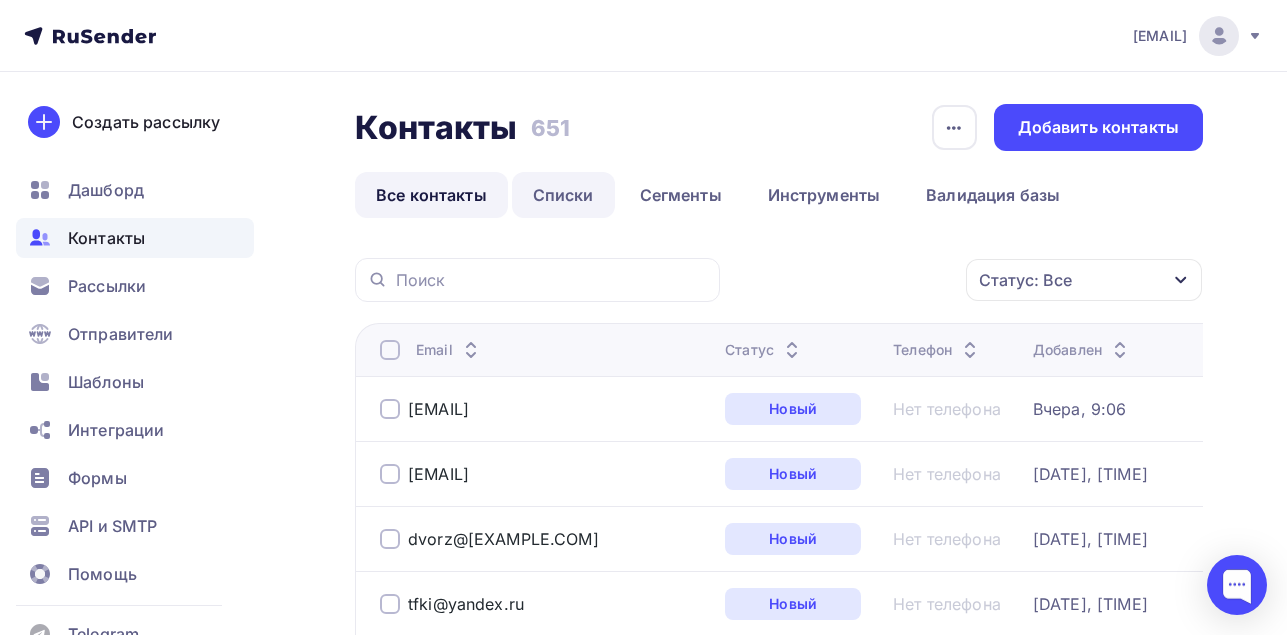 click on "Списки" at bounding box center [563, 195] 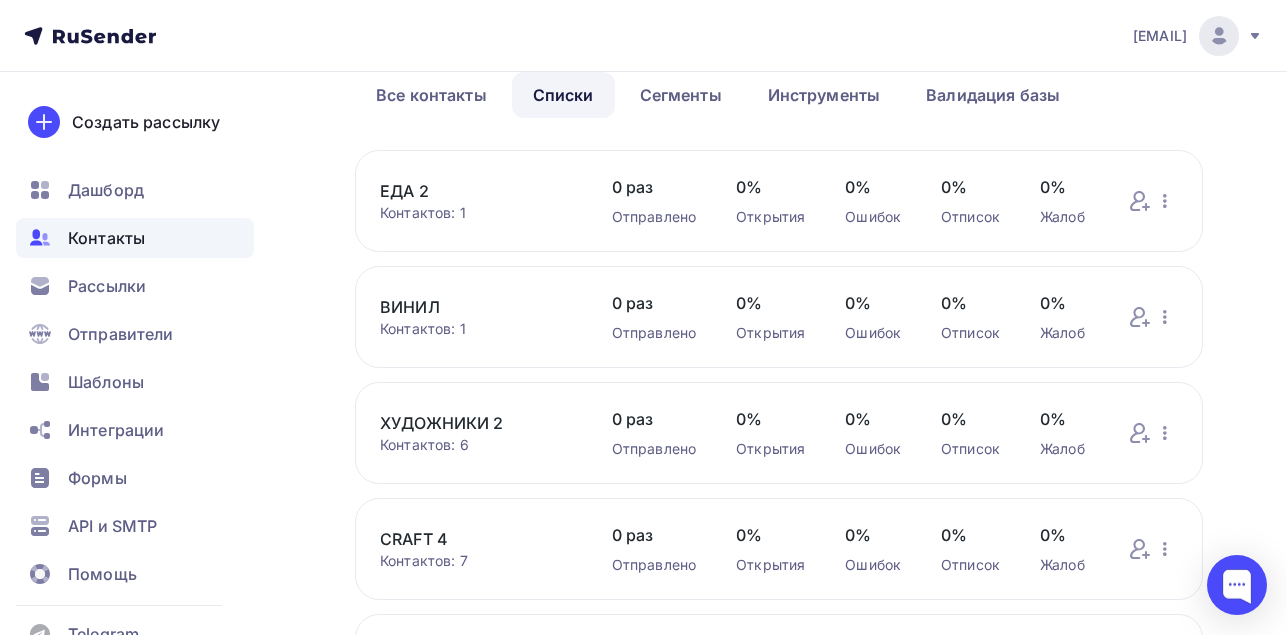 scroll, scrollTop: 200, scrollLeft: 0, axis: vertical 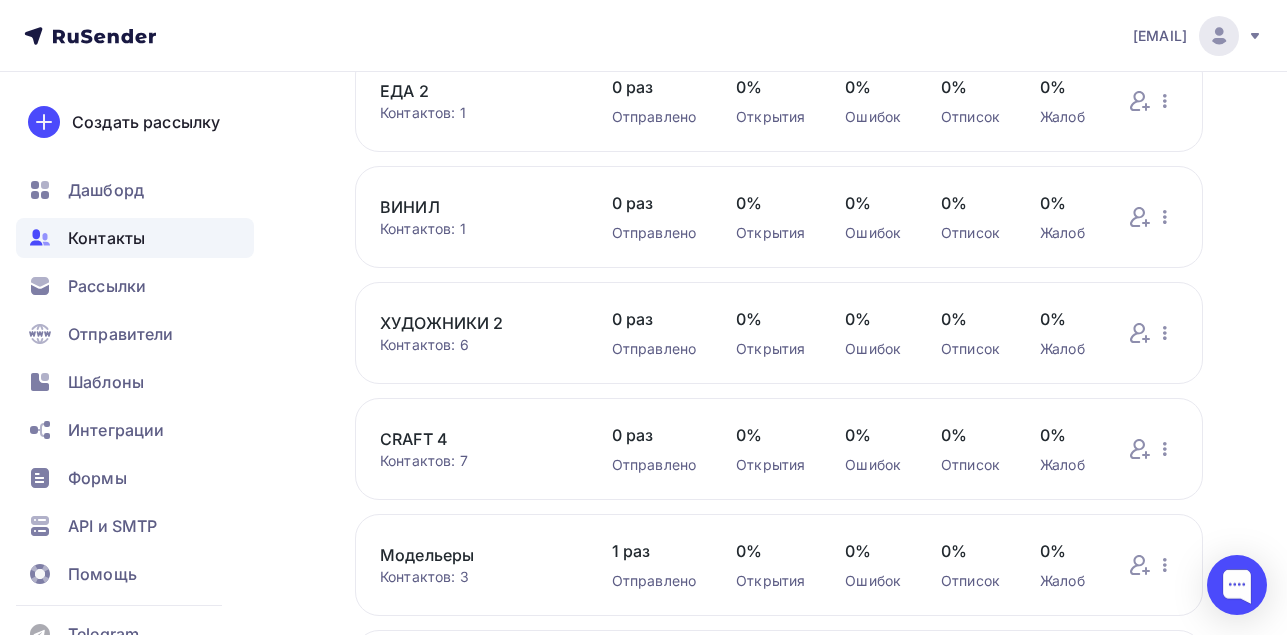 click on "CRAFT 4" at bounding box center (476, 439) 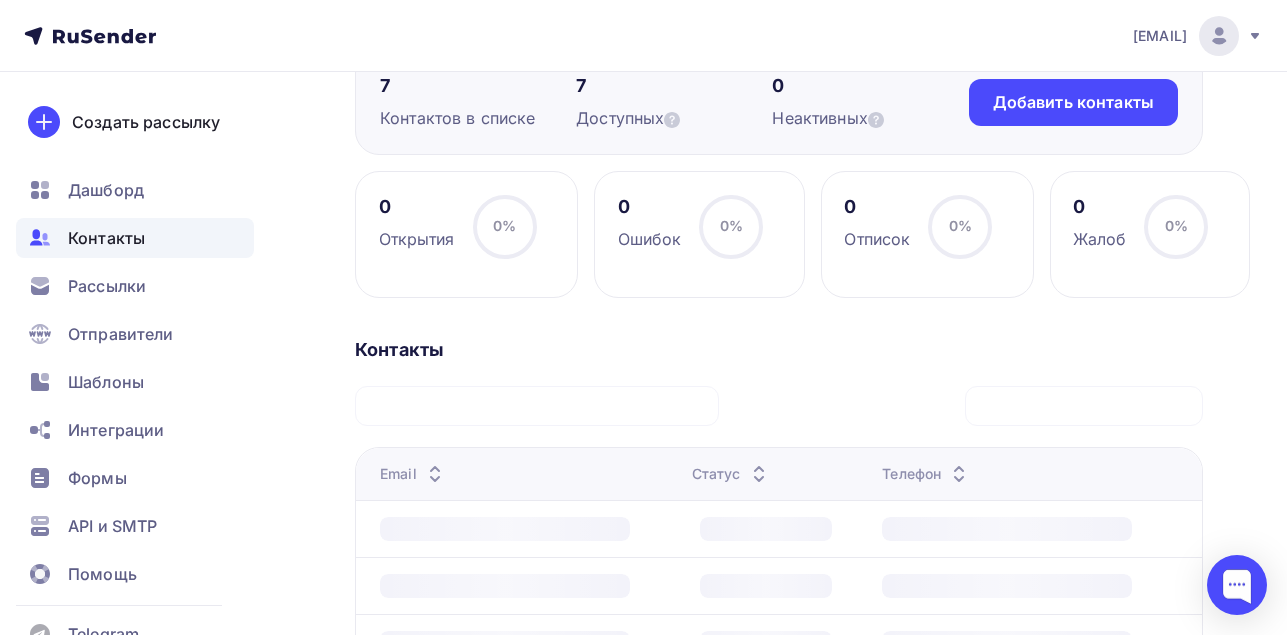 scroll, scrollTop: 0, scrollLeft: 0, axis: both 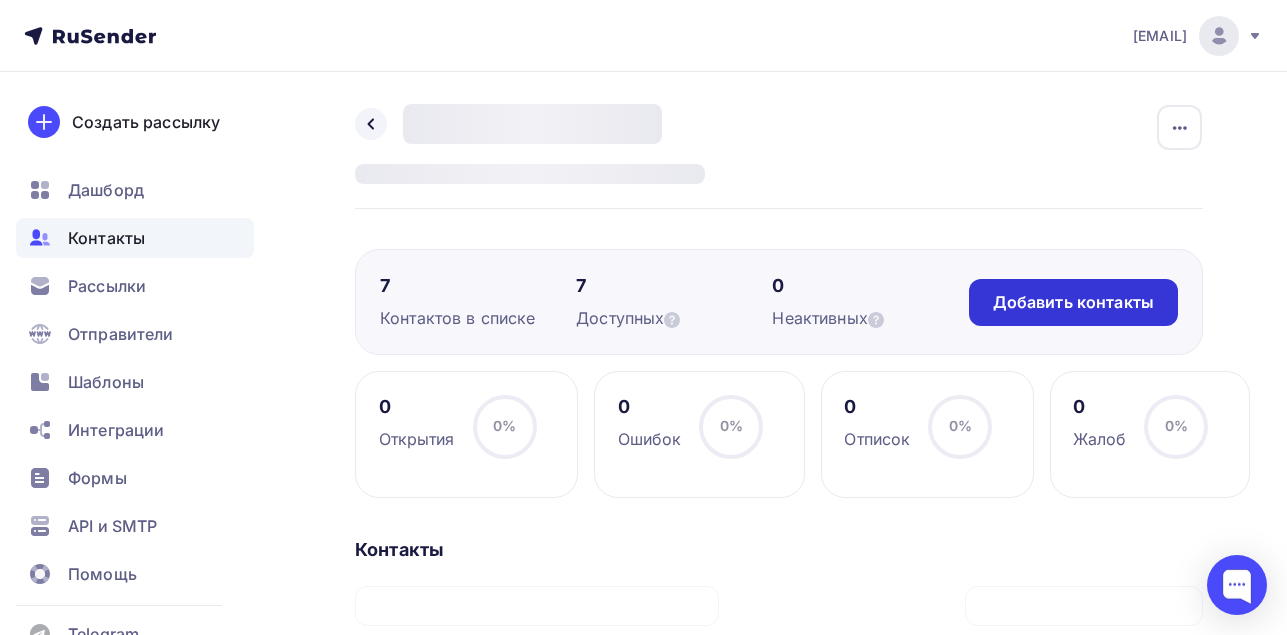 click on "Добавить контакты" at bounding box center [1073, 302] 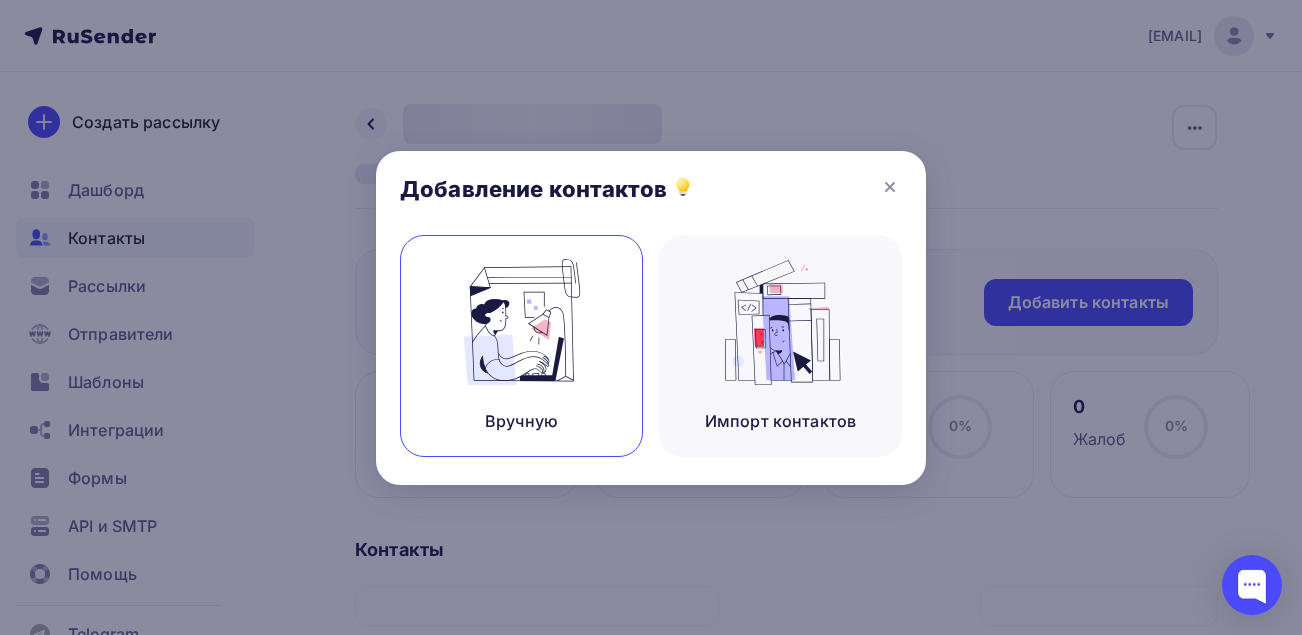click at bounding box center (522, 322) 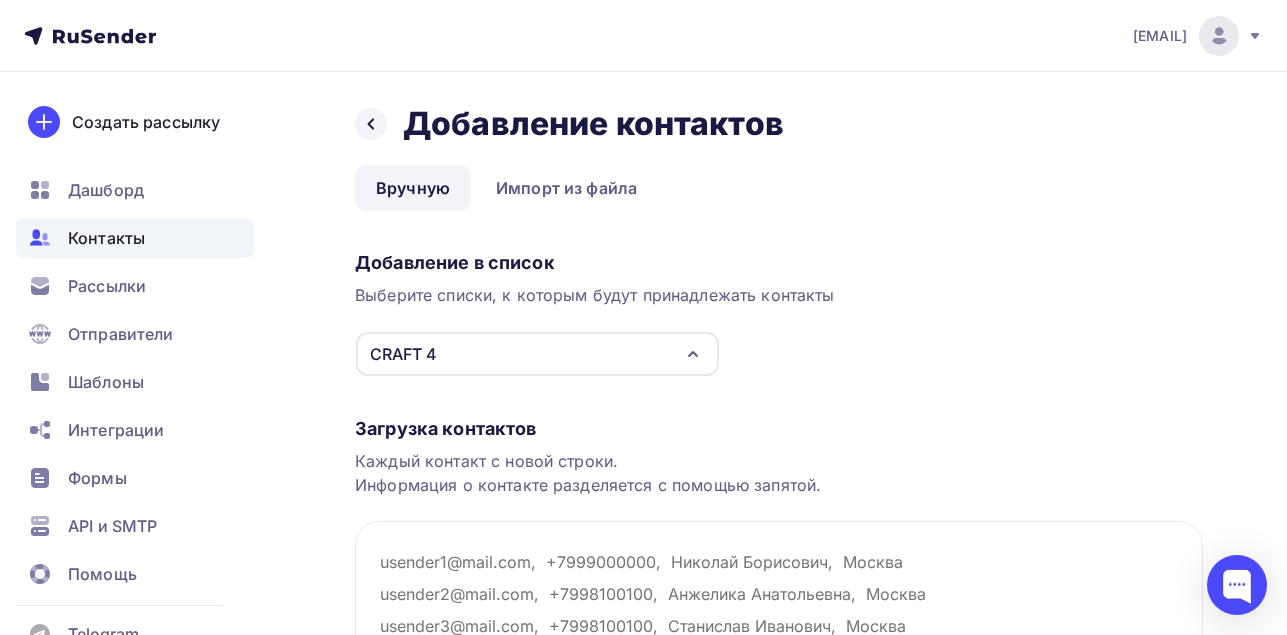 scroll, scrollTop: 100, scrollLeft: 0, axis: vertical 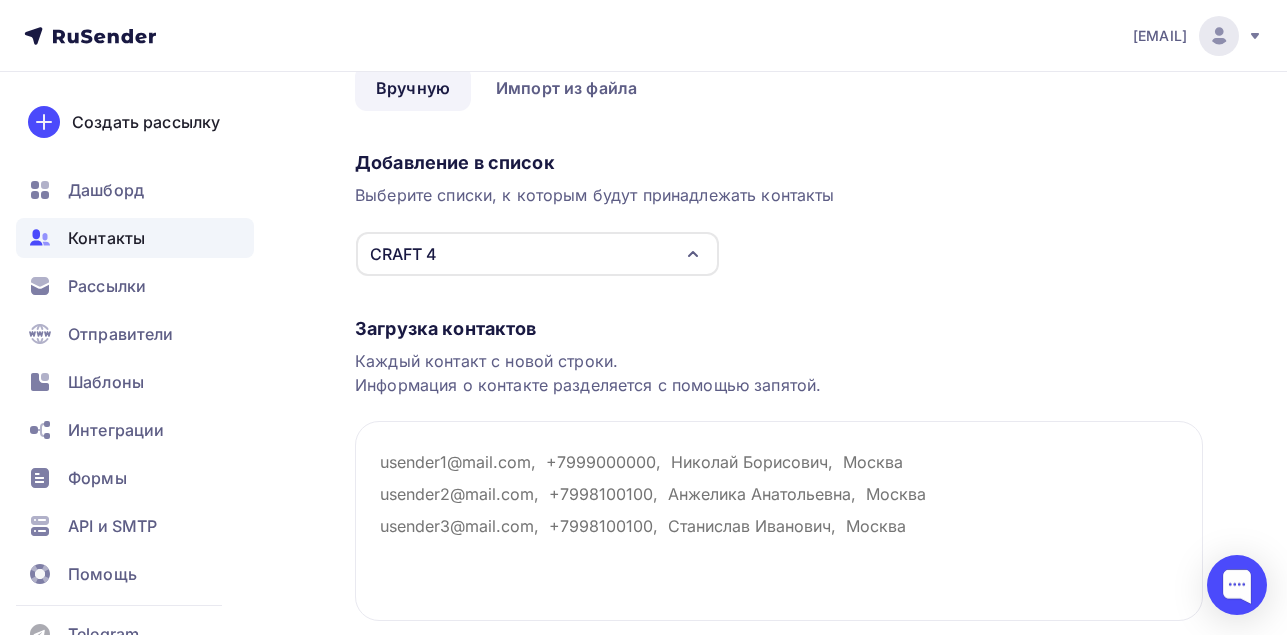 click on "Каждый контакт с новой строки. Информация о контакте разделяется с помощью запятой." at bounding box center [779, 373] 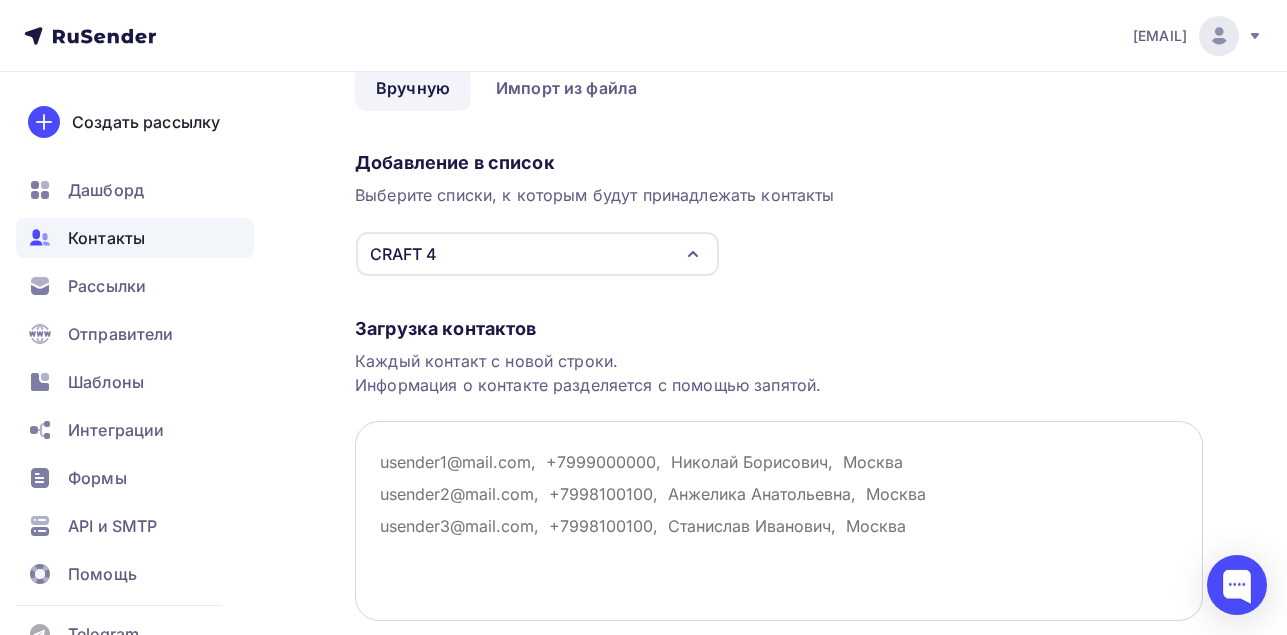 click at bounding box center [779, 521] 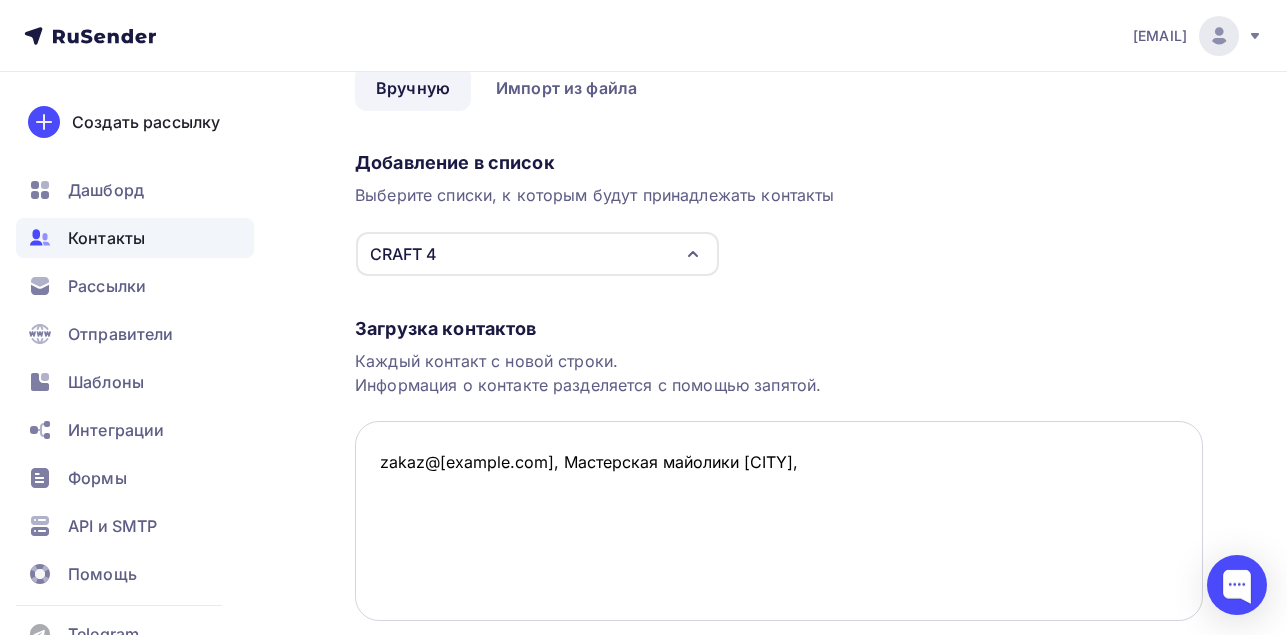 drag, startPoint x: 409, startPoint y: 461, endPoint x: 493, endPoint y: 553, distance: 124.57929 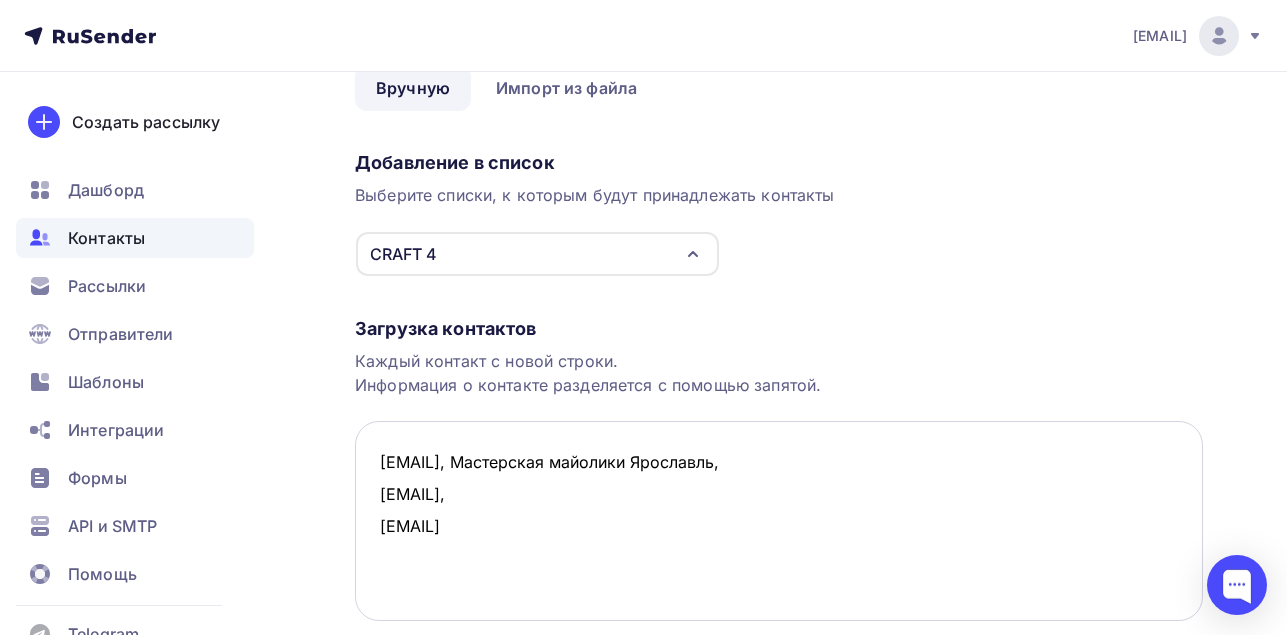click on "[EMAIL], Мастерская майолики Ярославль,
[EMAIL],
[EMAIL]" at bounding box center [779, 521] 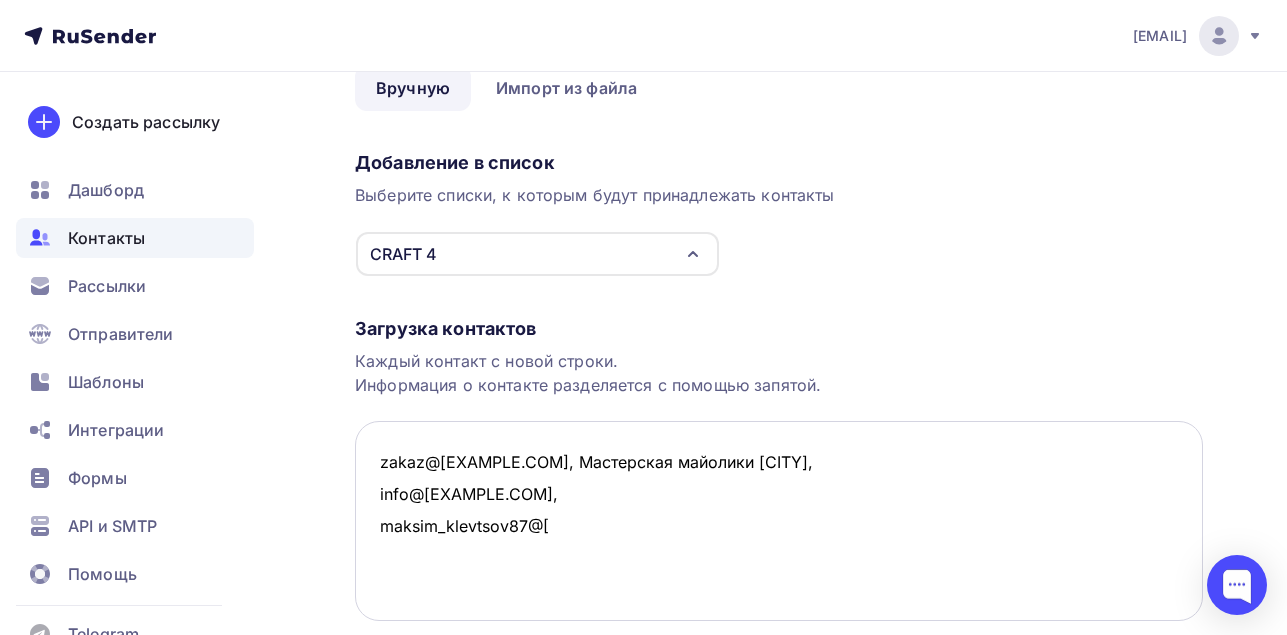 click on "zakaz@[EXAMPLE.COM], Мастерская майолики [CITY],
info@[EXAMPLE.COM],
maksim_klevtsov87@[" at bounding box center [779, 521] 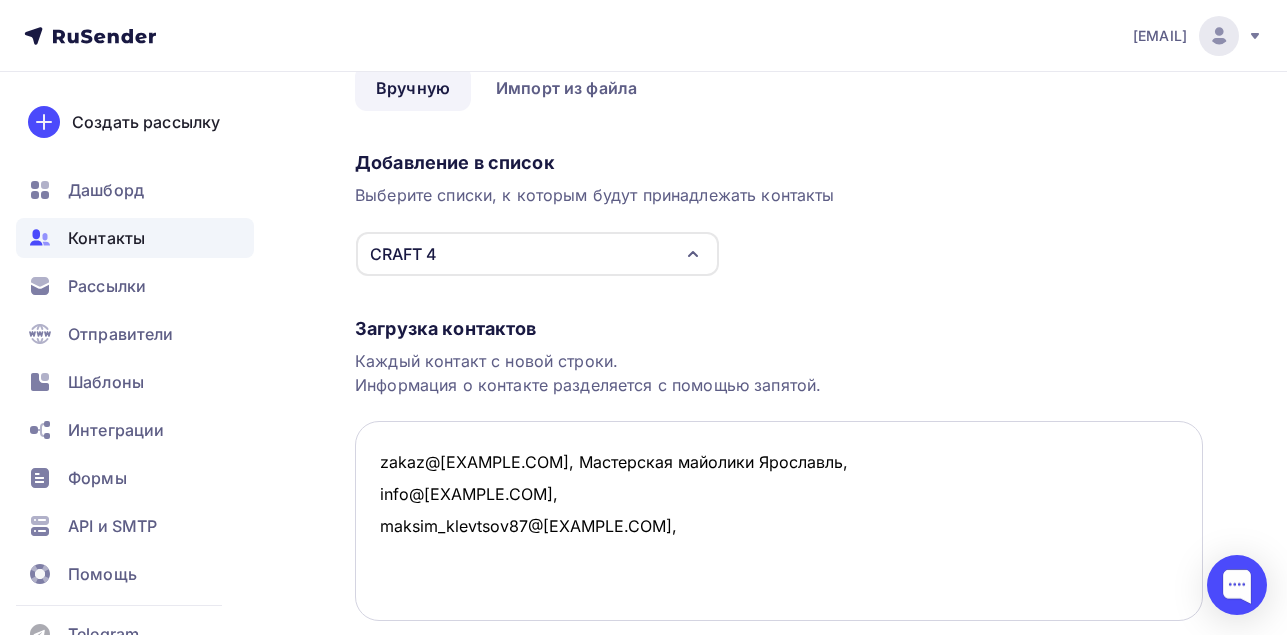 paste on "[EMAIL]" 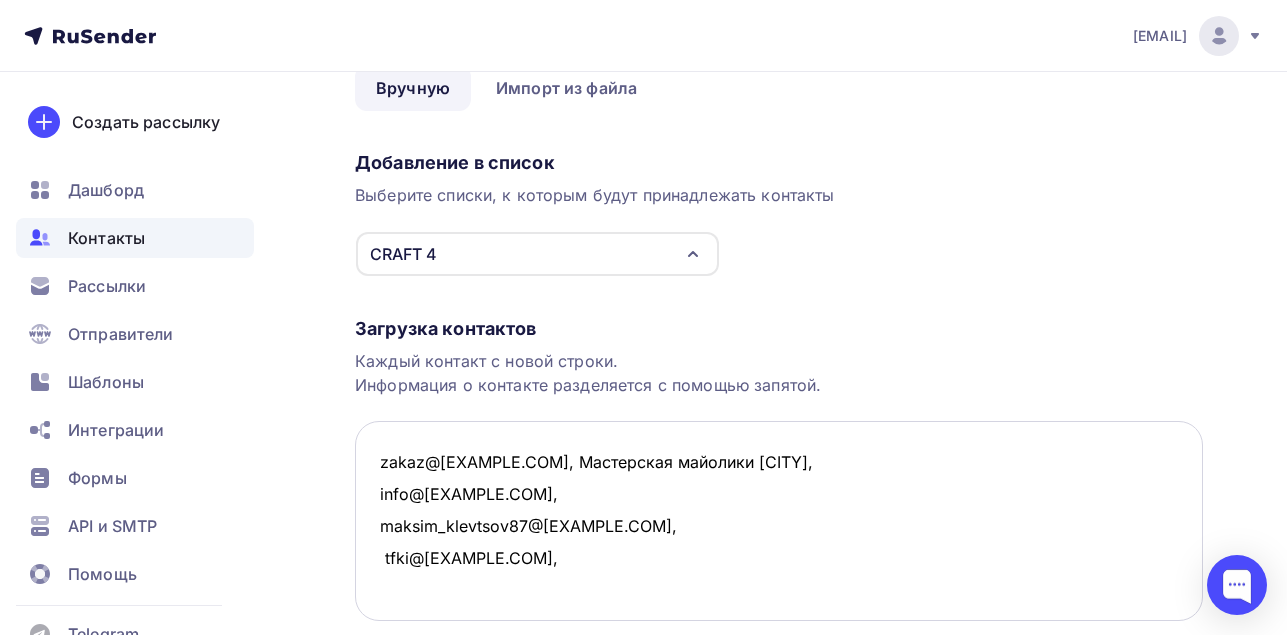 click on "zakaz@[EXAMPLE.COM], Мастерская майолики [CITY],
info@[EXAMPLE.COM],
maksim_klevtsov87@[EXAMPLE.COM],
tfki@[EXAMPLE.COM]," at bounding box center [779, 521] 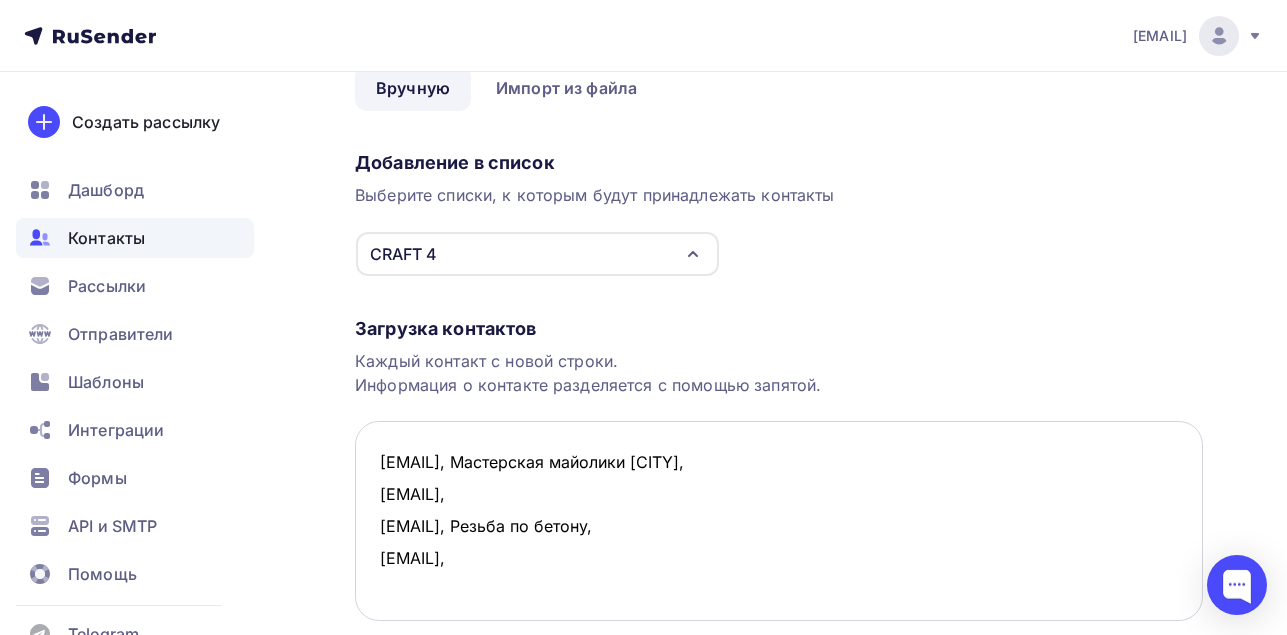 click on "[EMAIL], Мастерская майолики [CITY],
[EMAIL],
[EMAIL], Резьба по бетону,
[EMAIL]," at bounding box center [779, 521] 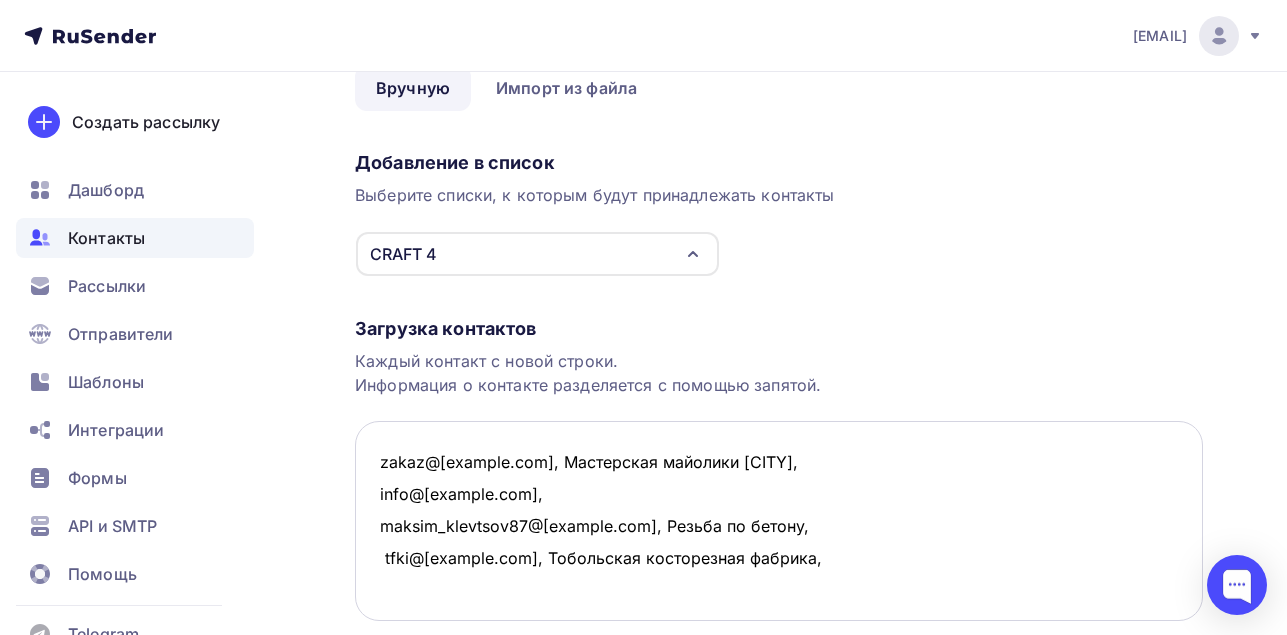 click on "zakaz@[example.com], Мастерская майолики [CITY],
info@[example.com],
maksim_klevtsov87@[example.com], Резьба по бетону,
tfki@[example.com], Тобольская косторезная фабрика," at bounding box center (779, 521) 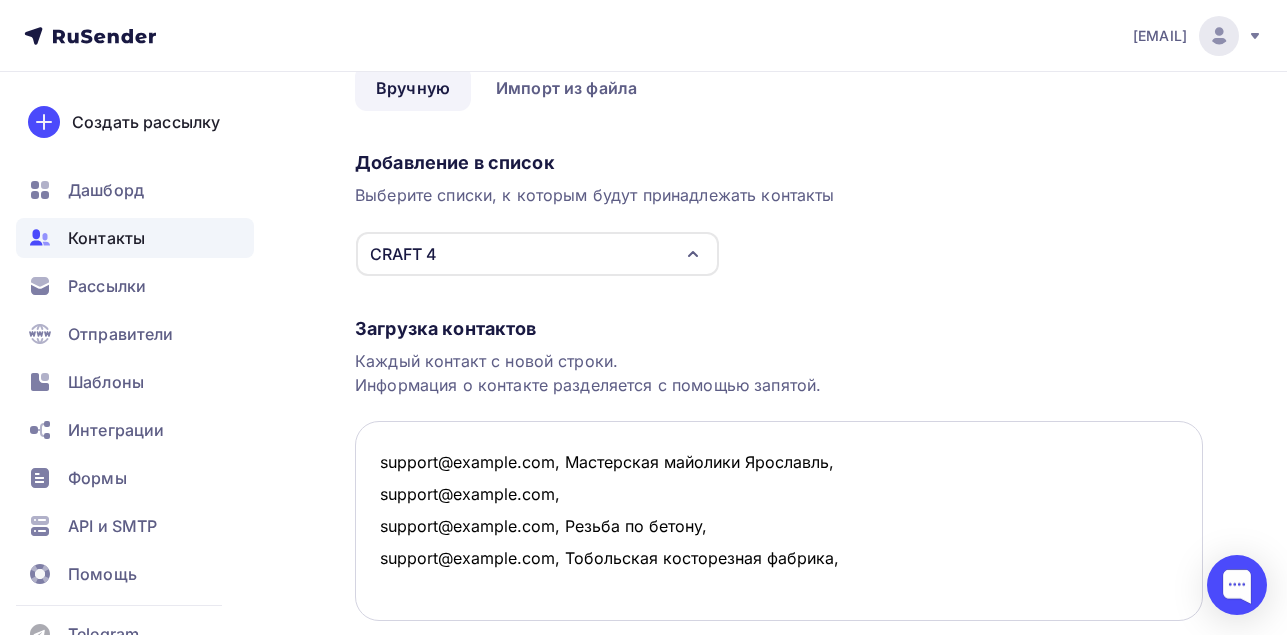 click on "support@example.com, Мастерская майолики Ярославль,
support@example.com,
support@example.com, Резьба по бетону,
support@example.com, Тобольская косторезная фабрика," at bounding box center (779, 521) 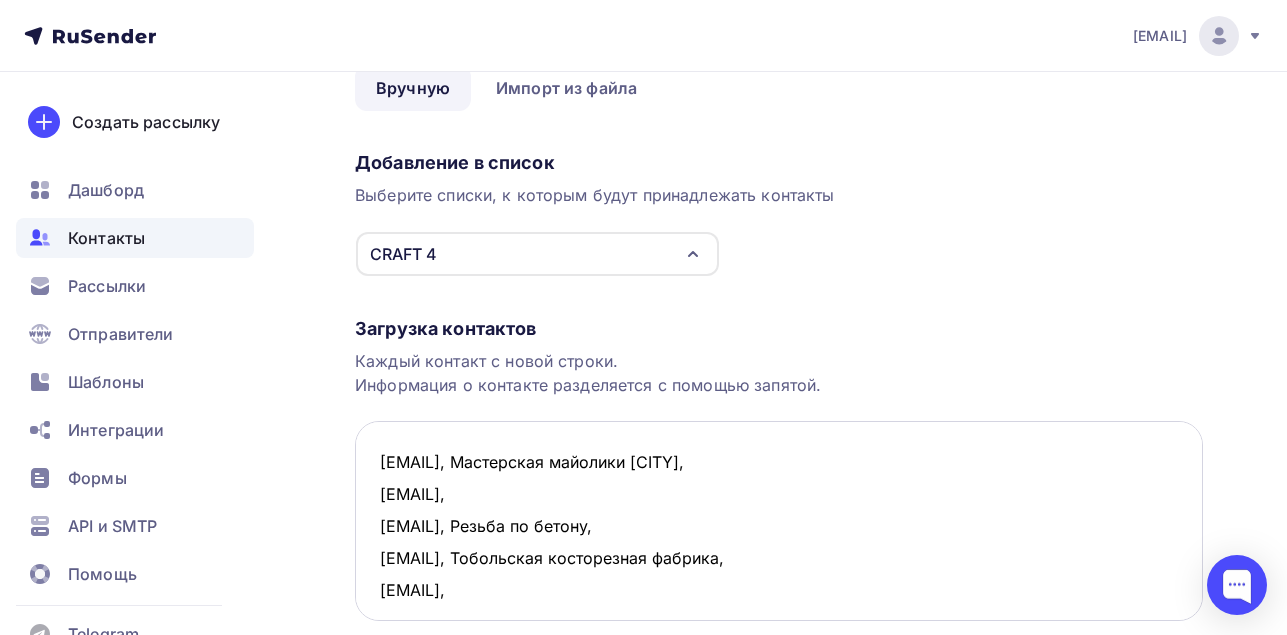 scroll, scrollTop: 12, scrollLeft: 0, axis: vertical 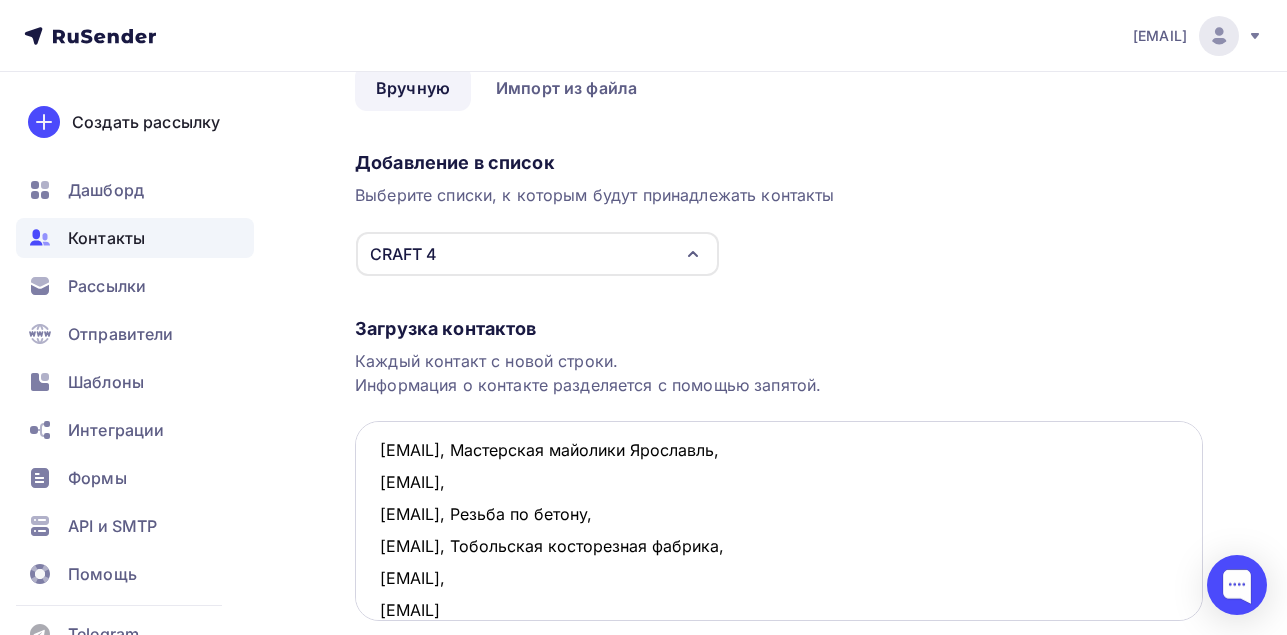 click on "[EMAIL], Мастерская майолики Ярославль,
[EMAIL],
[EMAIL], Резьба по бетону,
[EMAIL], Тобольская косторезная фабрика,
[EMAIL],
[EMAIL]" at bounding box center (779, 521) 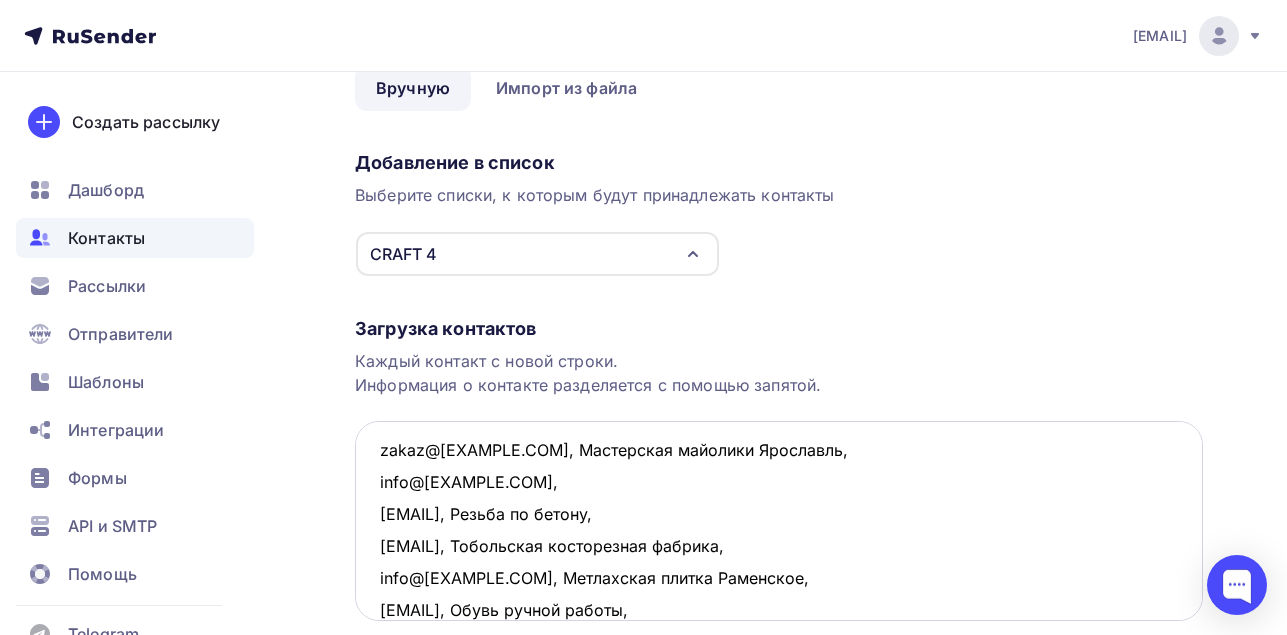 click on "zakaz@[EXAMPLE.COM], Мастерская майолики Ярославль,
info@[EXAMPLE.COM],
[EMAIL], Резьба по бетону,
[EMAIL], Тобольская косторезная фабрика,
info@[EXAMPLE.COM], Метлахская плитка Раменское,
[EMAIL], Обувь ручной работы,
[EMAIL]" at bounding box center (779, 521) 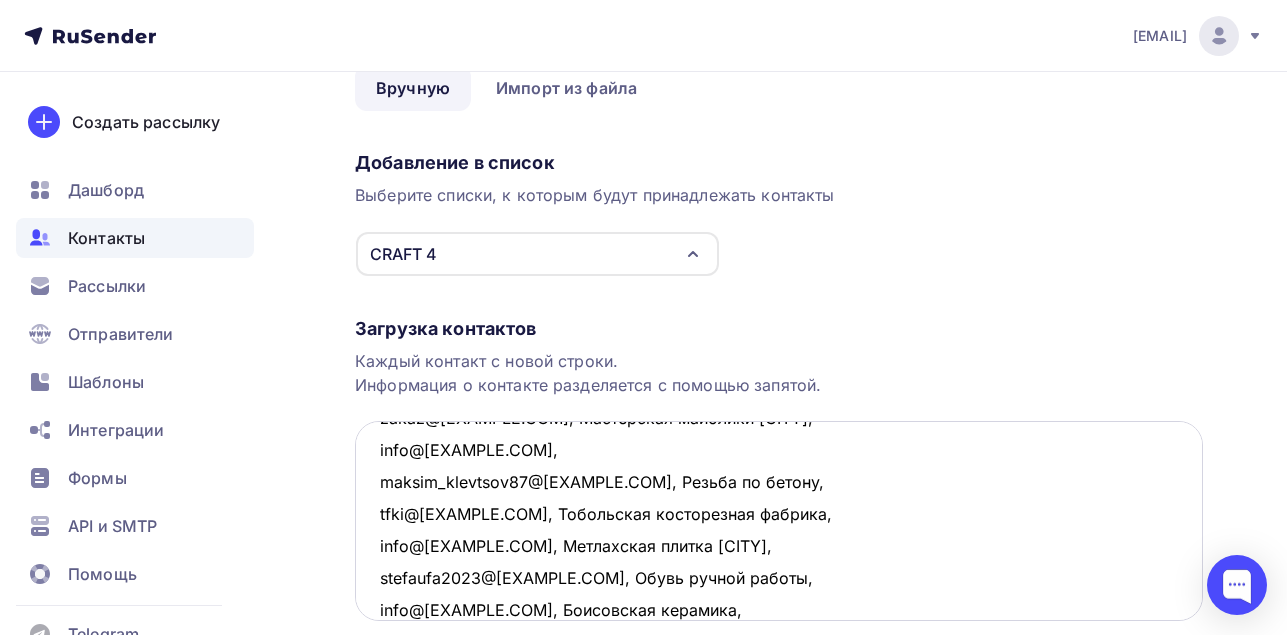 scroll, scrollTop: 76, scrollLeft: 0, axis: vertical 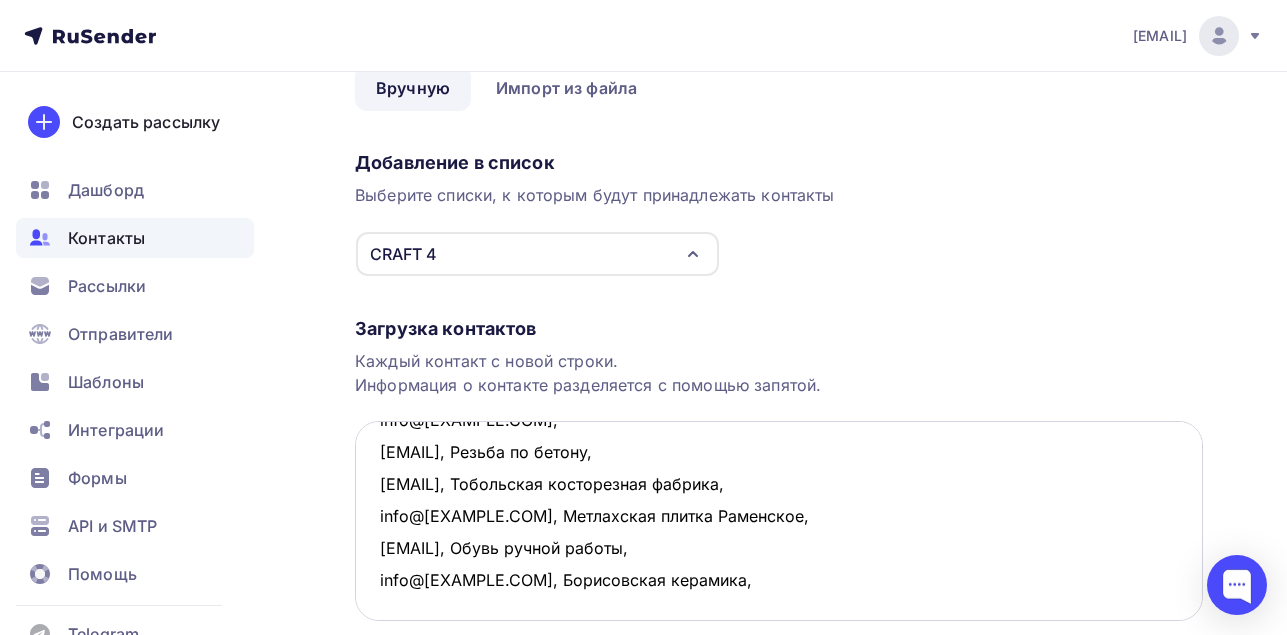 click on "zakaz@[EXAMPLE.COM], Мастерская майолики Ярославль,
info@[EXAMPLE.COM],
[EMAIL], Резьба по бетону,
[EMAIL], Тобольская косторезная фабрика,
info@[EXAMPLE.COM], Метлахская плитка Раменское,
[EMAIL], Обувь ручной работы,
info@[EXAMPLE.COM], Борисовская керамика," at bounding box center (779, 521) 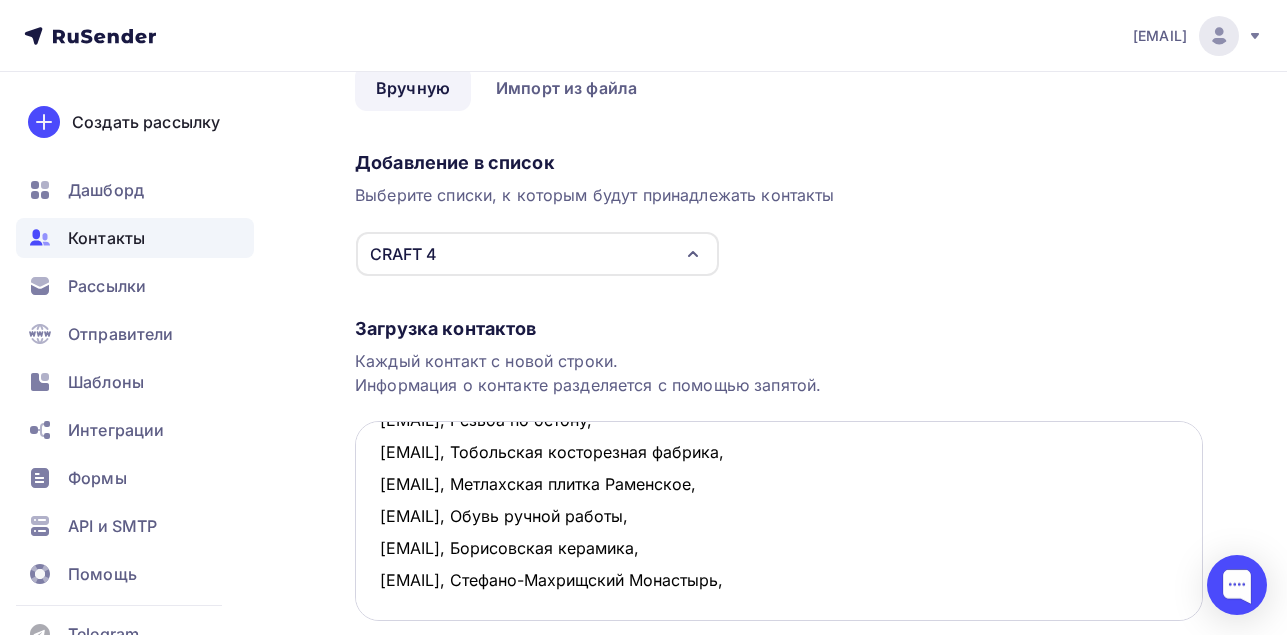 scroll, scrollTop: 108, scrollLeft: 0, axis: vertical 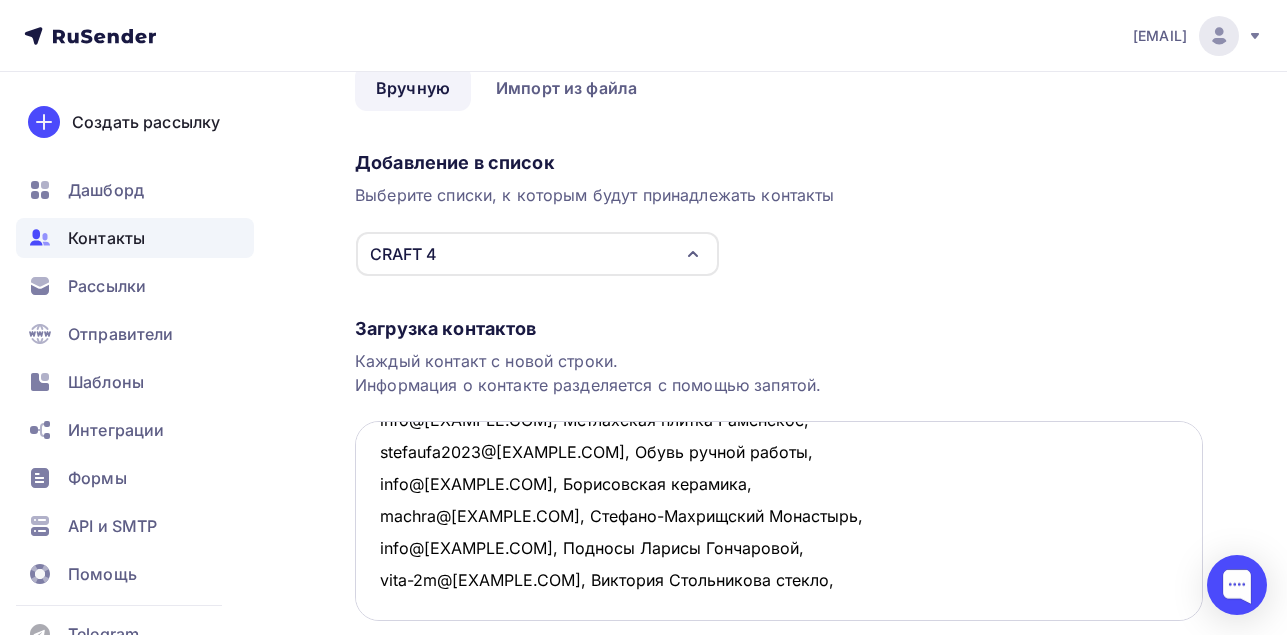 paste on "privet@[EXAMPLE.COM]" 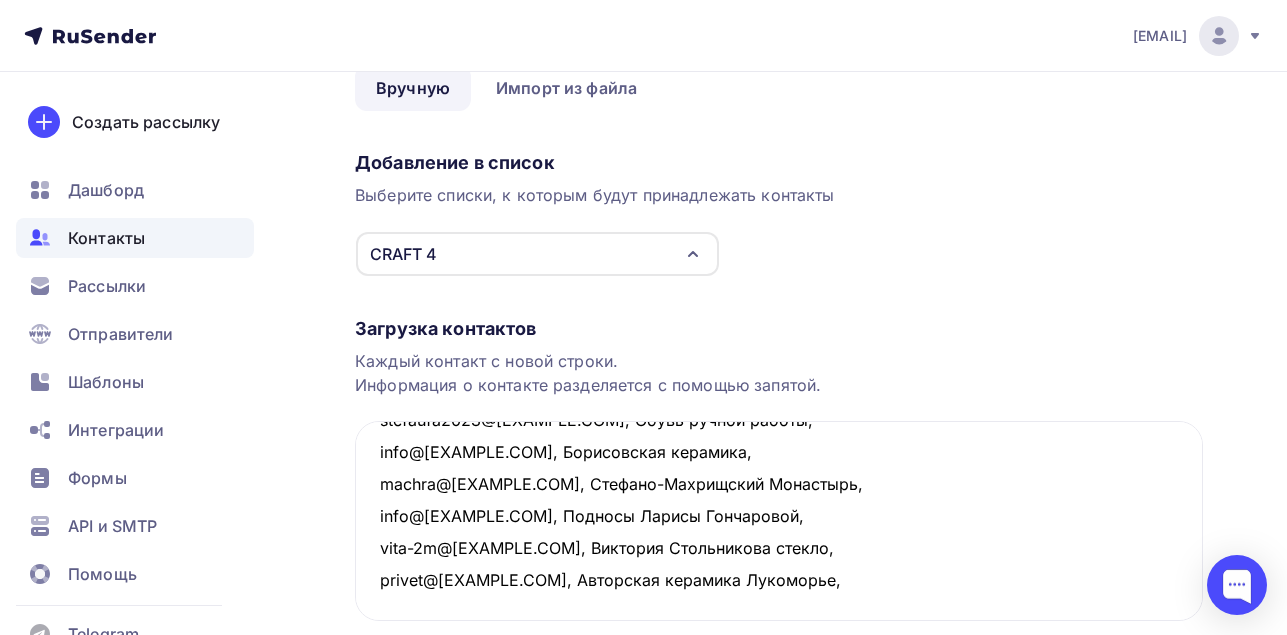 scroll, scrollTop: 204, scrollLeft: 0, axis: vertical 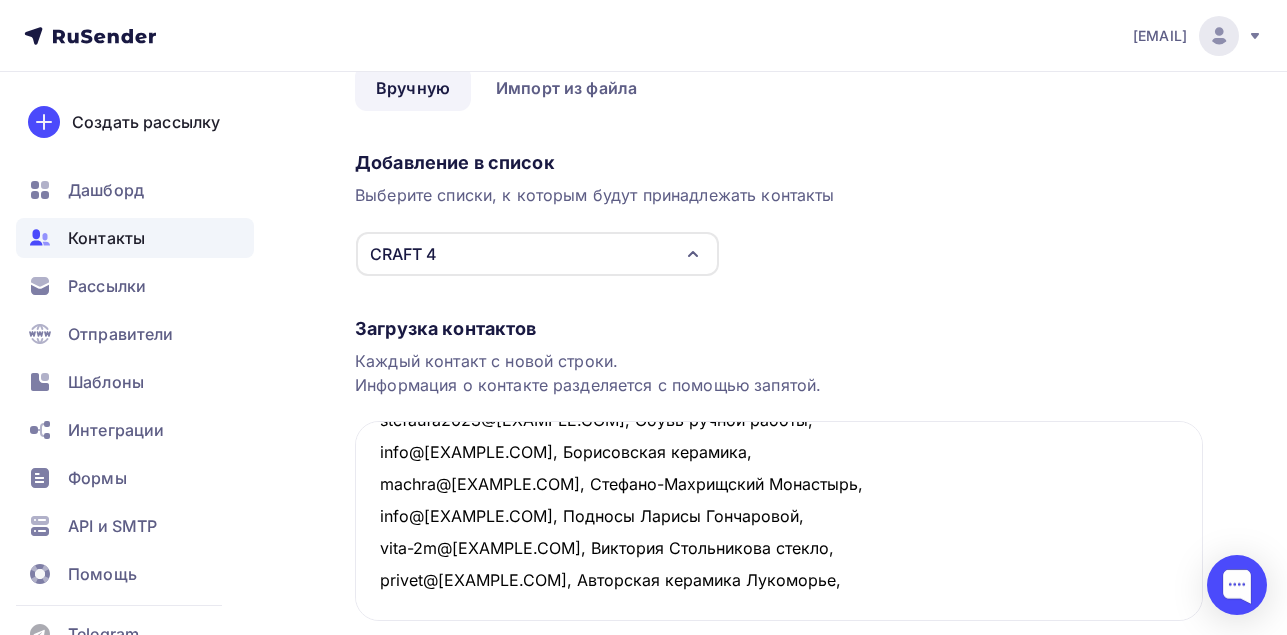 click on "Загрузка контактов   Каждый контакт с новой строки. Информация о контакте разделяется с помощью запятой.    zakaz@[EXAMPLE.COM], Мастерская майолики [CITY],
info@[EXAMPLE.COM],
maksim_klevtsov87@[EXAMPLE.COM], Резьба по бетону,
tfki@[EXAMPLE.COM], Тобольская косторезная фабрика,
info@[EXAMPLE.COM], Метлахская плитка [CITY],
stefaufa2023@[EXAMPLE.COM], Обувь ручной работы,
info@[EXAMPLE.COM], Борисовская керамика,
machra@[EXAMPLE.COM], Стефано-Махрищский Монастырь,
info@[EXAMPLE.COM], Подносы Ларисы Гончаровой,
vita-2m@[EXAMPLE.COM], Виктория Стольникова стекло,
privet@[EXAMPLE.COM], Авторская керамика Лукоморье,     Далее" at bounding box center [779, 488] 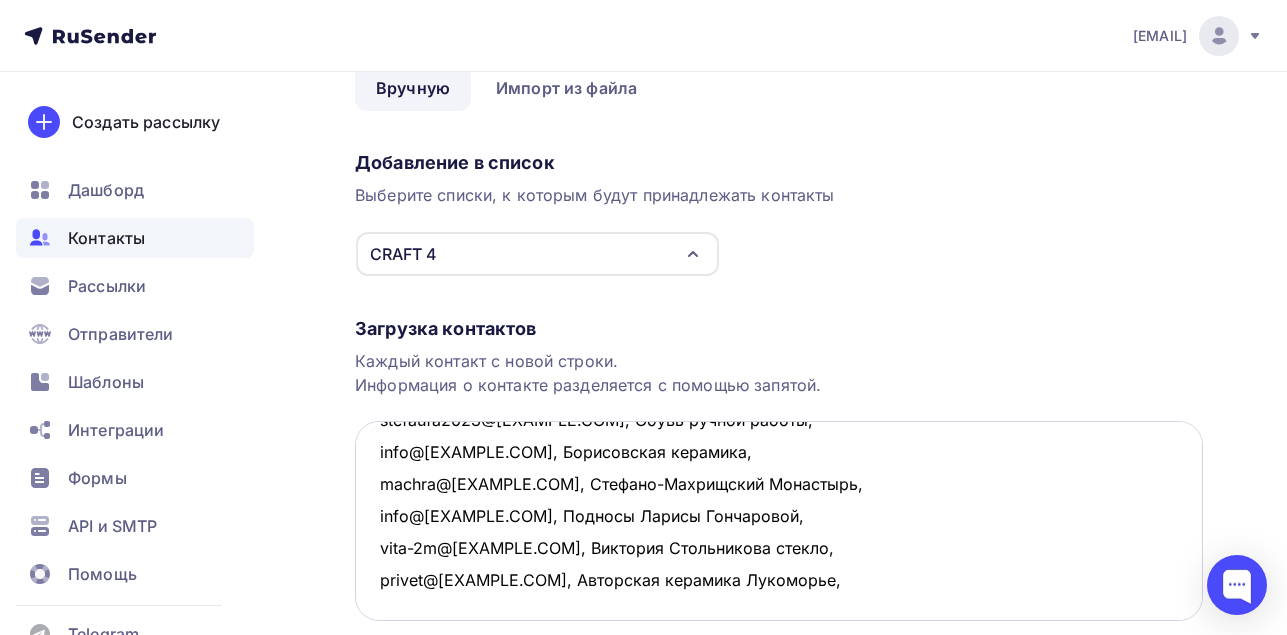 click on "zakaz@[EXAMPLE.COM], Мастерская майолики [CITY],
info@[EXAMPLE.COM],
maksim_klevtsov87@[EXAMPLE.COM], Резьба по бетону,
tfki@[EXAMPLE.COM], Тобольская косторезная фабрика,
info@[EXAMPLE.COM], Метлахская плитка Раменское,
stefaufa2023@[EXAMPLE.COM], Обувь ручной работы,
info@[EXAMPLE.COM], Борисовская керамика,
machra@[EXAMPLE.COM], Стефано-Махрищский Монастырь,
info@[EXAMPLE.COM], Подносы Ларисы Гончаровой,
vita-2m@[EXAMPLE.COM], Виктория Стольникова стекло,
privet@[EXAMPLE.COM], Авторская керамика Лукоморье," at bounding box center (779, 521) 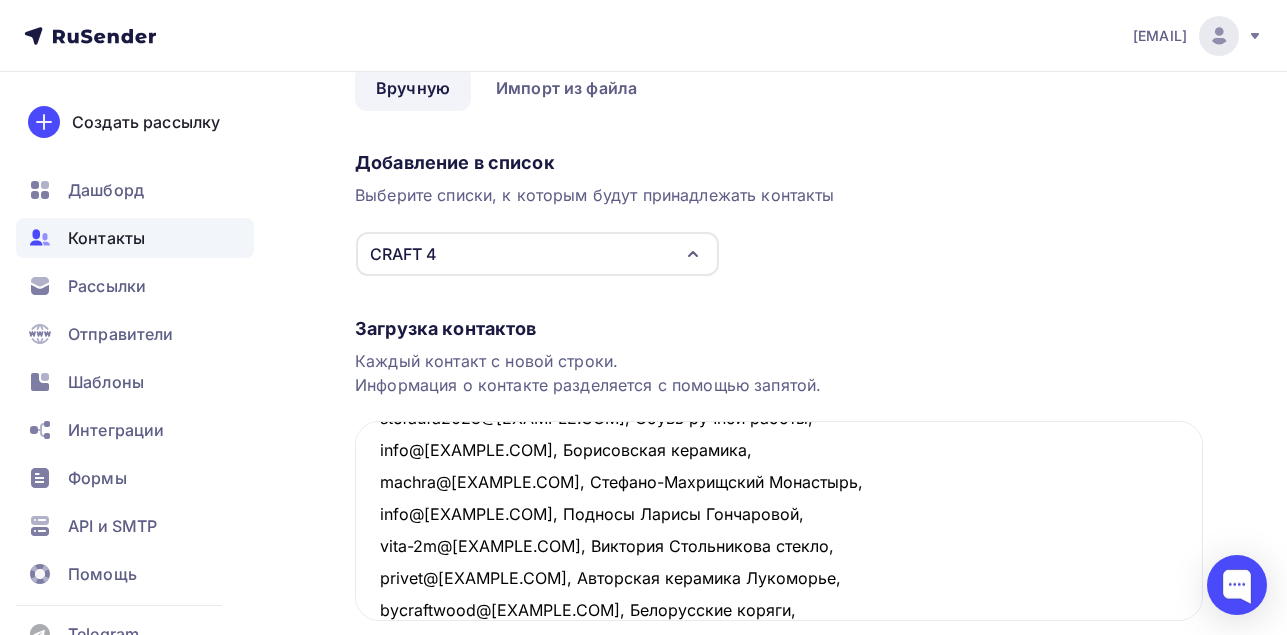 scroll, scrollTop: 236, scrollLeft: 0, axis: vertical 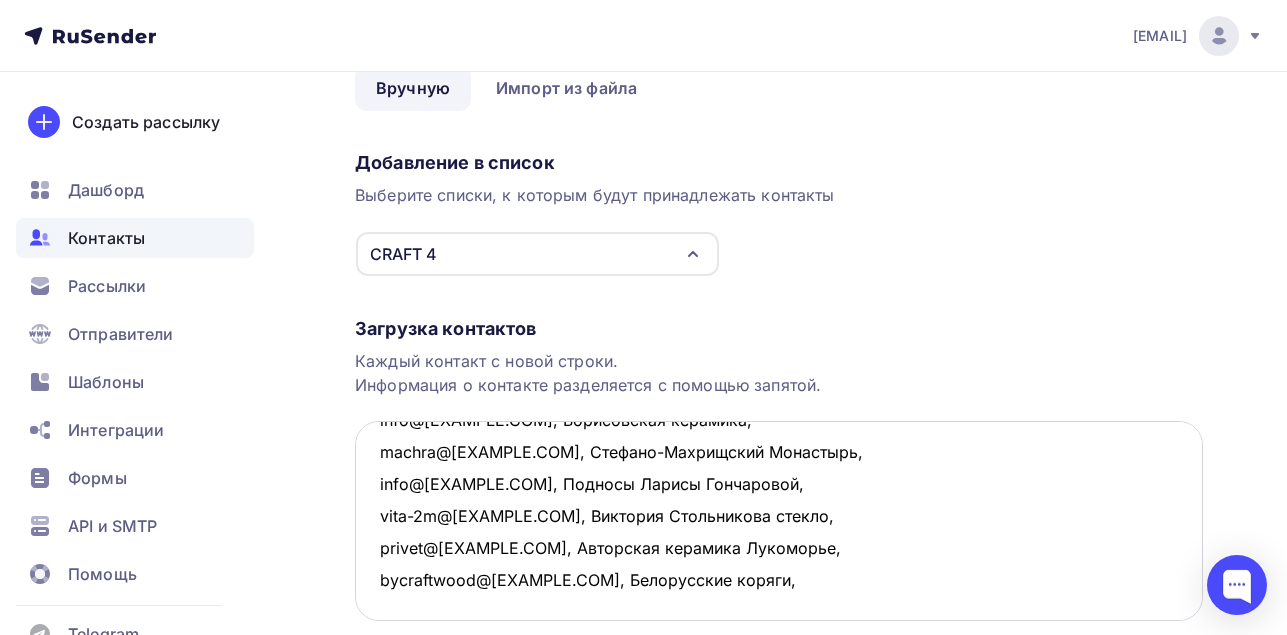 paste on "info@[EXAMPLE.COM]" 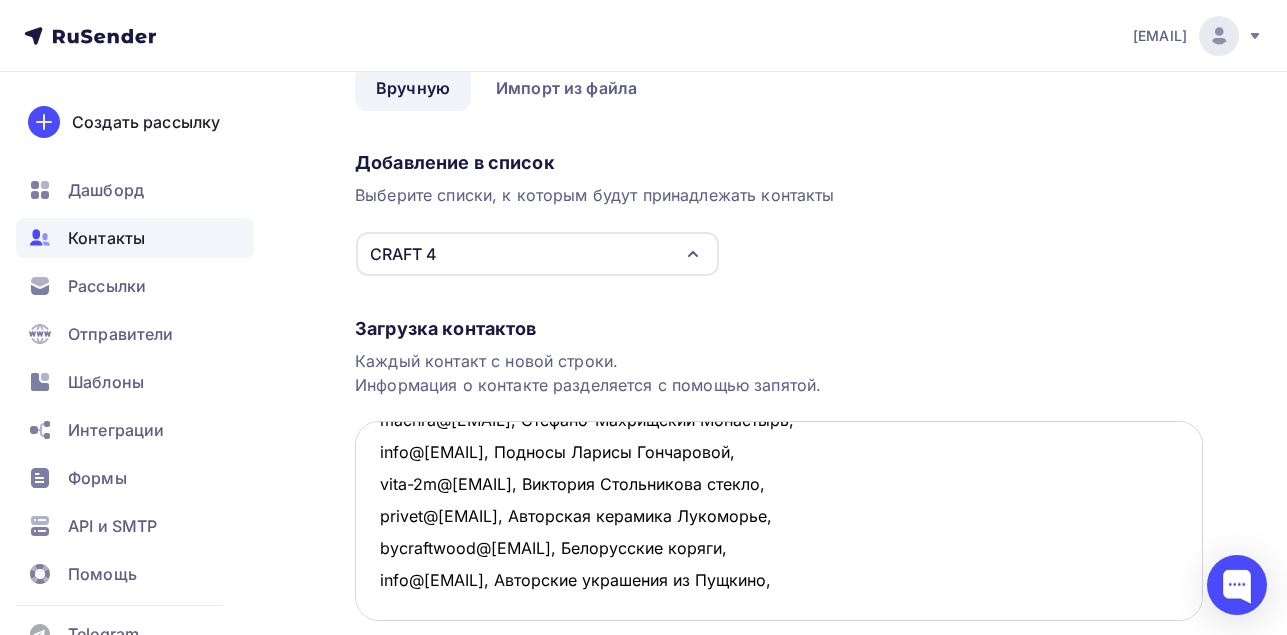 scroll, scrollTop: 268, scrollLeft: 0, axis: vertical 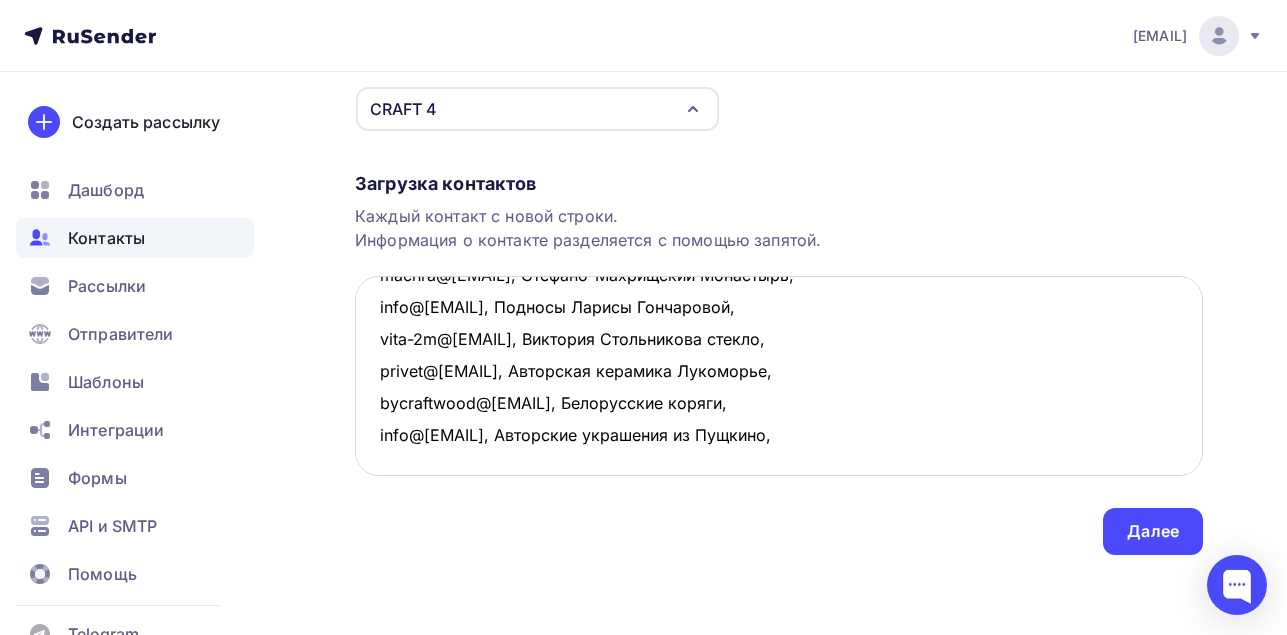 paste on "[EMAIL]" 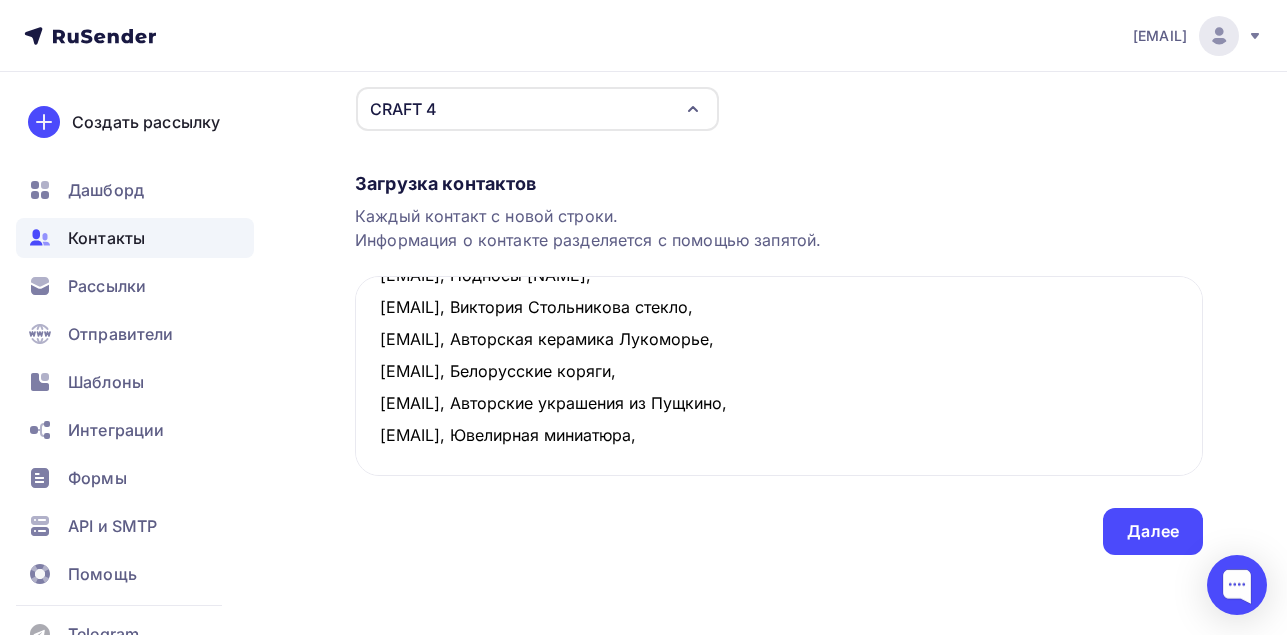 scroll, scrollTop: 300, scrollLeft: 0, axis: vertical 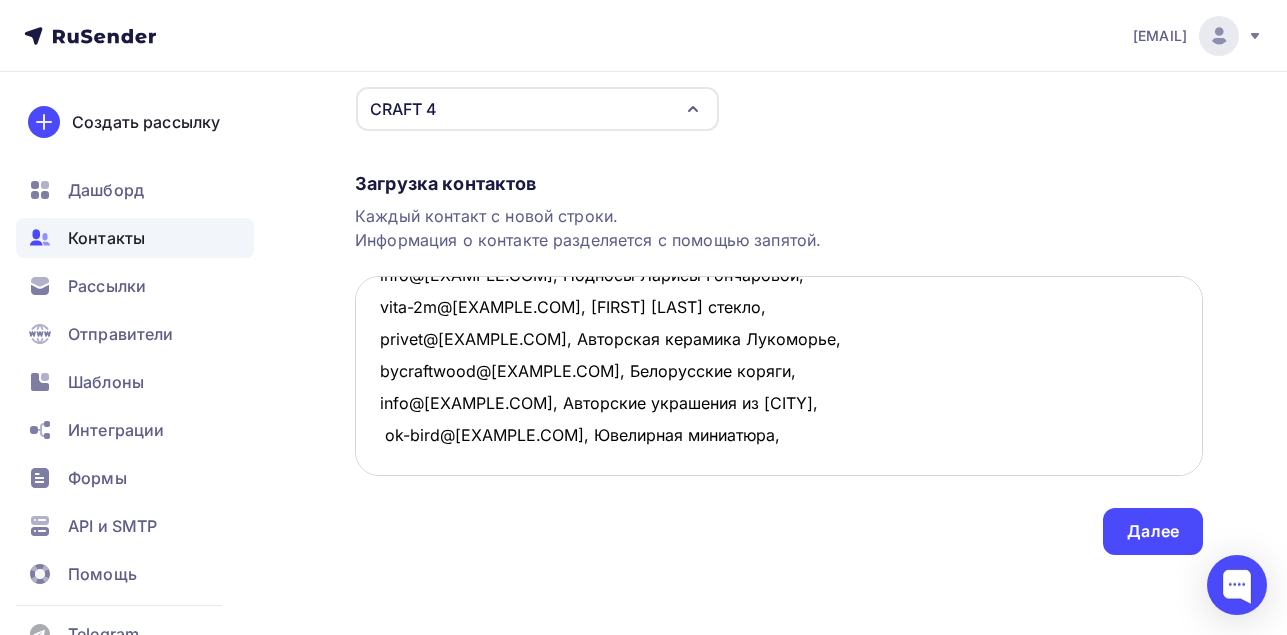 click on "zakaz@[EXAMPLE.COM], Мастерская майолики [CITY],
info@[EXAMPLE.COM],
maksim_klevtsov87@[EXAMPLE.COM], Резьба по бетону,
tfki@[EXAMPLE.COM], Тобольская косторезная фабрика,
info@[EXAMPLE.COM], Метлахская плитка [CITY],
stefaufa2023@[EXAMPLE.COM], Обувь ручной работы,
info@[EXAMPLE.COM], Борисовская керамика,
machra@[EXAMPLE.COM], Стефано-Махрищский Монастырь,
info@[EXAMPLE.COM], Подносы Ларисы Гончаровой,
vita-2m@[EXAMPLE.COM], [FIRST] [LAST] стекло,
privet@[EXAMPLE.COM], Авторская керамика Лукоморье,
bycraftwood@[EXAMPLE.COM], Белорусские коряги,
info@[EXAMPLE.COM], Авторские украшения из [CITY],
ok-bird@[EXAMPLE.COM], Ювелирная миниатюра," at bounding box center [779, 376] 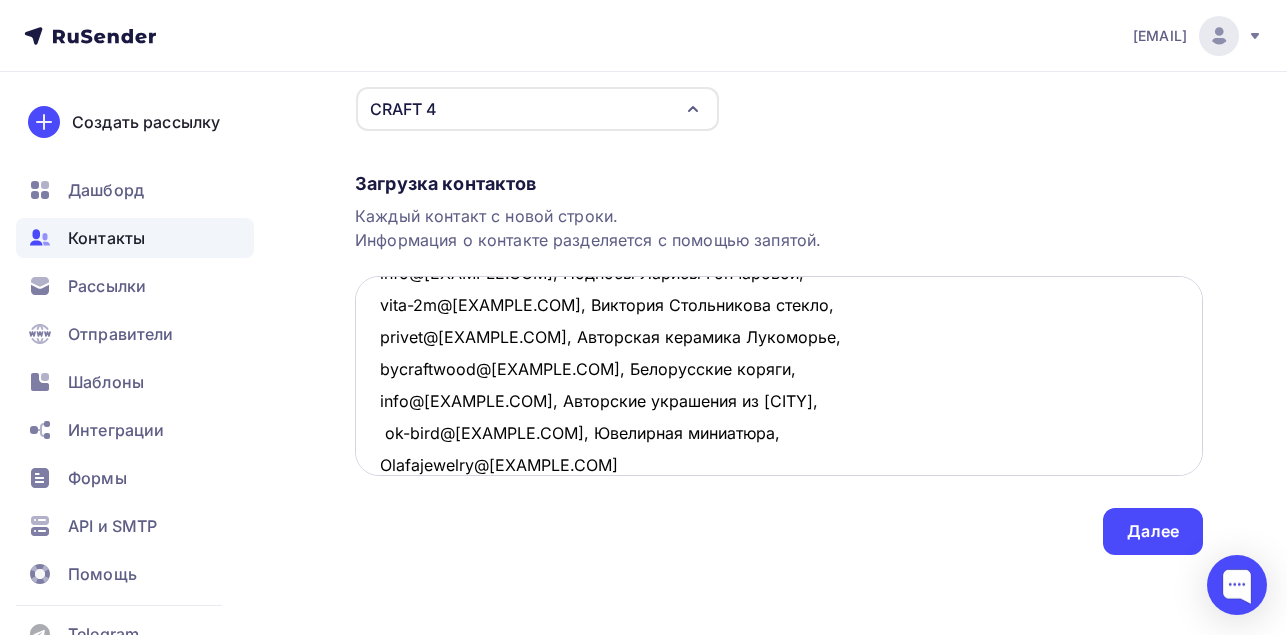 click on "zakaz@[EXAMPLE.COM], Мастерская майолики [CITY],
info@[EXAMPLE.COM],
maksim_klevtsov87@[EXAMPLE.COM], Резьба по бетону,
tfki@[EXAMPLE.COM], Тобольская косторезная фабрика,
info@[EXAMPLE.COM], Метлахская плитка [CITY],
stefaufa2023@[EXAMPLE.COM], Обувь ручной работы,
info@[EXAMPLE.COM], Борисовская керамика,
machra@[EXAMPLE.COM], Стефано-Махрищский Монастырь,
info@[EXAMPLE.COM], Подносы Ларисы Гончаровой,
vita-2m@[EXAMPLE.COM], Виктория Стольникова стекло,
privet@[EXAMPLE.COM], Авторская керамика Лукоморье,
bycraftwood@[EXAMPLE.COM], Белорусские коряги,
info@[EXAMPLE.COM], Авторские украшения из [CITY],
ok-bird@[EXAMPLE.COM], Ювелирная миниатюра,
Olafajewelry@[EXAMPLE.COM]" at bounding box center (779, 376) 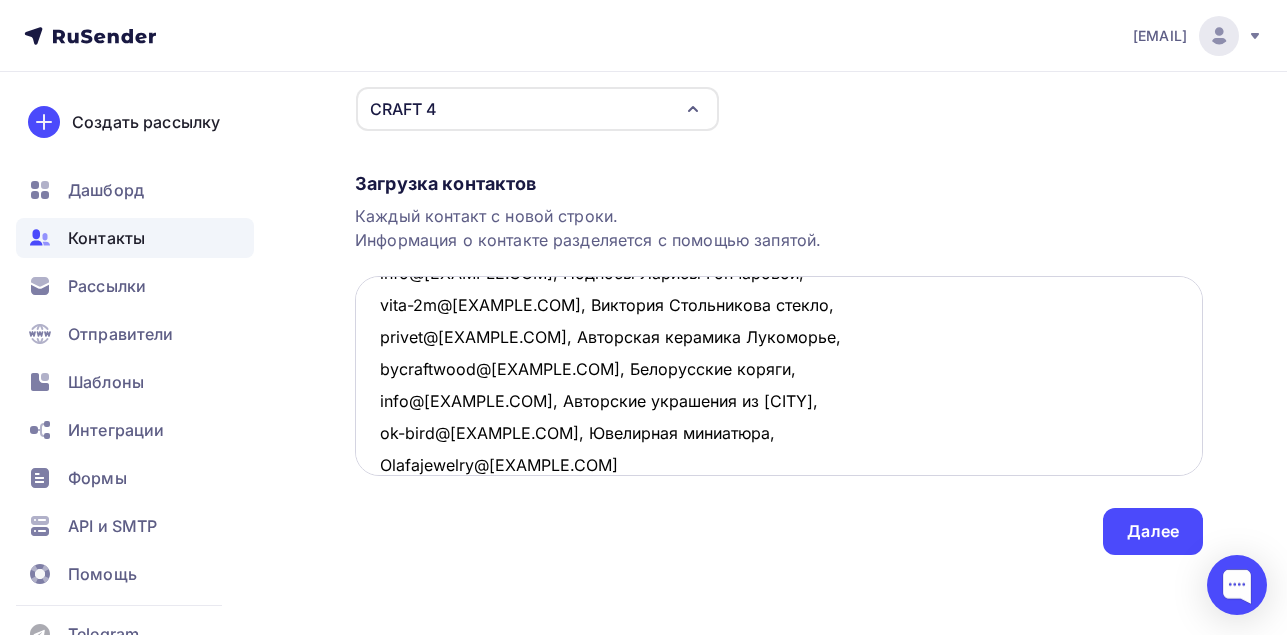 click on "zakaz@[EXAMPLE.COM], Мастерская майолики [CITY],
info@[EXAMPLE.COM],
maksim_klevtsov87@[EXAMPLE.COM], Резьба по бетону,
tfki@[EXAMPLE.COM], Тобольская косторезная фабрика,
info@[EXAMPLE.COM], Метлахская плитка [CITY],
stefaufa2023@[EXAMPLE.COM], Обувь ручной работы,
info@[EXAMPLE.COM], Борисовская керамика,
machra@[EXAMPLE.COM], Стефано-Махрищский Монастырь,
info@[EXAMPLE.COM], Подносы Ларисы Гончаровой,
vita-2m@[EXAMPLE.COM], Виктория Стольникова стекло,
privet@[EXAMPLE.COM], Авторская керамика Лукоморье,
bycraftwood@[EXAMPLE.COM], Белорусские коряги,
info@[EXAMPLE.COM], Авторские украшения из [CITY],
ok-bird@[EXAMPLE.COM], Ювелирная миниатюра,
Olafajewelry@[EXAMPLE.COM]" at bounding box center [779, 376] 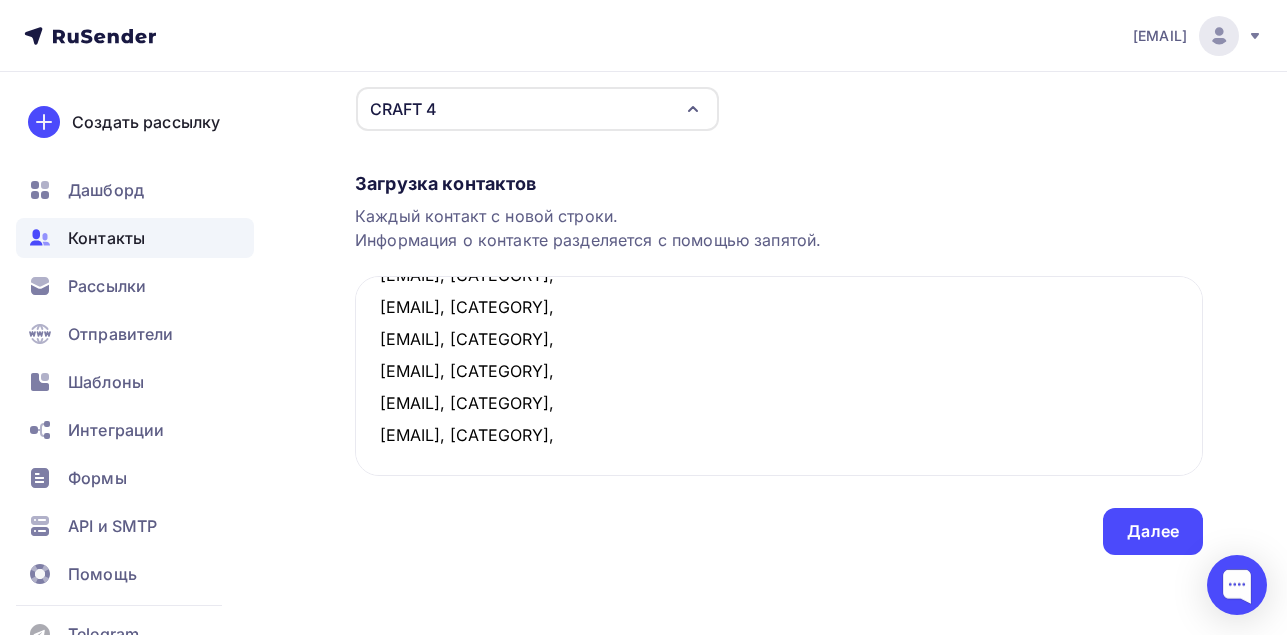 scroll, scrollTop: 332, scrollLeft: 0, axis: vertical 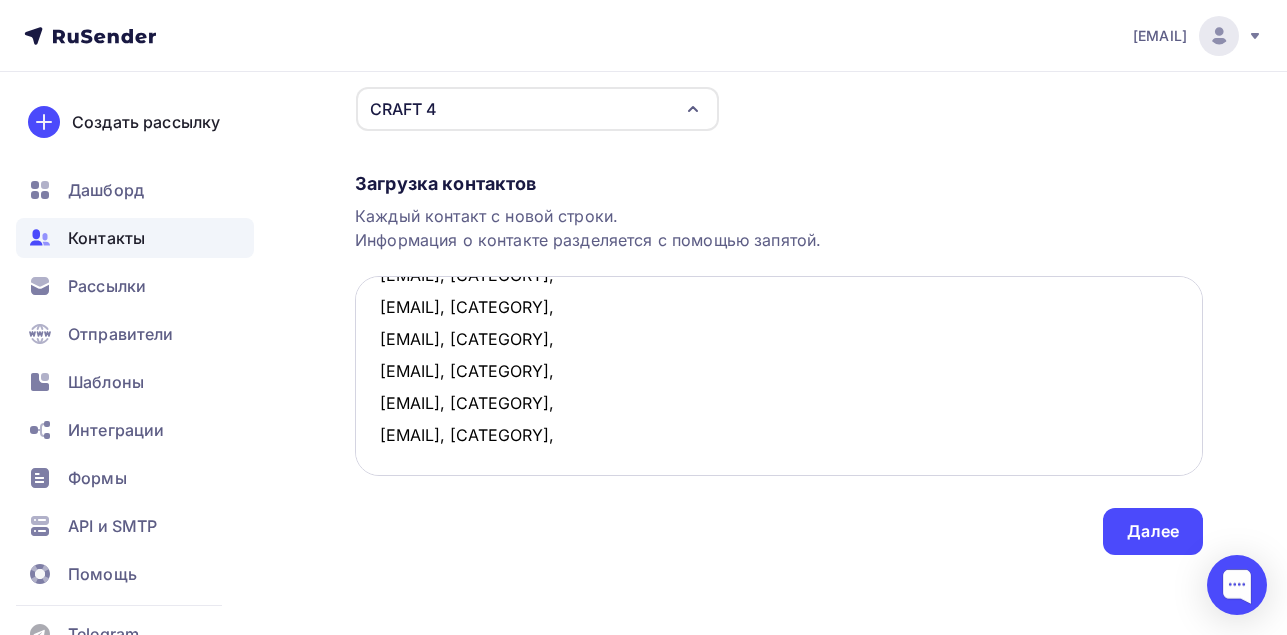paste on "Konuh.ceramic@[EXAMPLE.COM]" 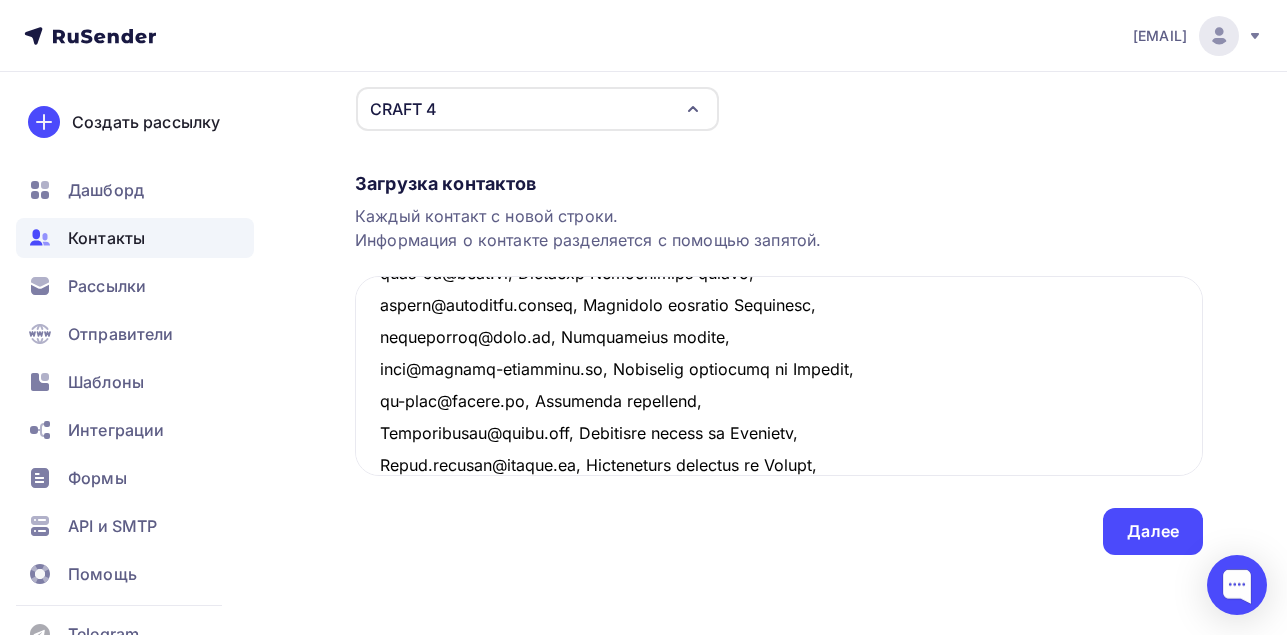 scroll, scrollTop: 364, scrollLeft: 0, axis: vertical 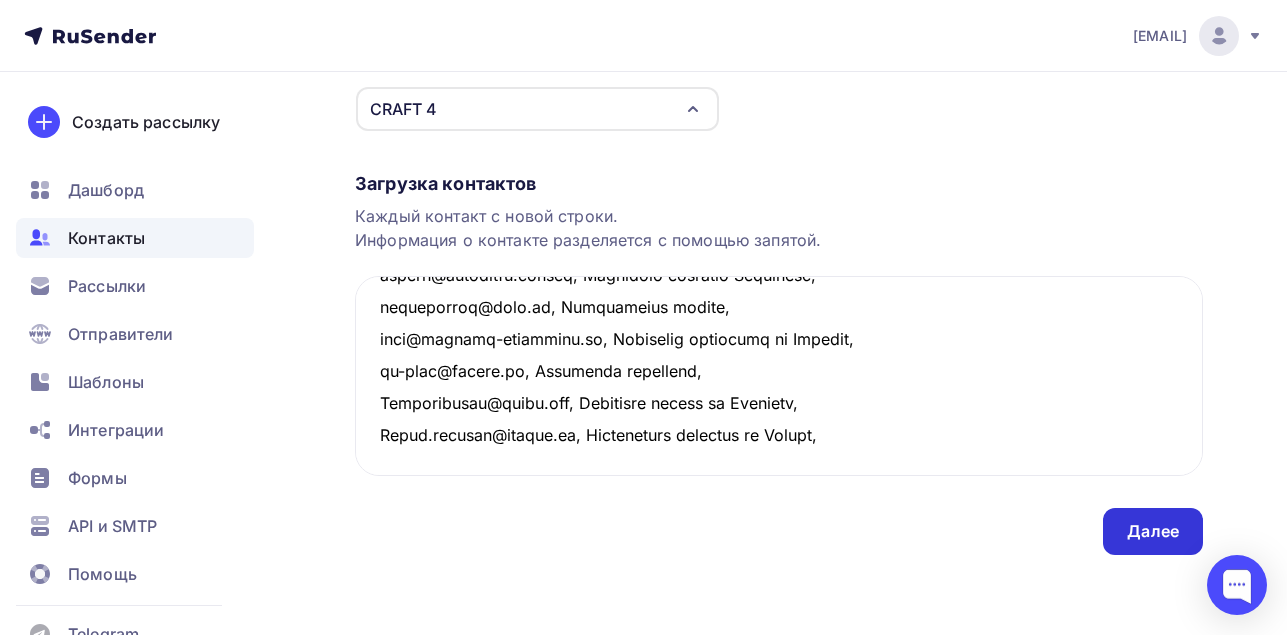 type on "lorem@ipsumdolorsita.co, Adipiscing elitsedd Eiusmodte,
inci@utlaboreetdolo.ma,
aliqua_enimadmi82@veni.qu, Nostru ex ullamc,
labo@nisial.ex, Eacommodoc duisauteiru inrepre,
volu@velites.ci, Fugiatnull pariat Excepteur,
sintocca6748@cupida.no, Proid suntcu quioff,
dese@mollitanimi.es, Laborumpers undeomni,
istena@error.vo, Accusan-Doloremque Laudantiu,
tota@remaperi.eaq, Ipsaqua Abillo Inventorev,
quas-5a@beat.vi, Dictaexp Nemoenimips quiavo,
aspern@autoditfu.conseq, Magnidolo eosratio Sequinesc,
nequeporroq@dolo.ad, Numquameius modite,
inci@magnamq-etiamminu.so, Nobiselig optiocumq ni Impedit,
qu-plac@facere.po, Assumenda repellend,
Temporibusau@quibu.off, Debitisre necess sa Evenietv,
Repud.recusan@itaque.ea, Hicteneturs delectus re Volupt,
..." 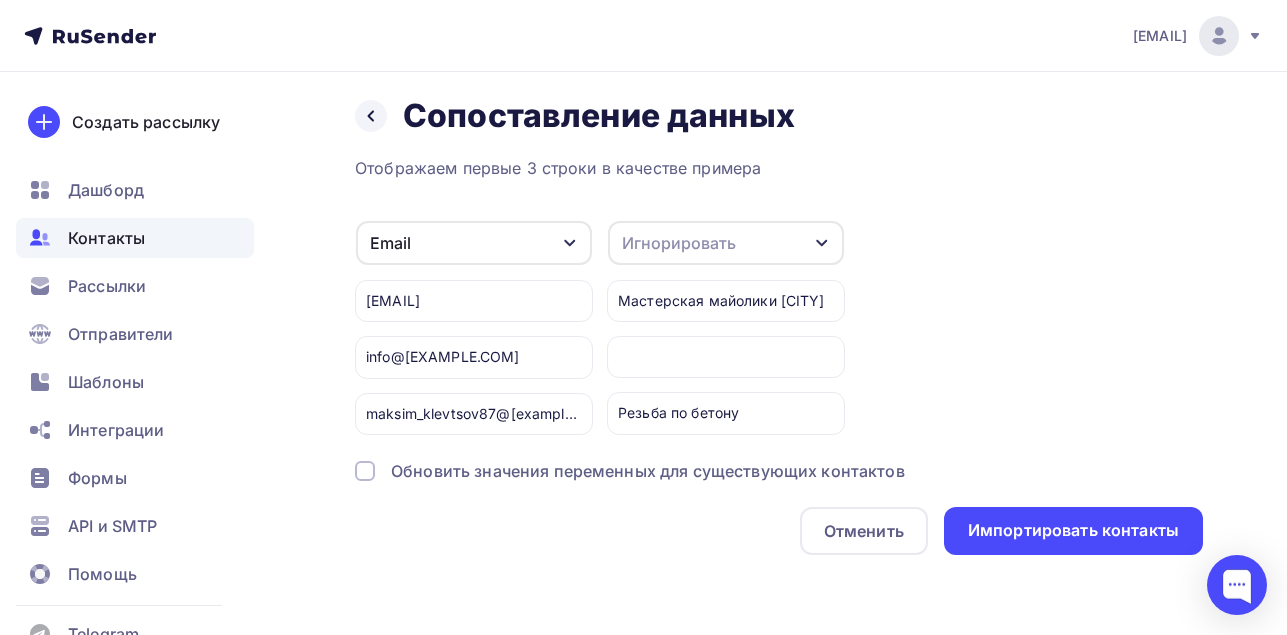 scroll, scrollTop: 0, scrollLeft: 0, axis: both 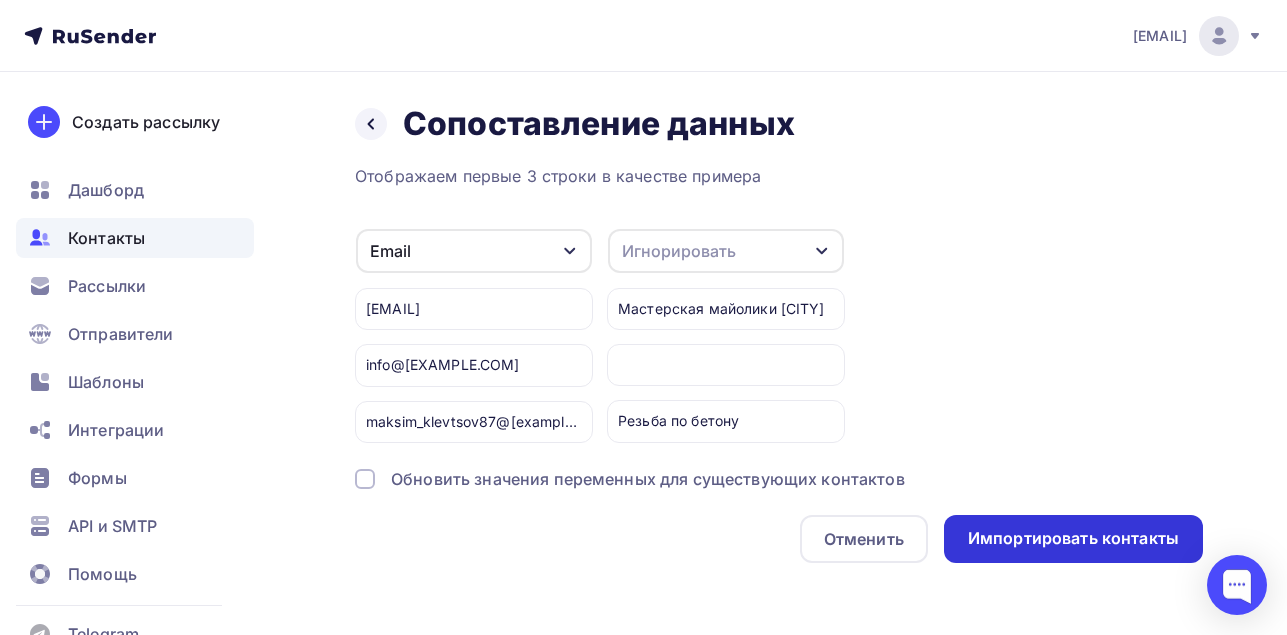 click on "Импортировать контакты" at bounding box center [1073, 538] 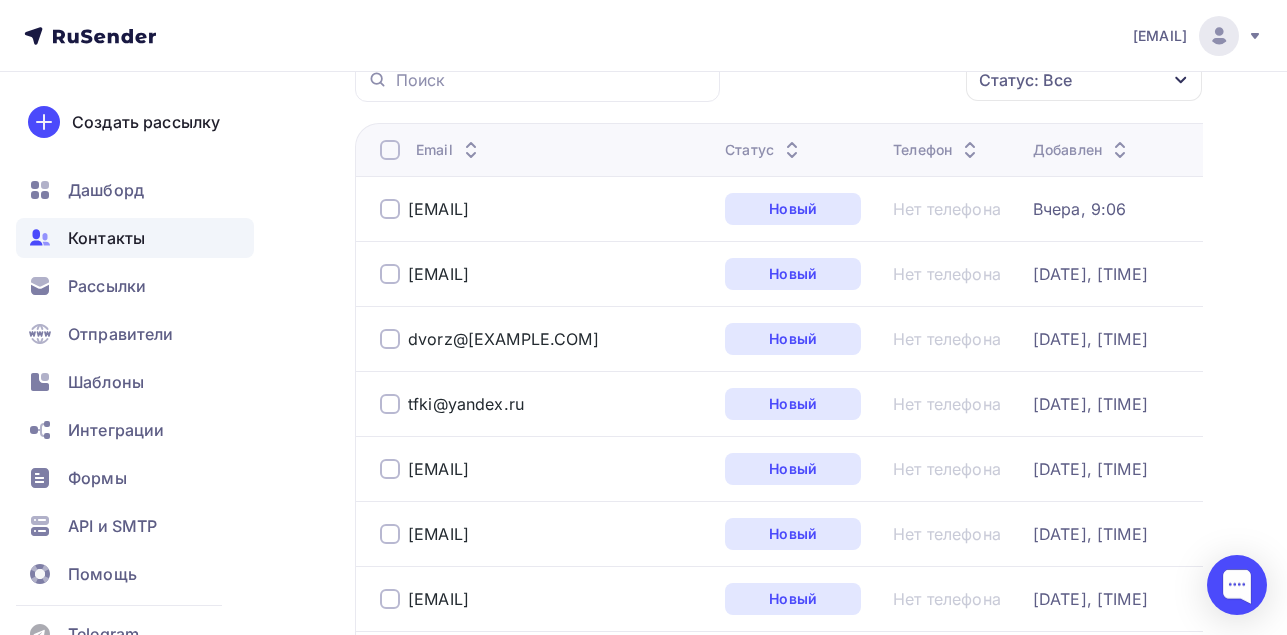 scroll, scrollTop: 0, scrollLeft: 0, axis: both 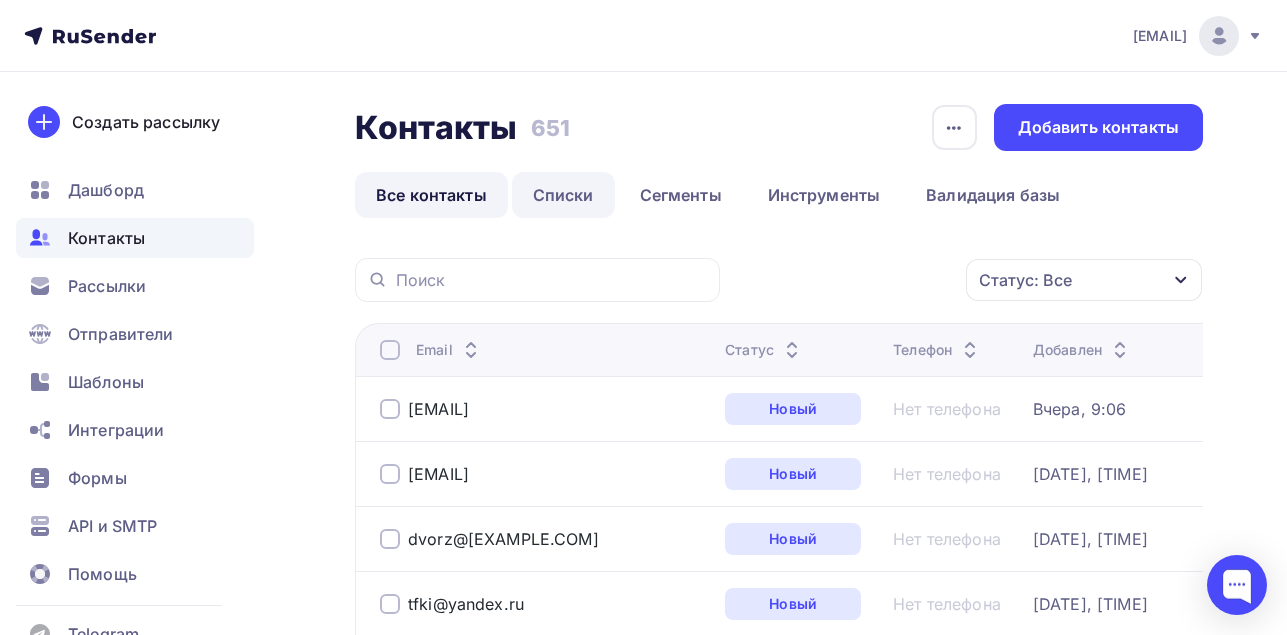 click on "Списки" at bounding box center [563, 195] 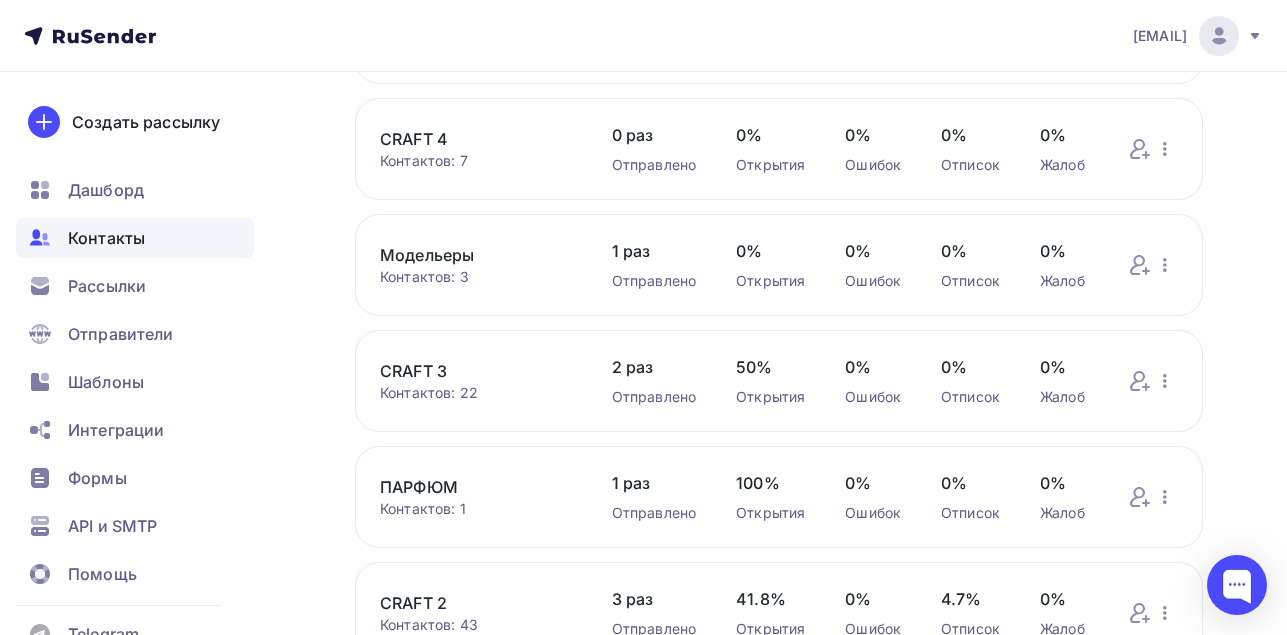 scroll, scrollTop: 400, scrollLeft: 0, axis: vertical 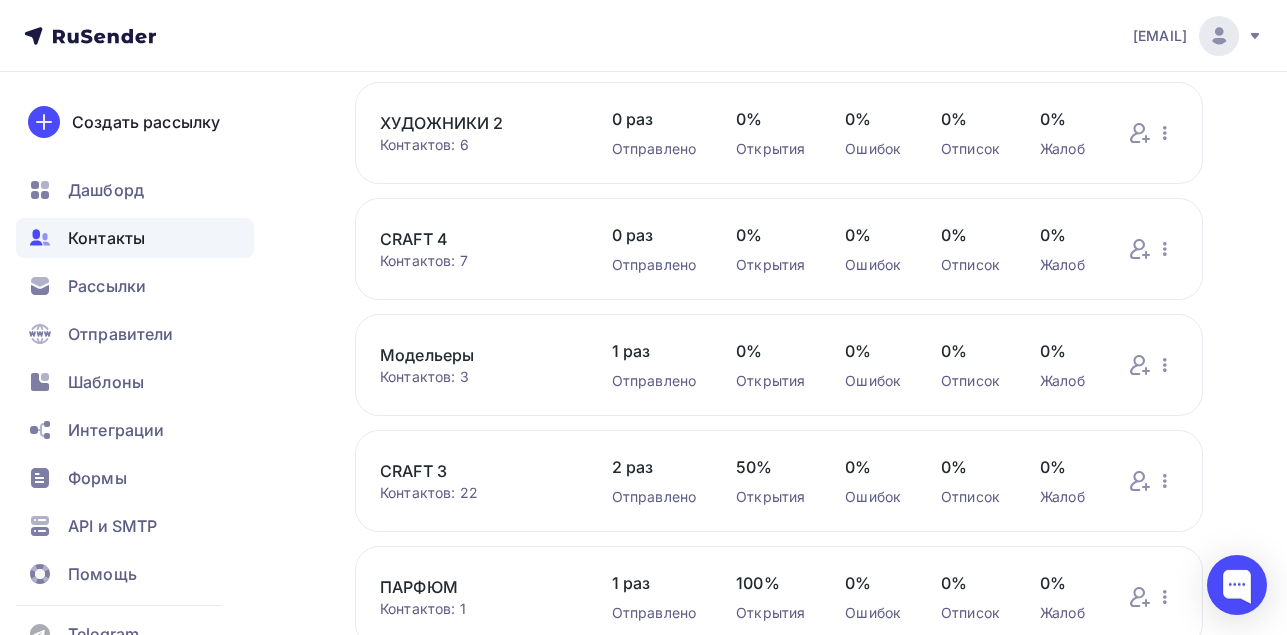 click on "ХУДОЖНИКИ 2" at bounding box center [476, 123] 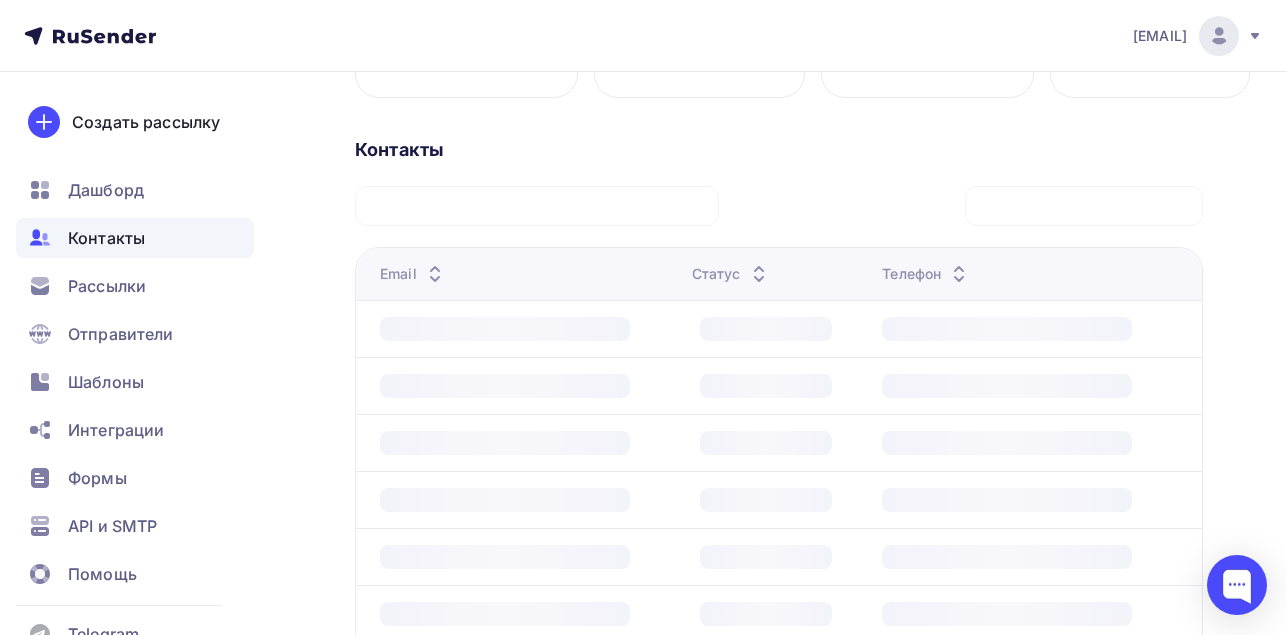 scroll, scrollTop: 0, scrollLeft: 0, axis: both 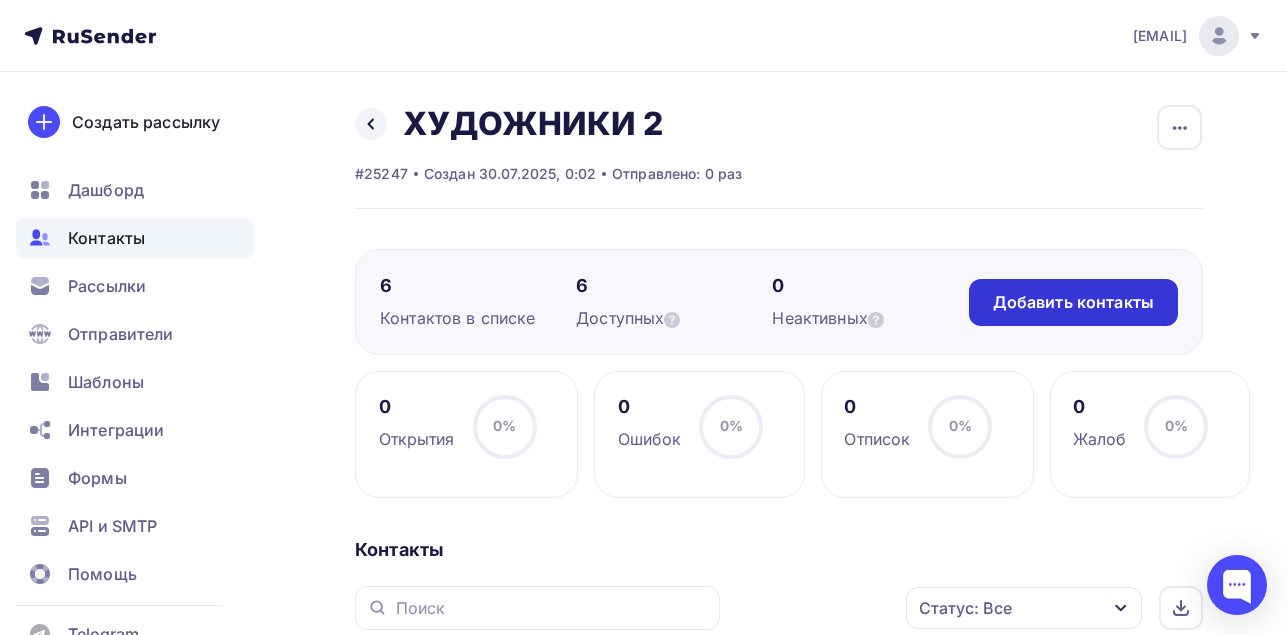 click on "Добавить контакты" at bounding box center (1073, 302) 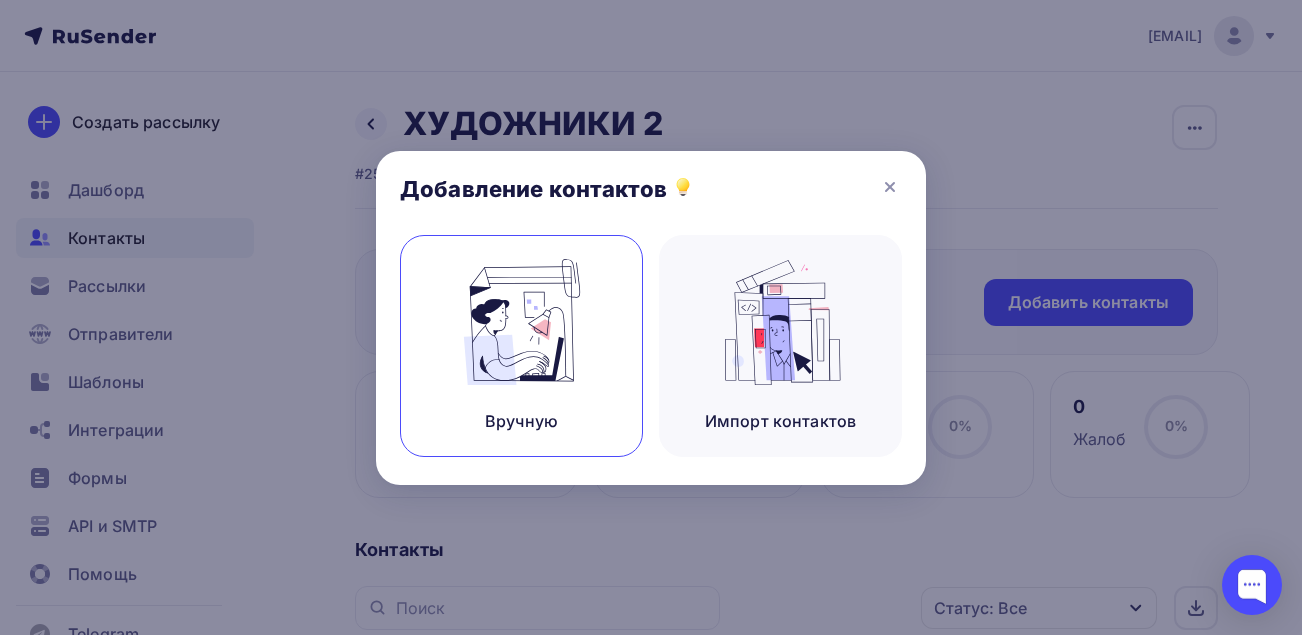 click at bounding box center (522, 322) 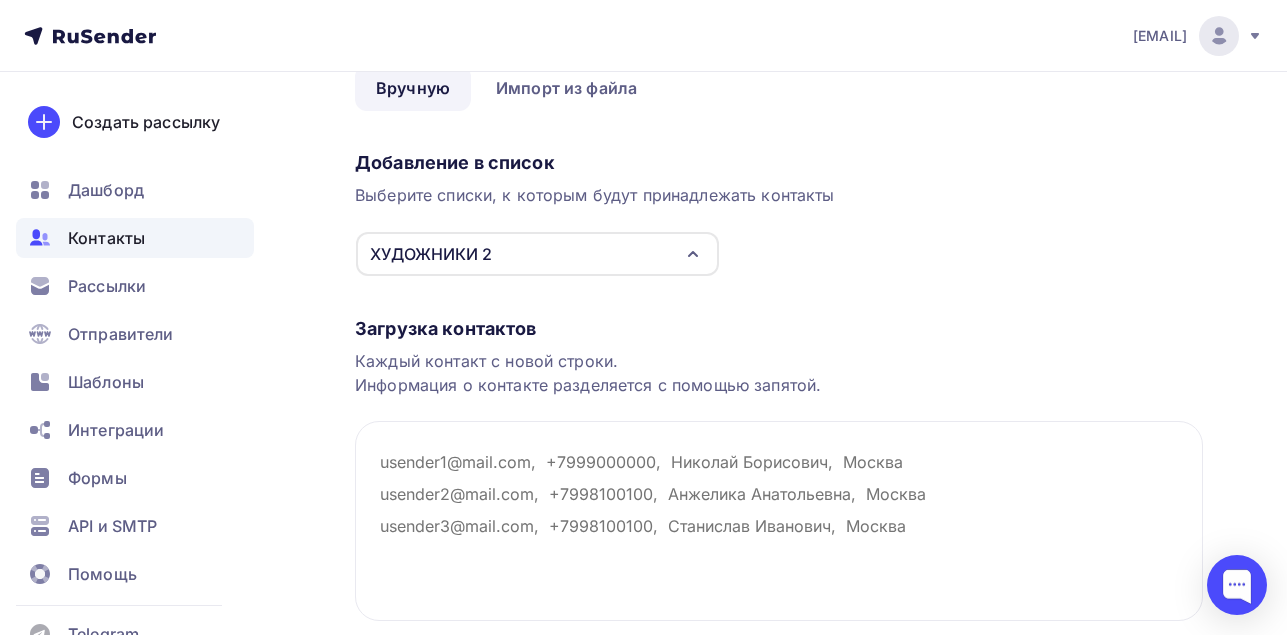 scroll, scrollTop: 200, scrollLeft: 0, axis: vertical 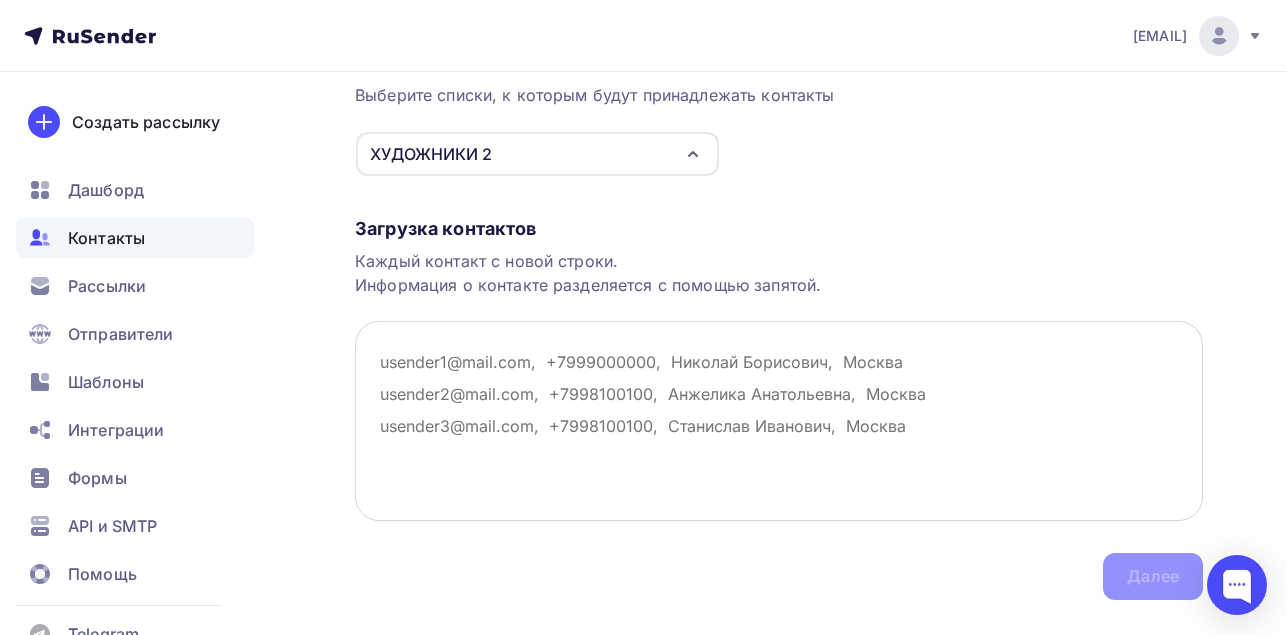 paste on "support@example.com" 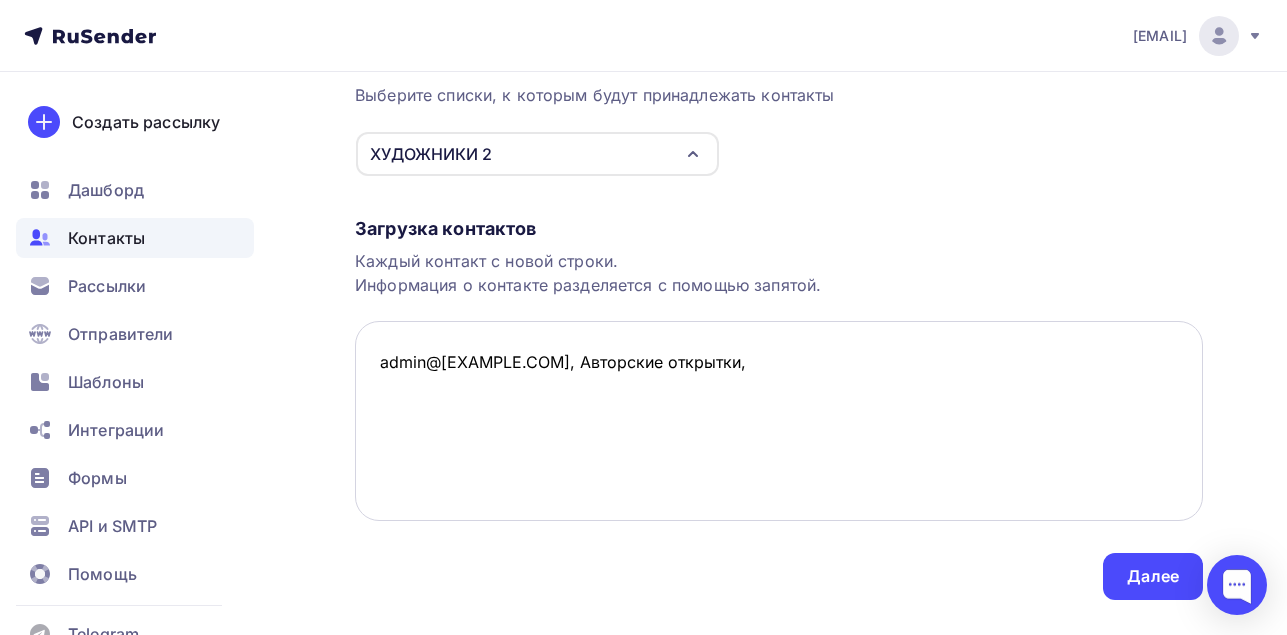 paste on "Vgutorkin.59@[EXAMPLE.COM]" 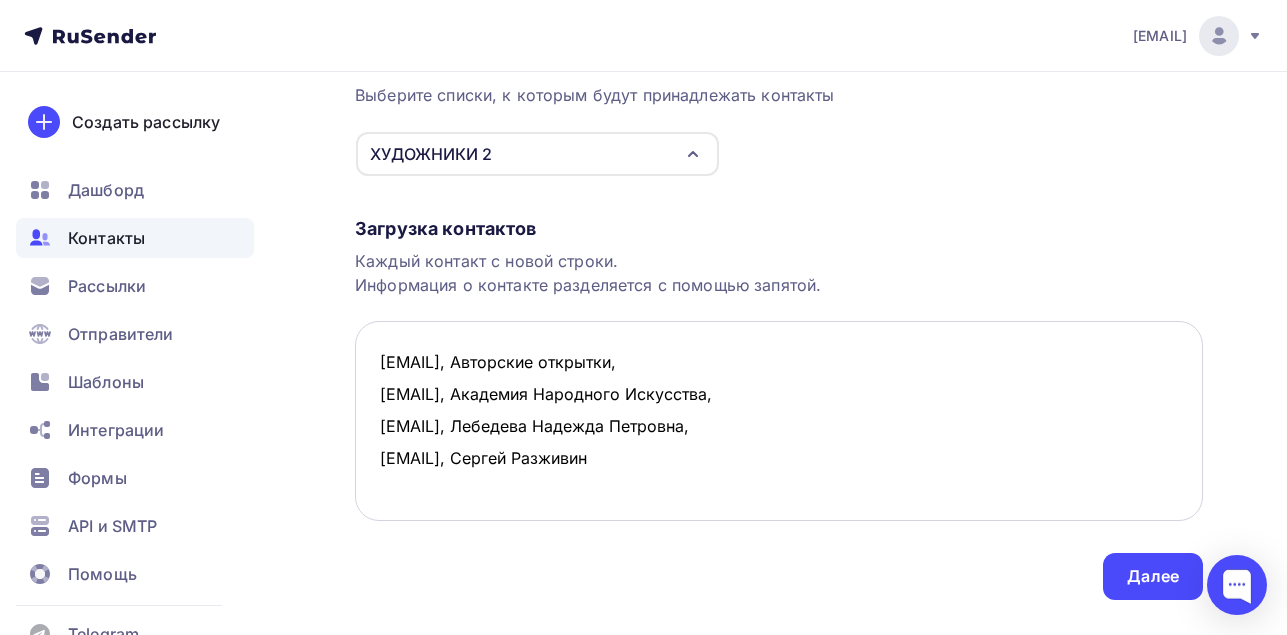 click on "[EMAIL], Авторские открытки,
[EMAIL], Академия Народного Искусства,
[EMAIL], Лебедева Надежда Петровна,
[EMAIL], Сергей Разживин" at bounding box center (779, 421) 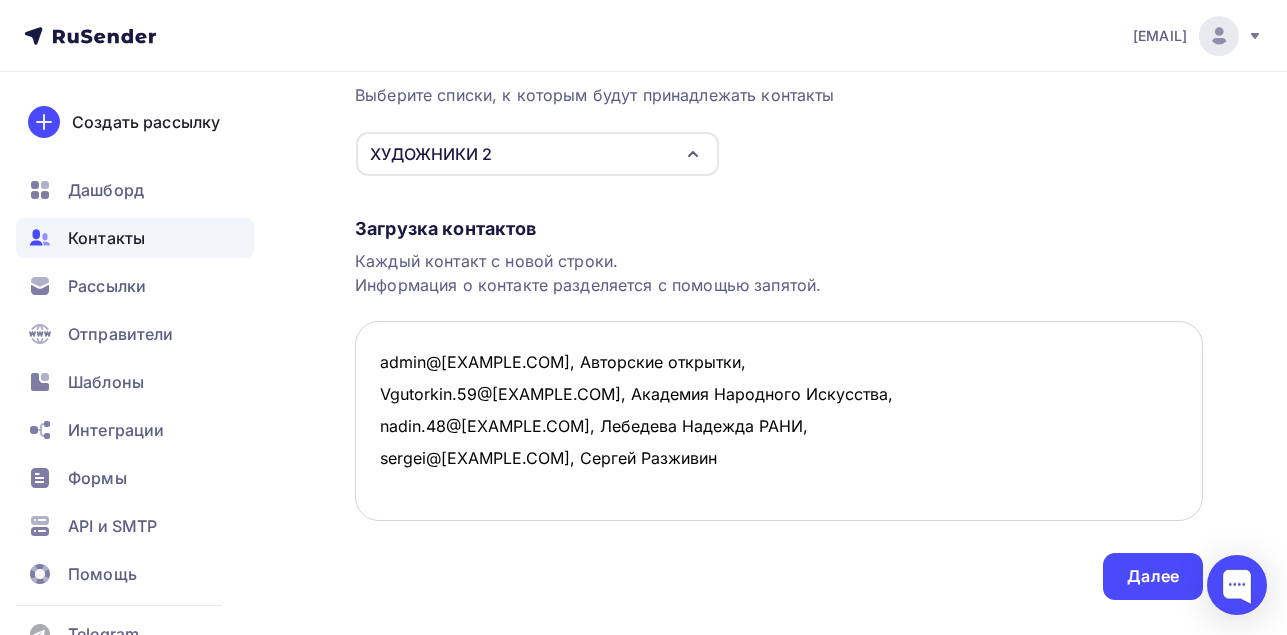 click on "admin@[EXAMPLE.COM], Авторские открытки,
Vgutorkin.59@[EXAMPLE.COM], Академия Народного Искусства,
nadin.48@[EXAMPLE.COM], Лебедева Надежда РАНИ,
sergei@[EXAMPLE.COM], Сергей Разживин" at bounding box center [779, 421] 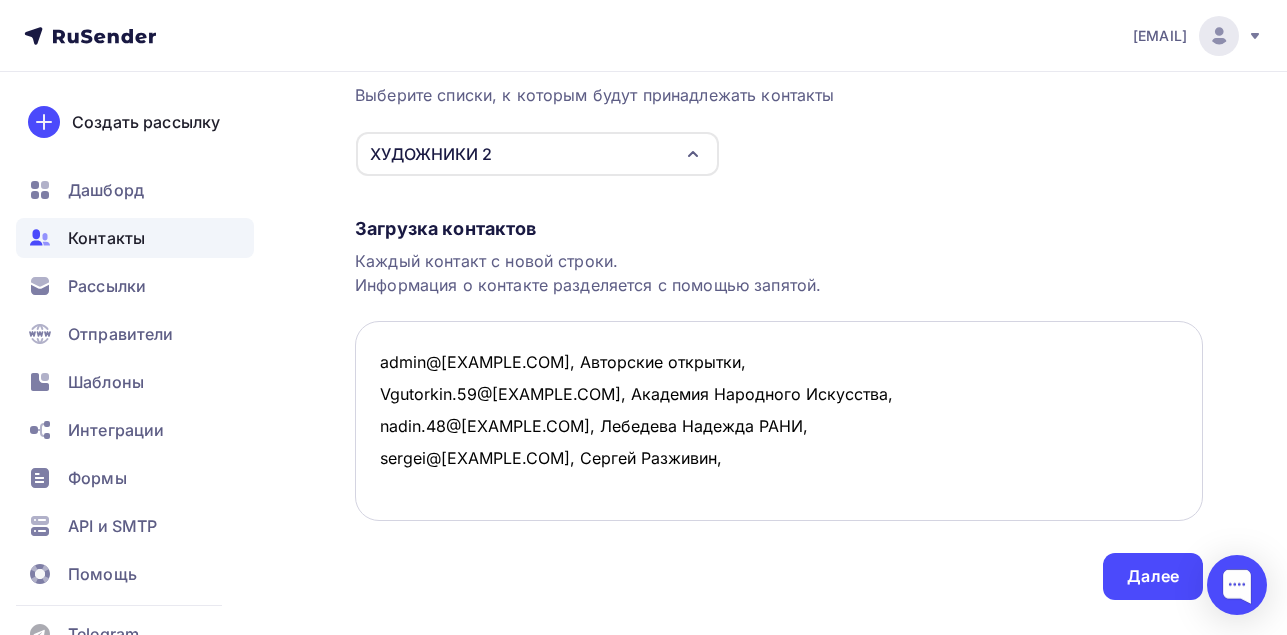 paste on "Rjivalova@[EXAMPLE.COM]" 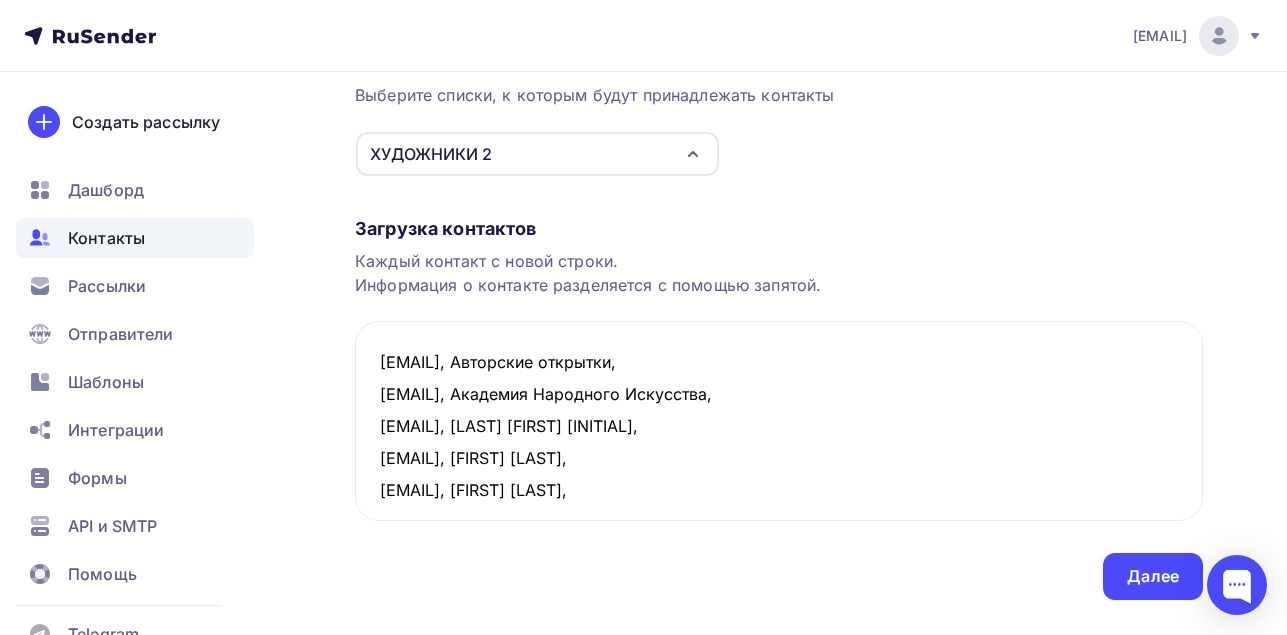 scroll, scrollTop: 12, scrollLeft: 0, axis: vertical 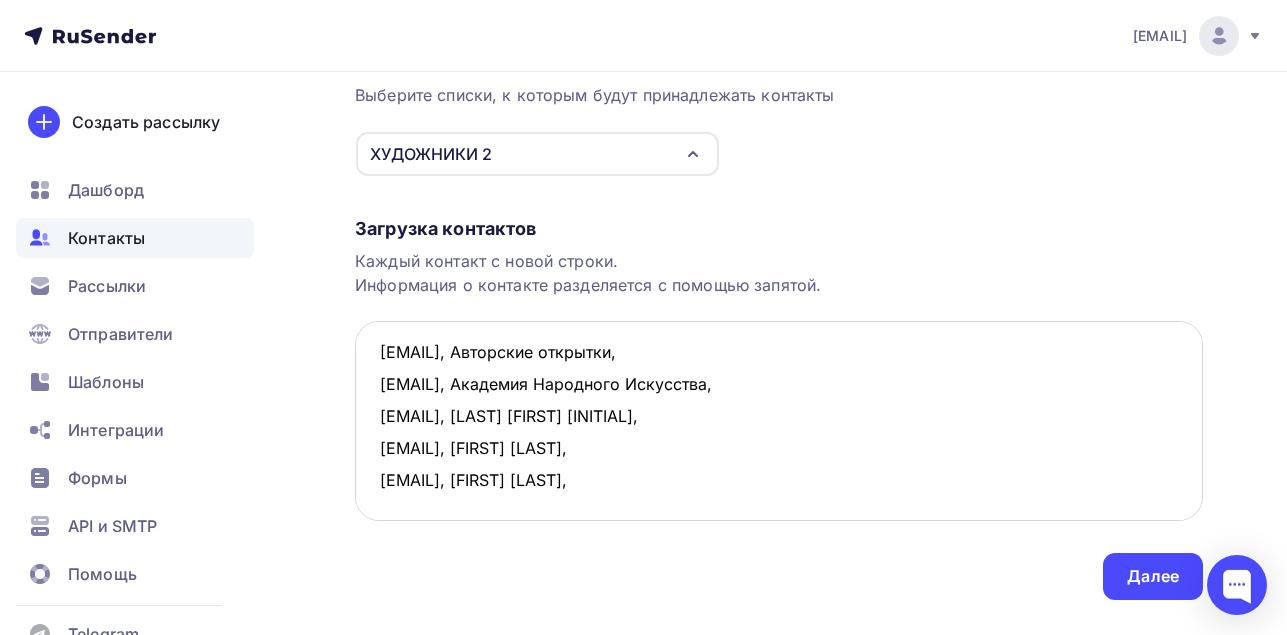 paste on "rjivalova01@[EXAMPLE.COM]" 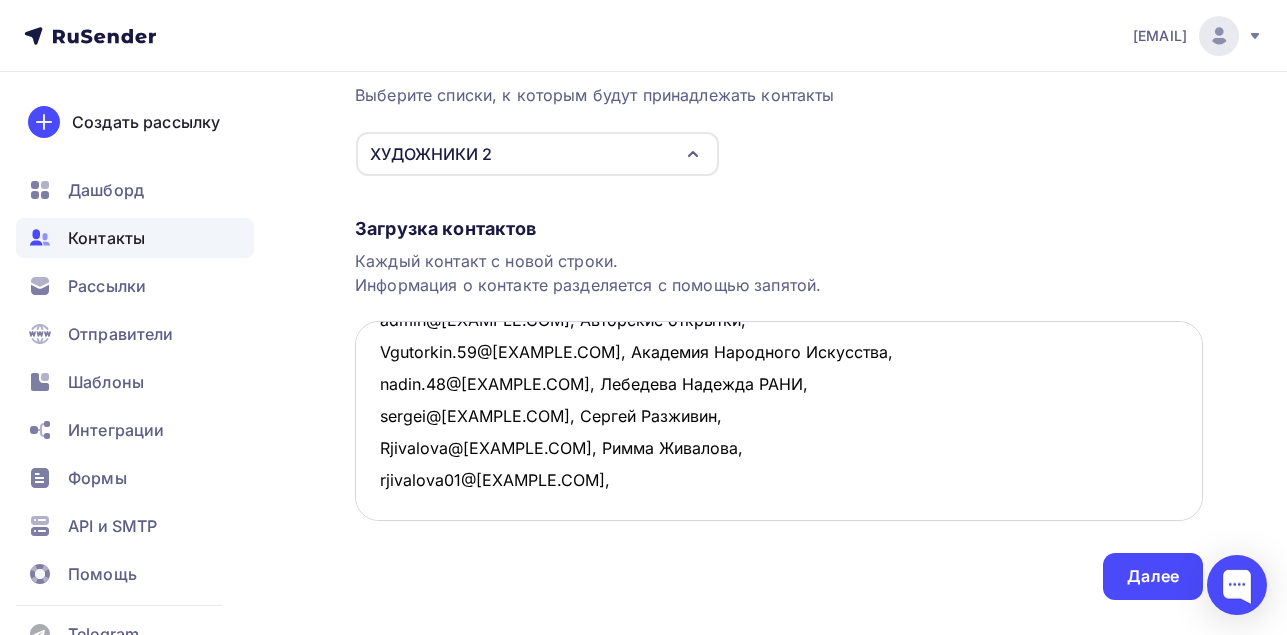 scroll, scrollTop: 44, scrollLeft: 0, axis: vertical 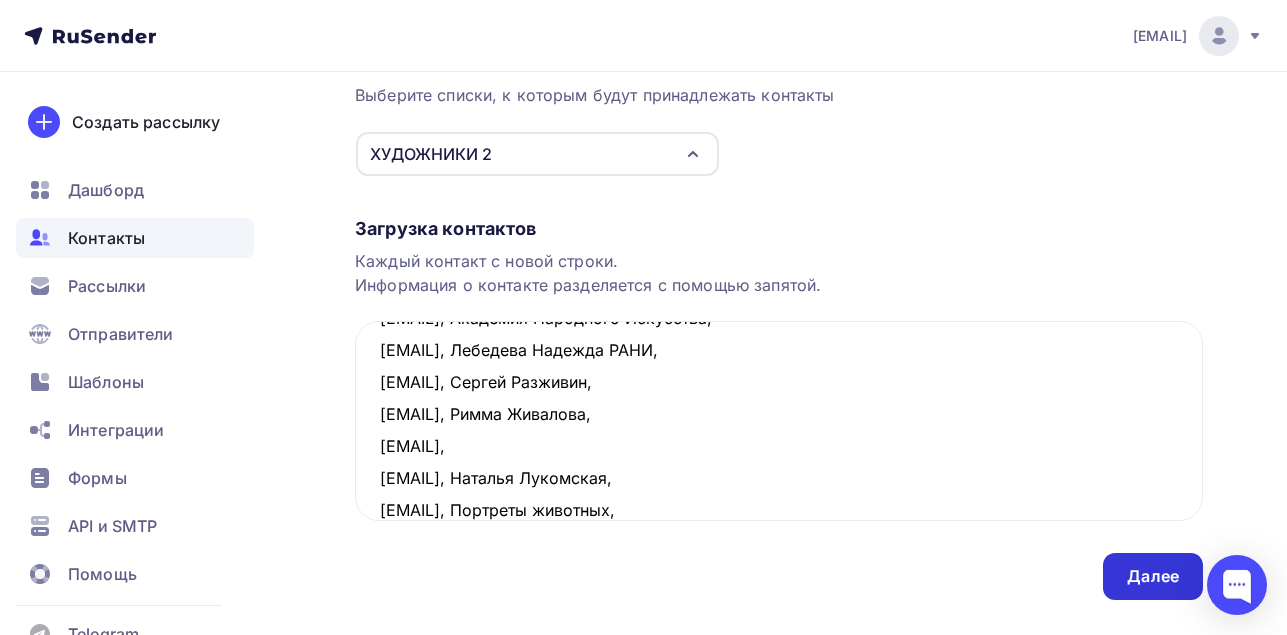 type on "[EMAIL], Авторские открытки,
[EMAIL], Академия Народного Искусства,
[EMAIL], Лебедева Надежда РАНИ,
[EMAIL], Сергей Разживин,
[EMAIL], Римма Живалова,
[EMAIL],
[EMAIL], Наталья Лукомская,
[EMAIL], Портреты животных," 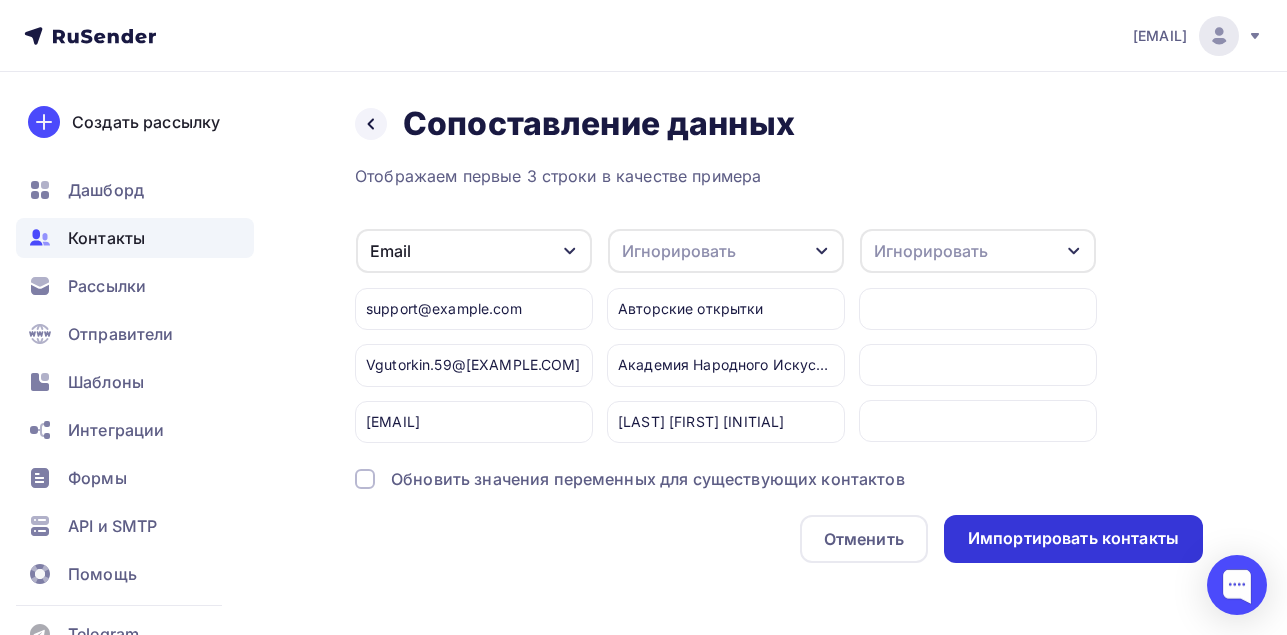 click on "Импортировать контакты" at bounding box center [1073, 538] 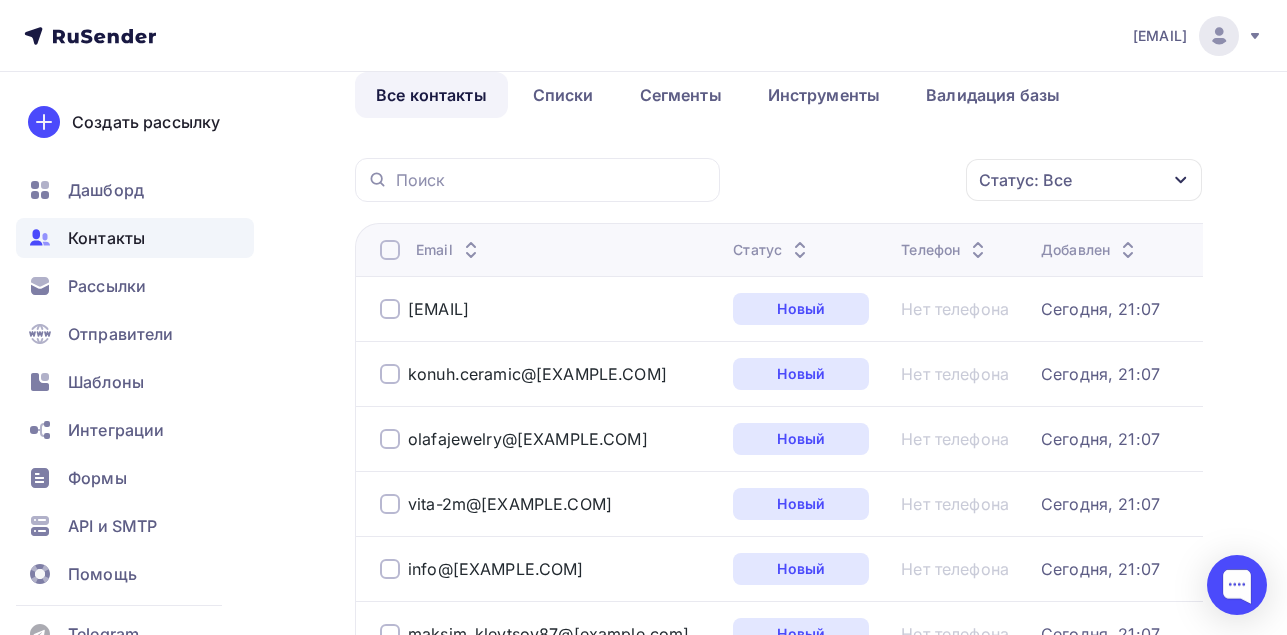 scroll, scrollTop: 0, scrollLeft: 0, axis: both 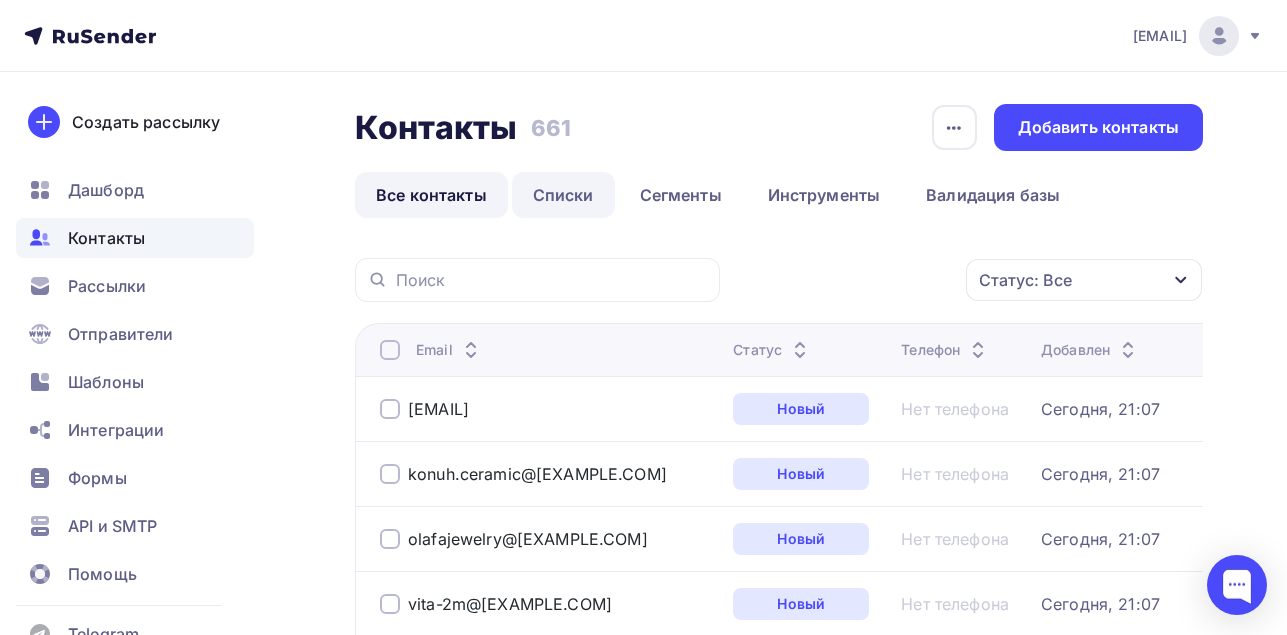 click on "Списки" at bounding box center [563, 195] 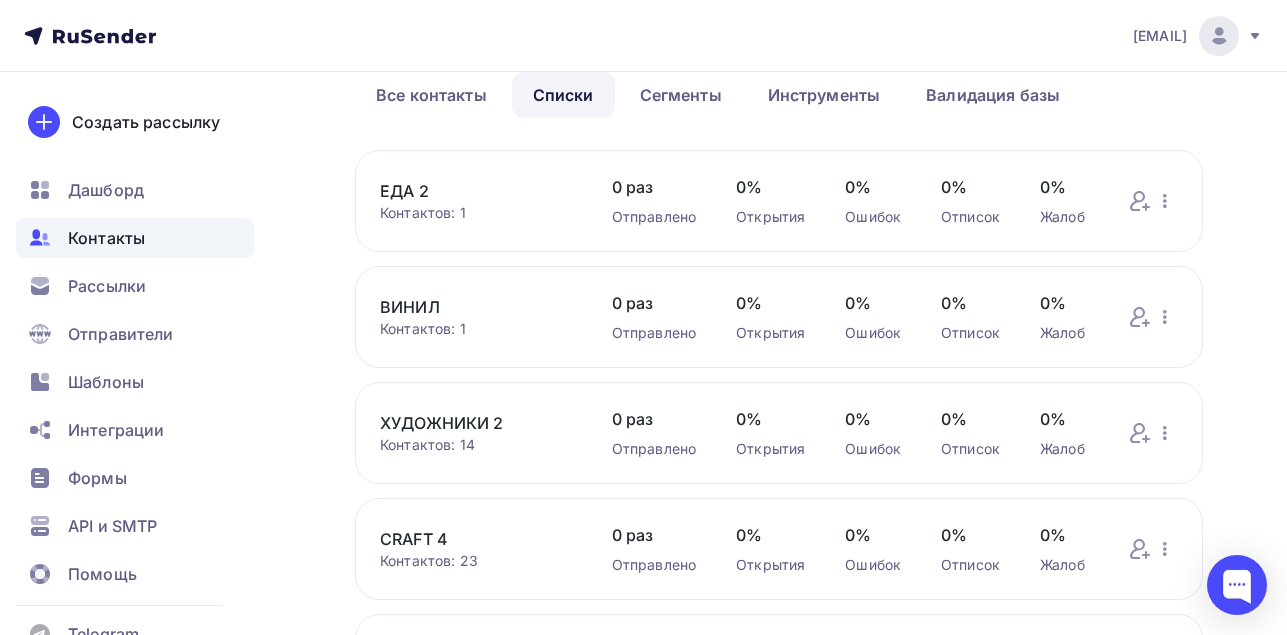 scroll, scrollTop: 200, scrollLeft: 0, axis: vertical 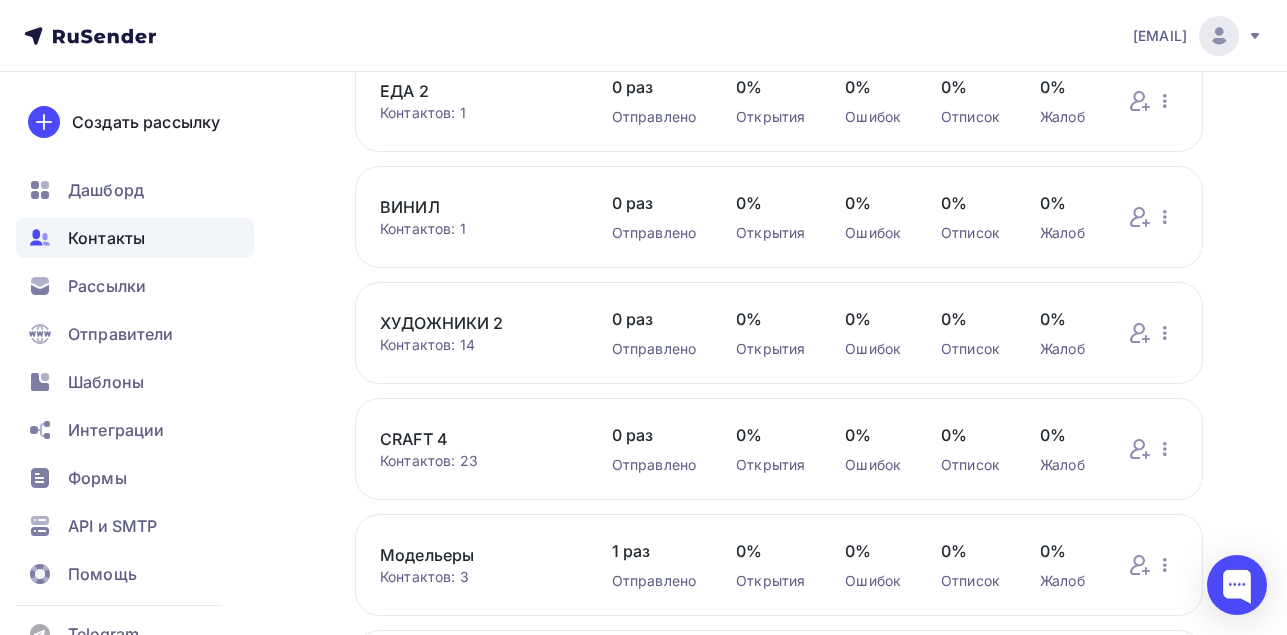 click on "CRAFT 4" at bounding box center (476, 439) 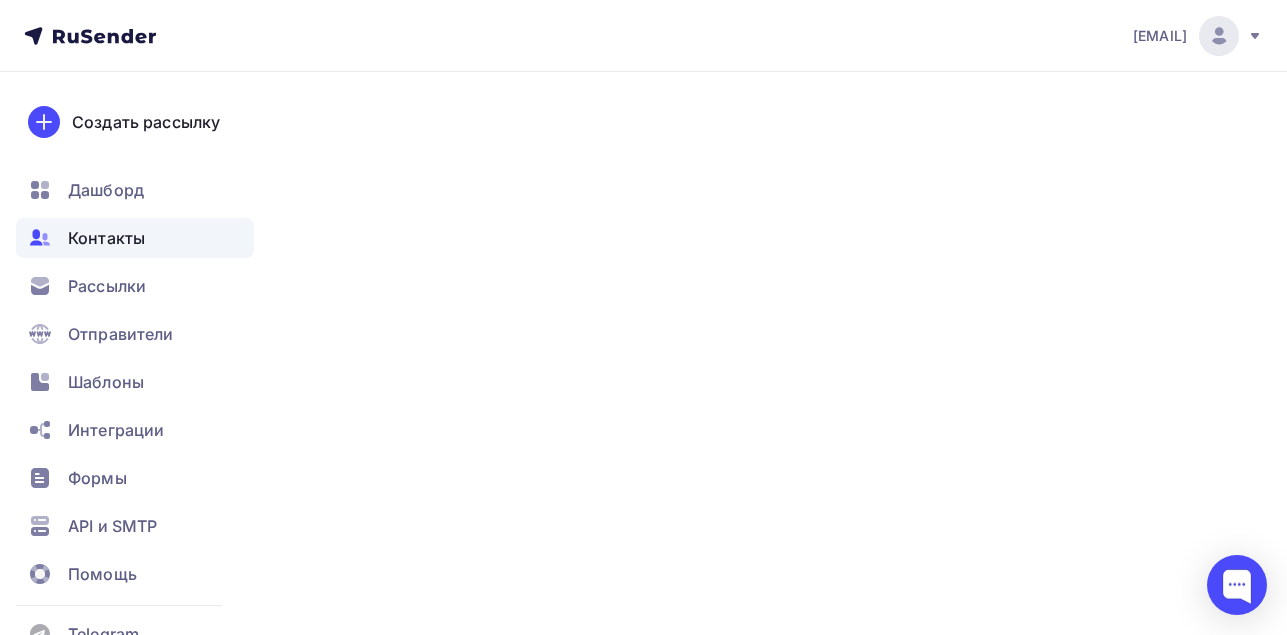 scroll, scrollTop: 0, scrollLeft: 0, axis: both 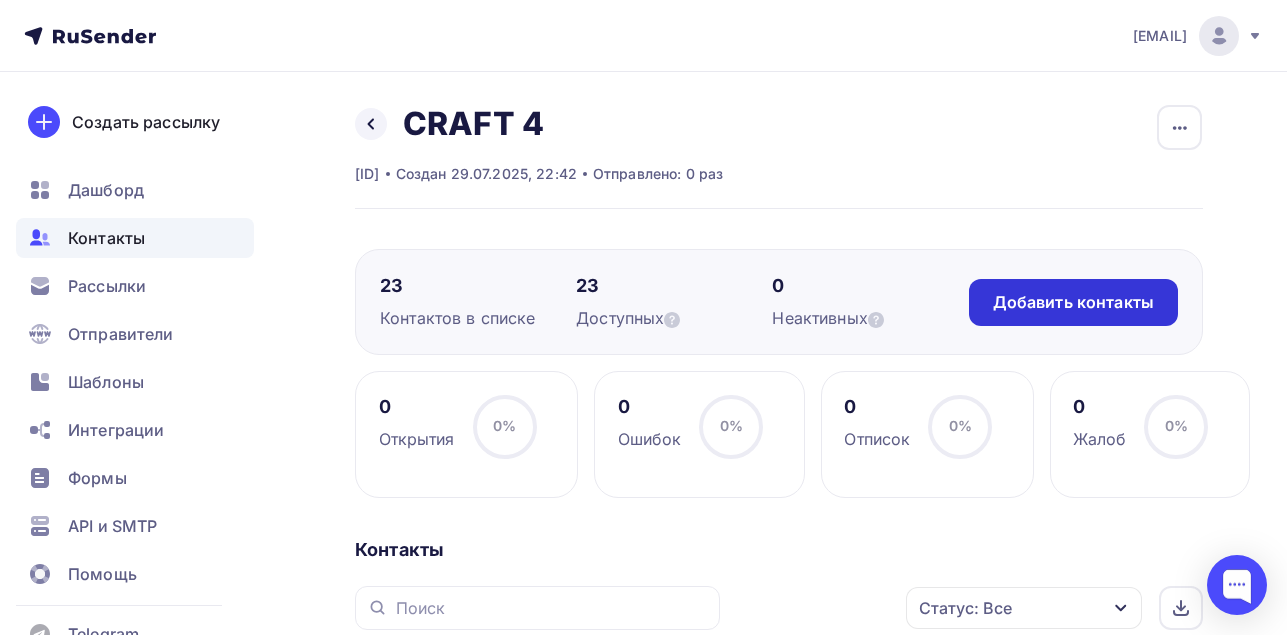 click on "Добавить контакты" at bounding box center (1073, 302) 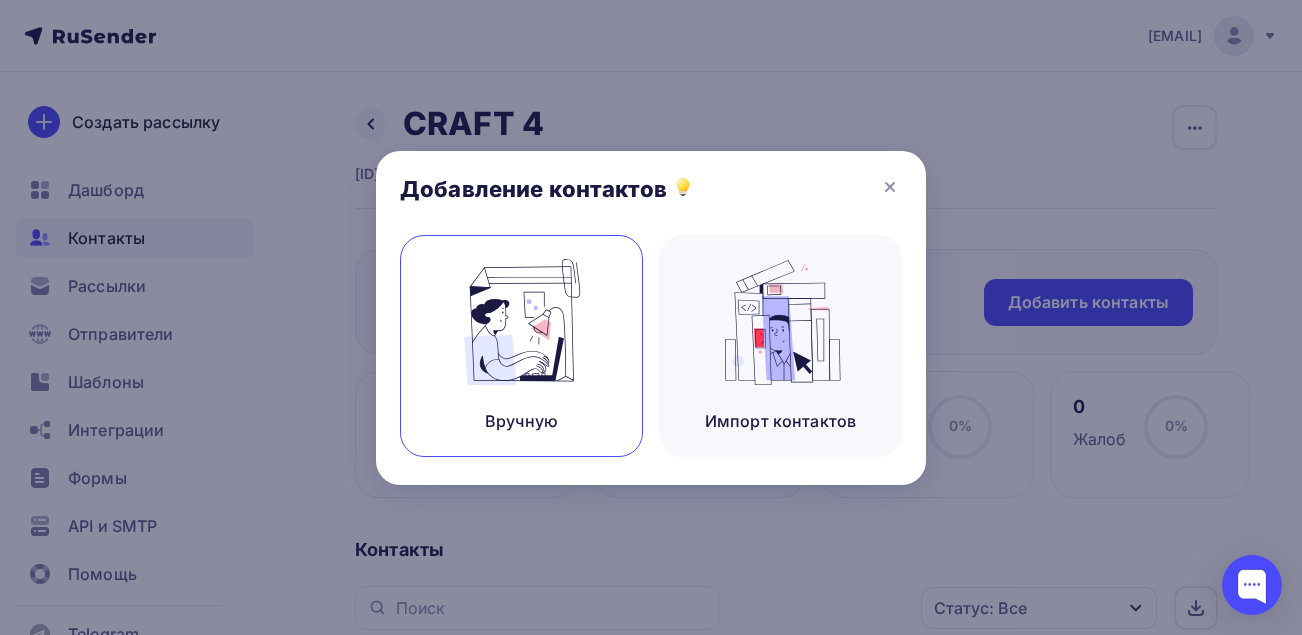 click at bounding box center (522, 322) 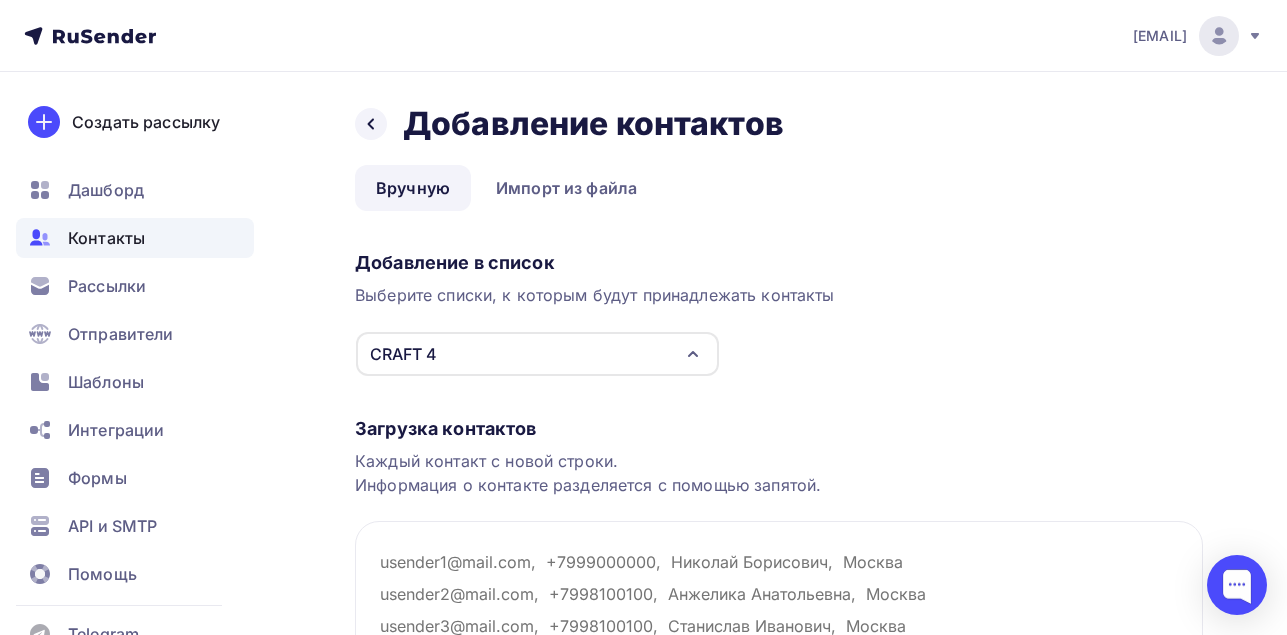 scroll, scrollTop: 100, scrollLeft: 0, axis: vertical 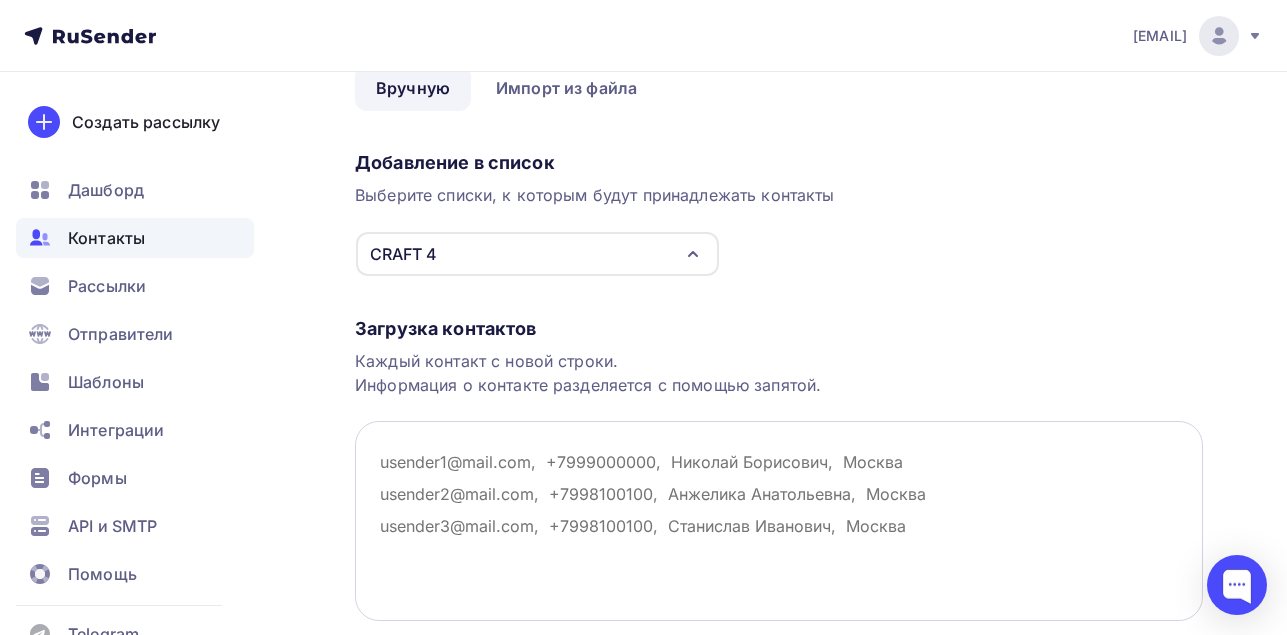 click at bounding box center (779, 521) 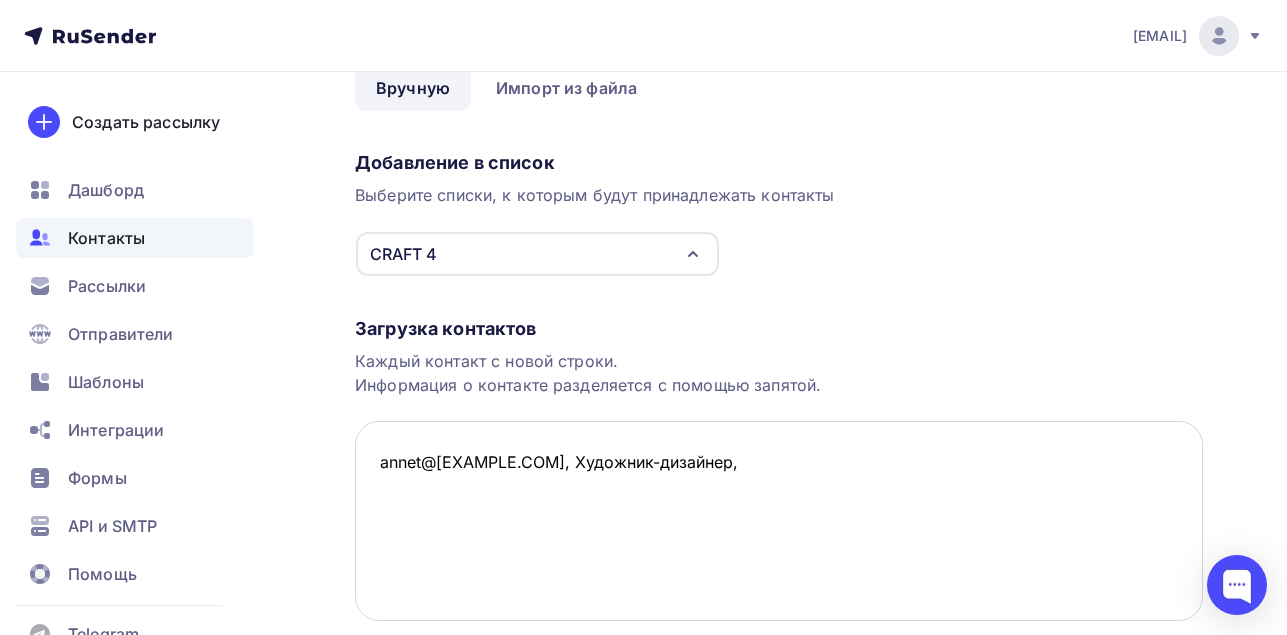 scroll, scrollTop: 200, scrollLeft: 0, axis: vertical 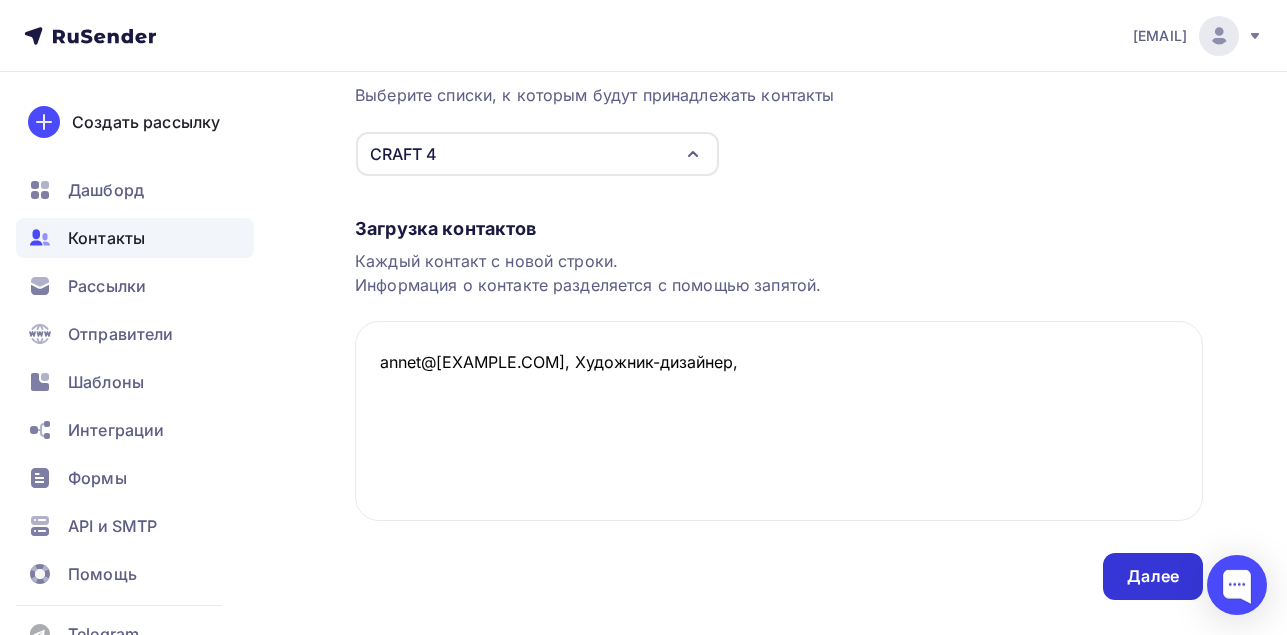 type on "annet@[EXAMPLE.COM], Художник-дизайнер," 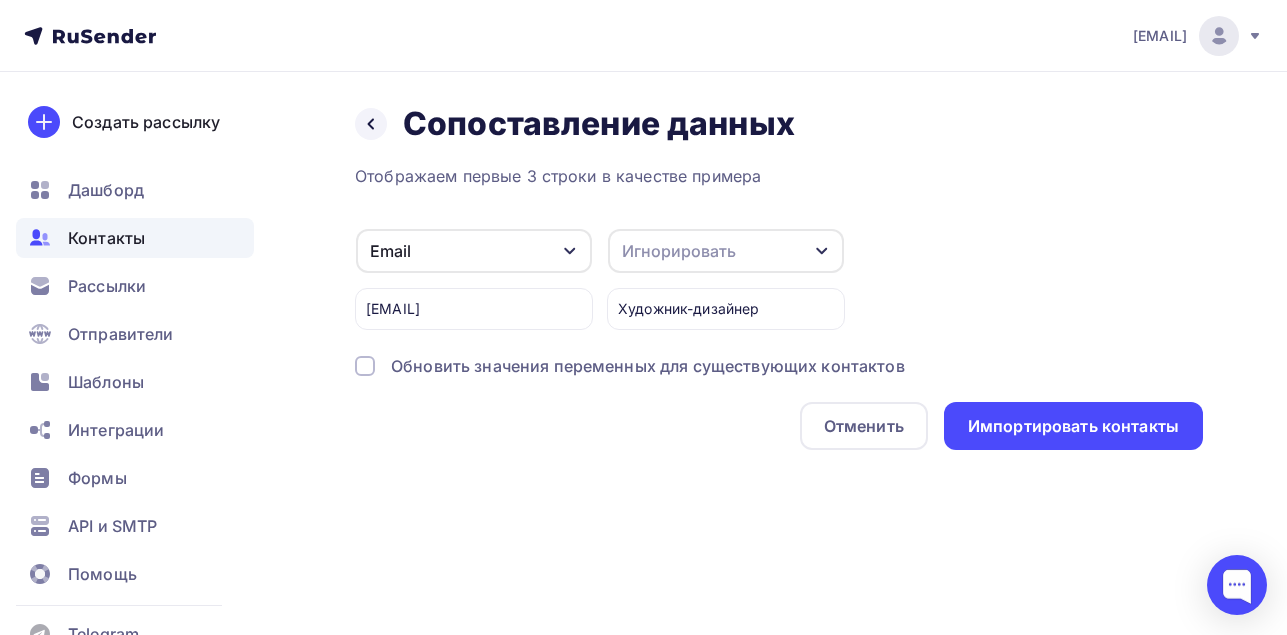 scroll, scrollTop: 0, scrollLeft: 0, axis: both 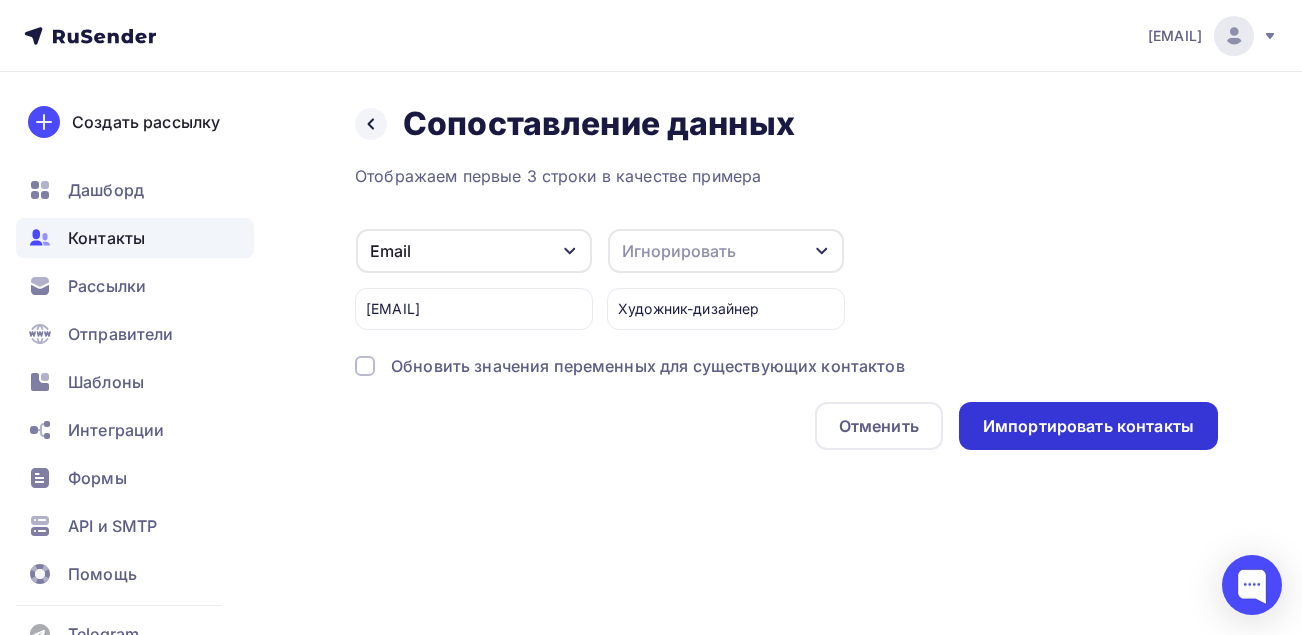 click on "Импортировать контакты" at bounding box center (1088, 426) 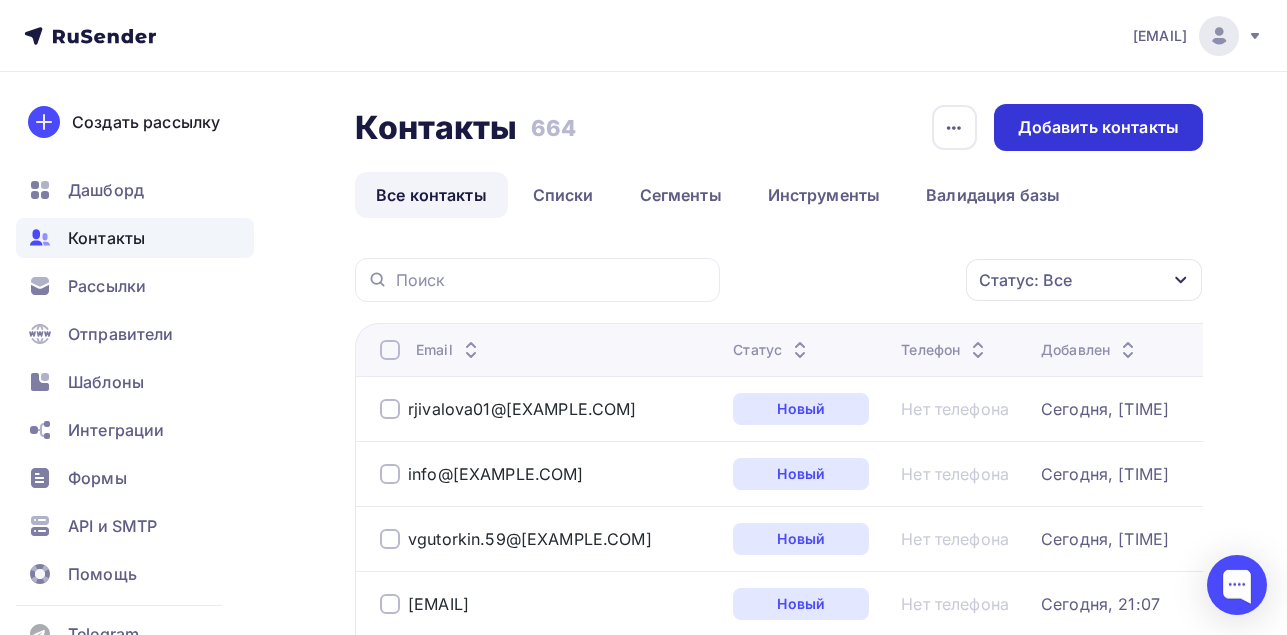 click on "Добавить контакты" at bounding box center [1098, 127] 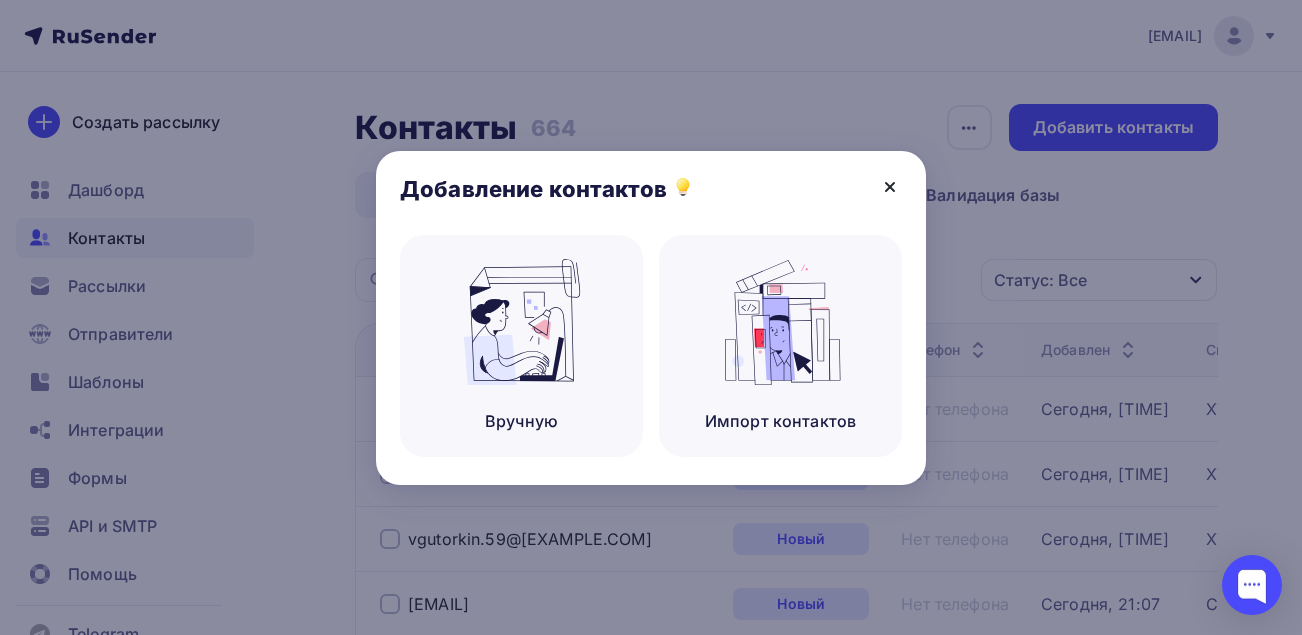 click 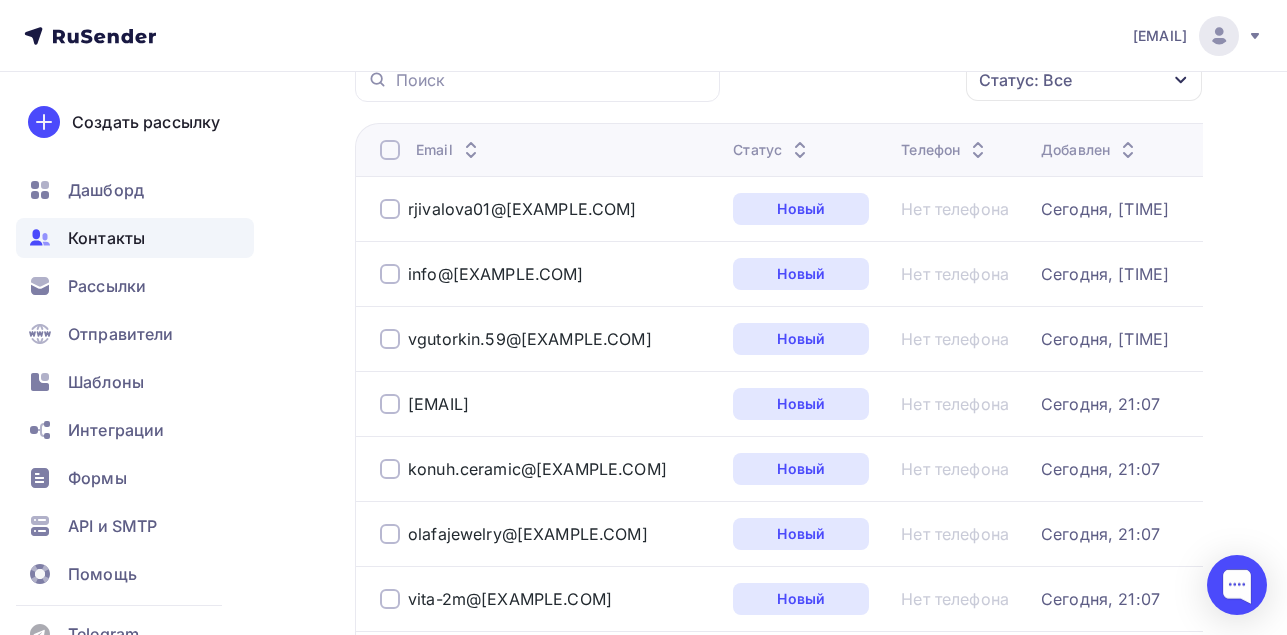 scroll, scrollTop: 0, scrollLeft: 0, axis: both 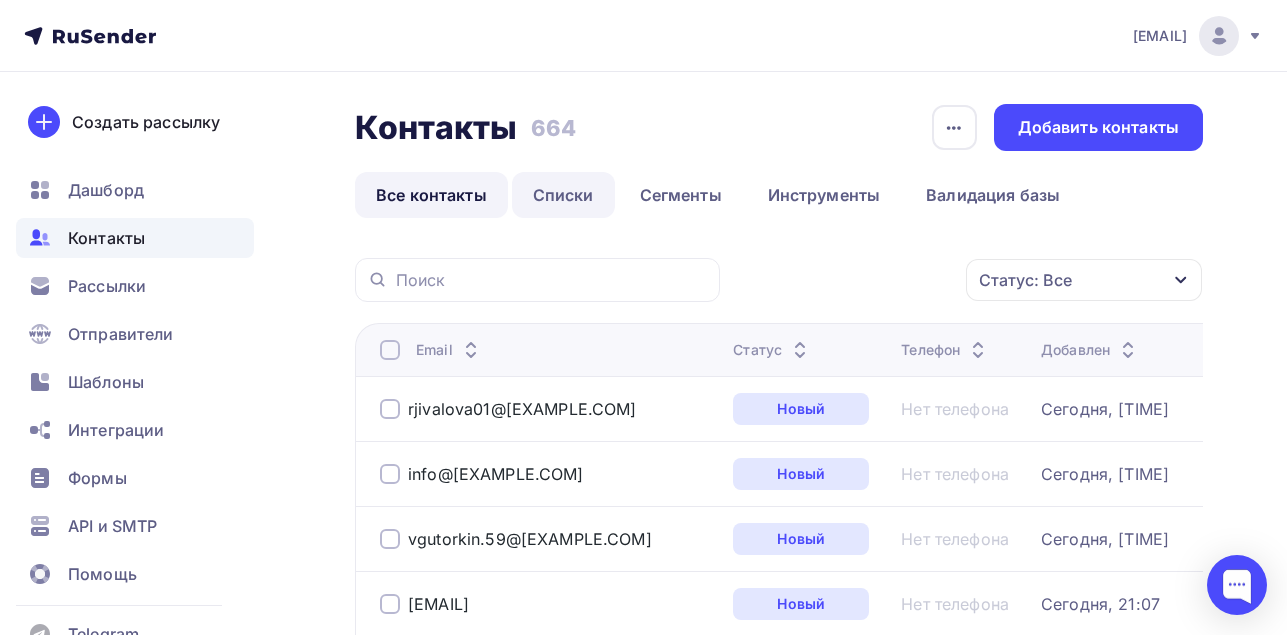 click on "Списки" at bounding box center [563, 195] 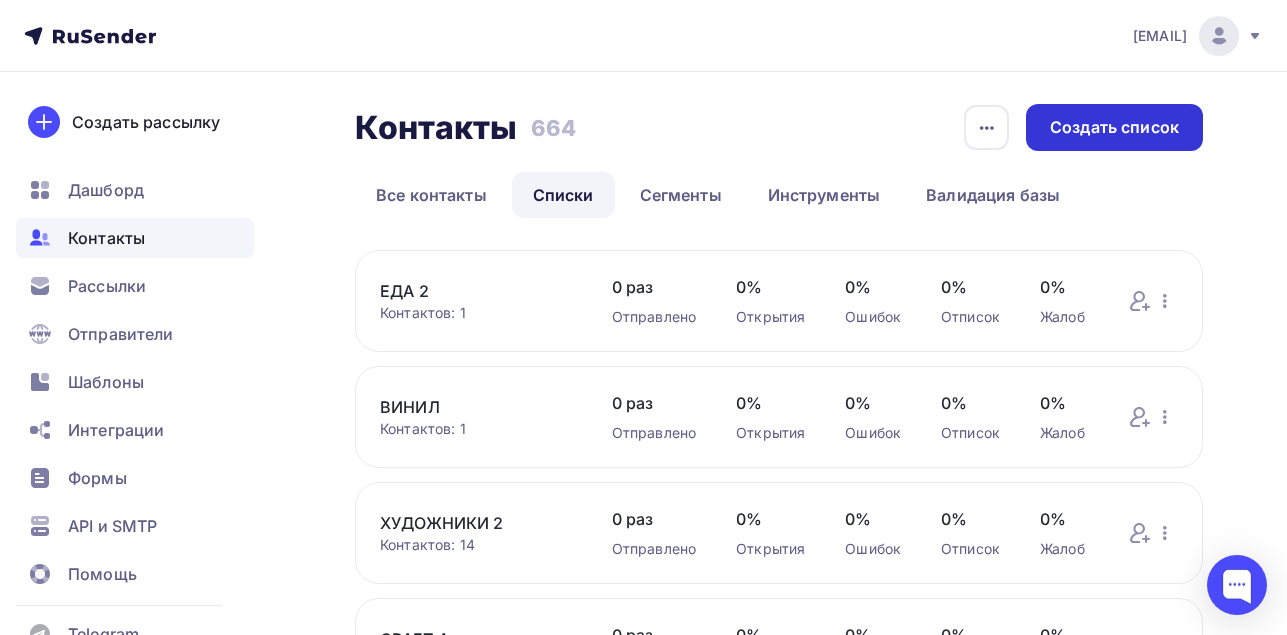 click on "Создать список" at bounding box center [1114, 127] 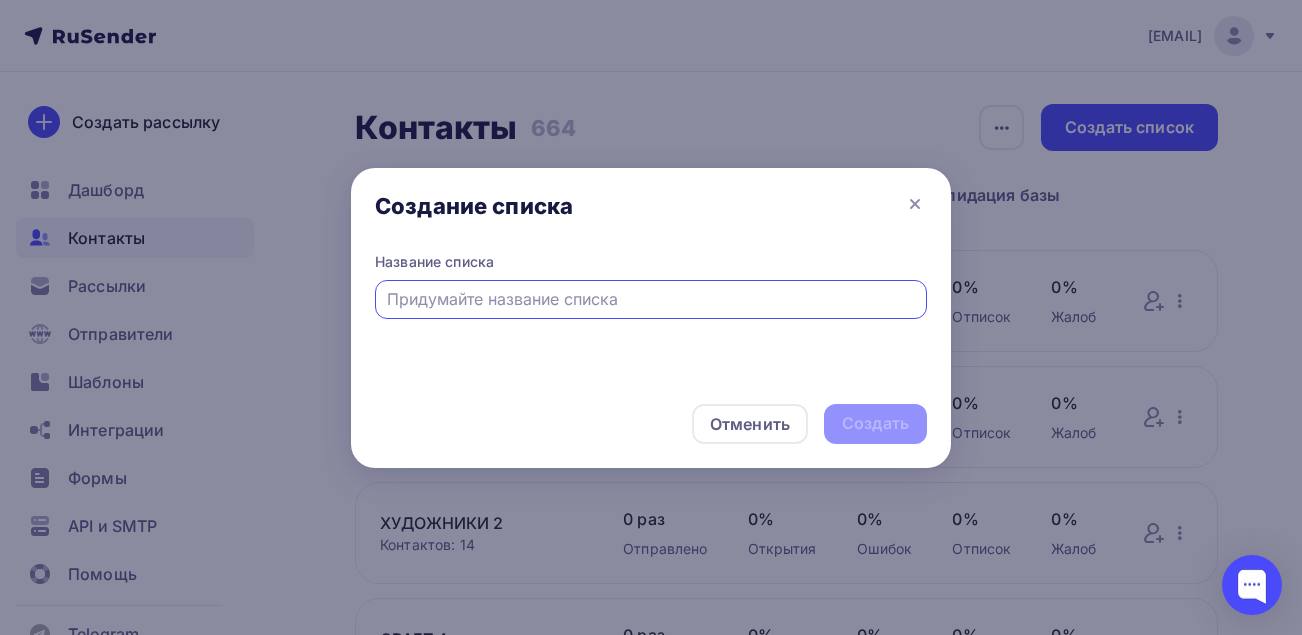 click at bounding box center [651, 299] 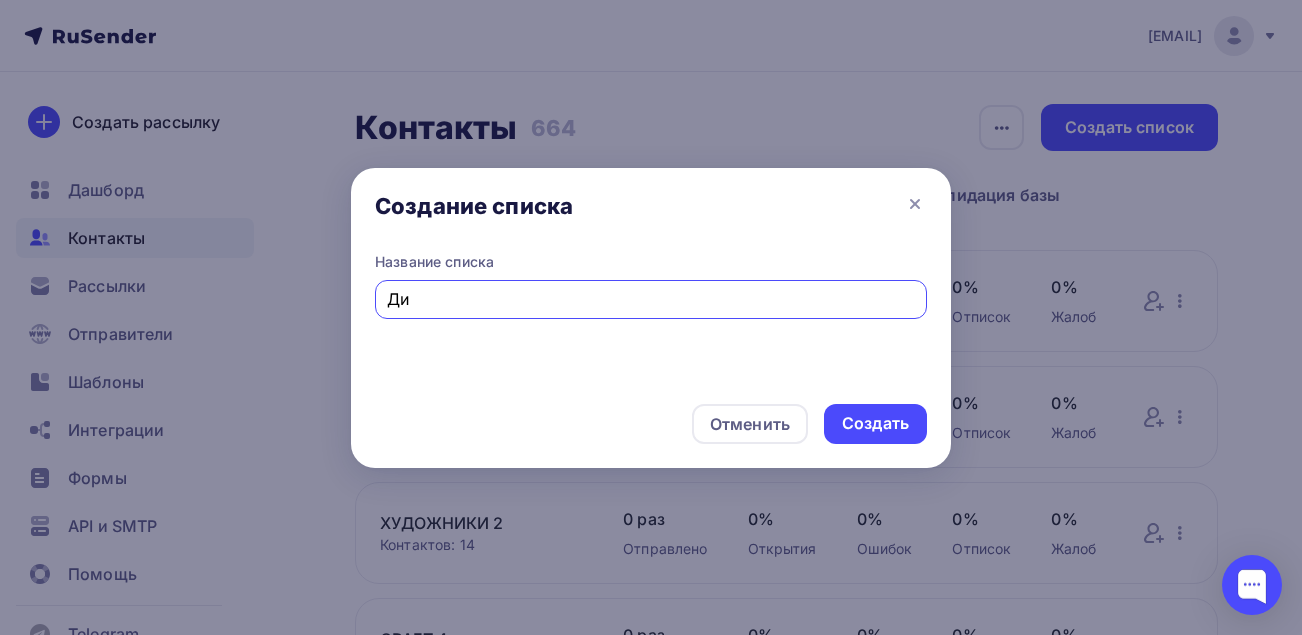 type on "Д" 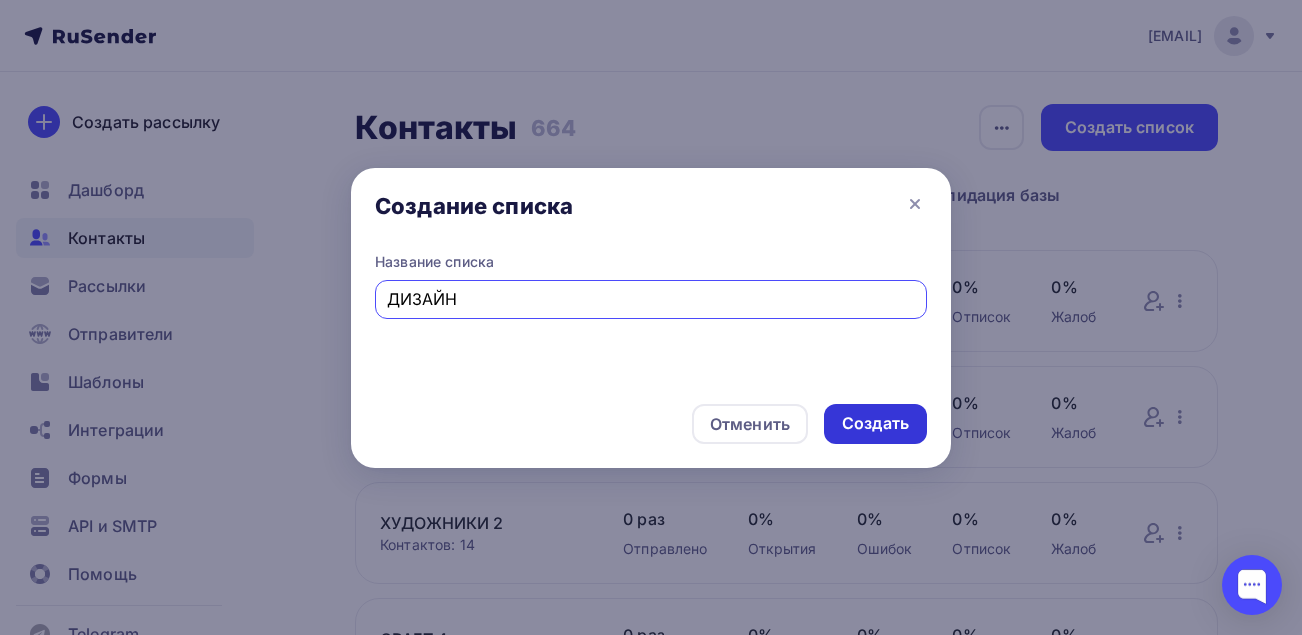 type on "ДИЗАЙН" 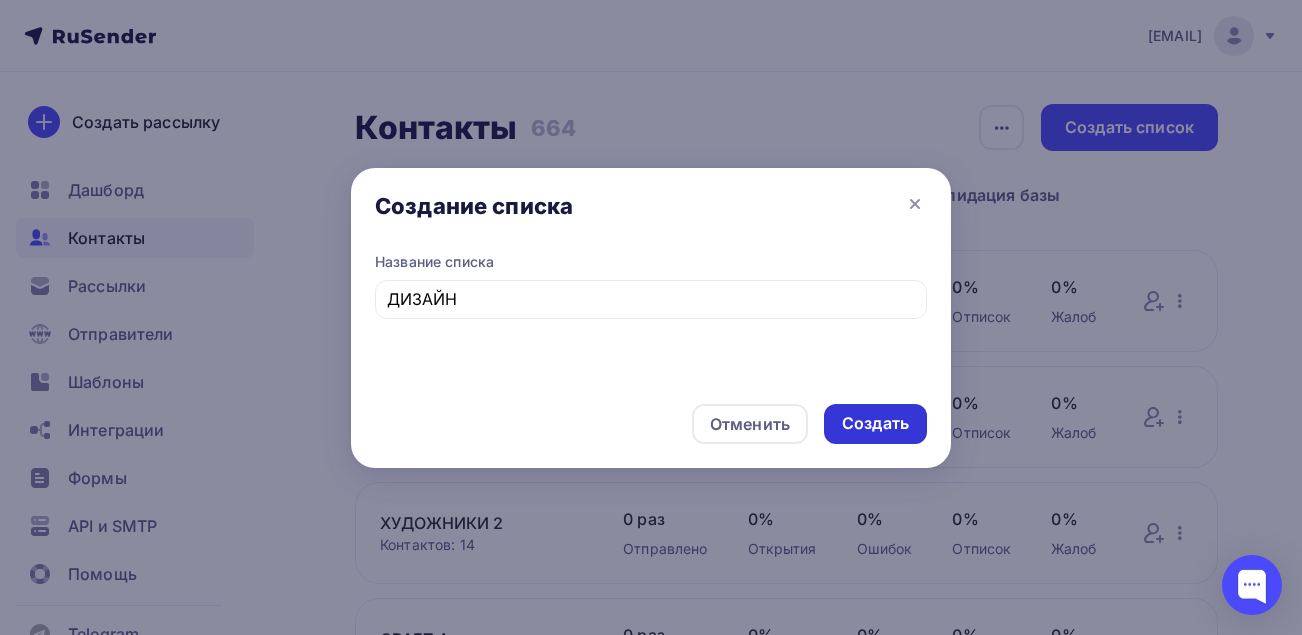 click on "Создать" at bounding box center [875, 423] 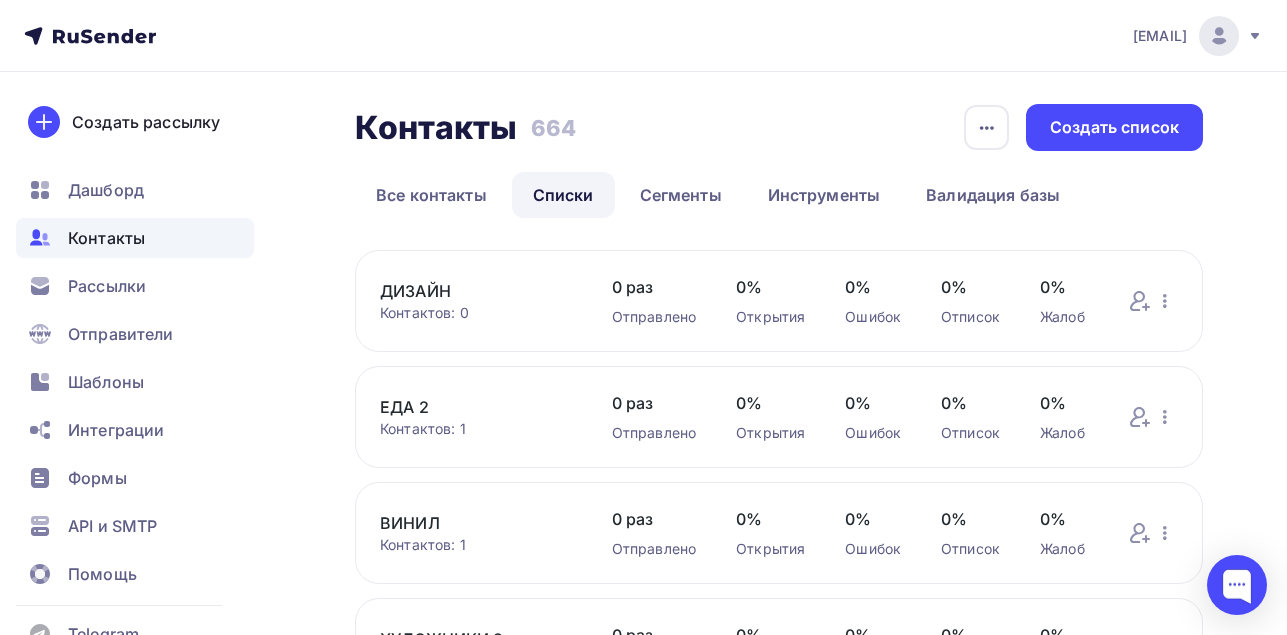 click on "ДИЗАЙН" at bounding box center (476, 291) 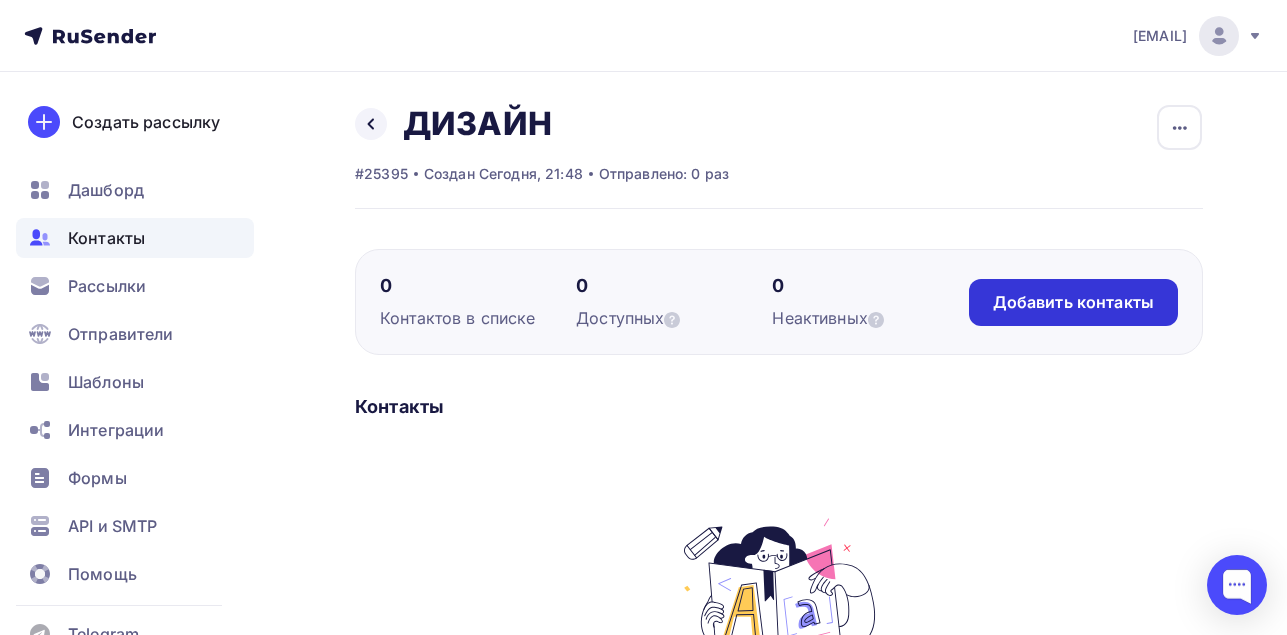 click on "Добавить контакты" at bounding box center (1073, 302) 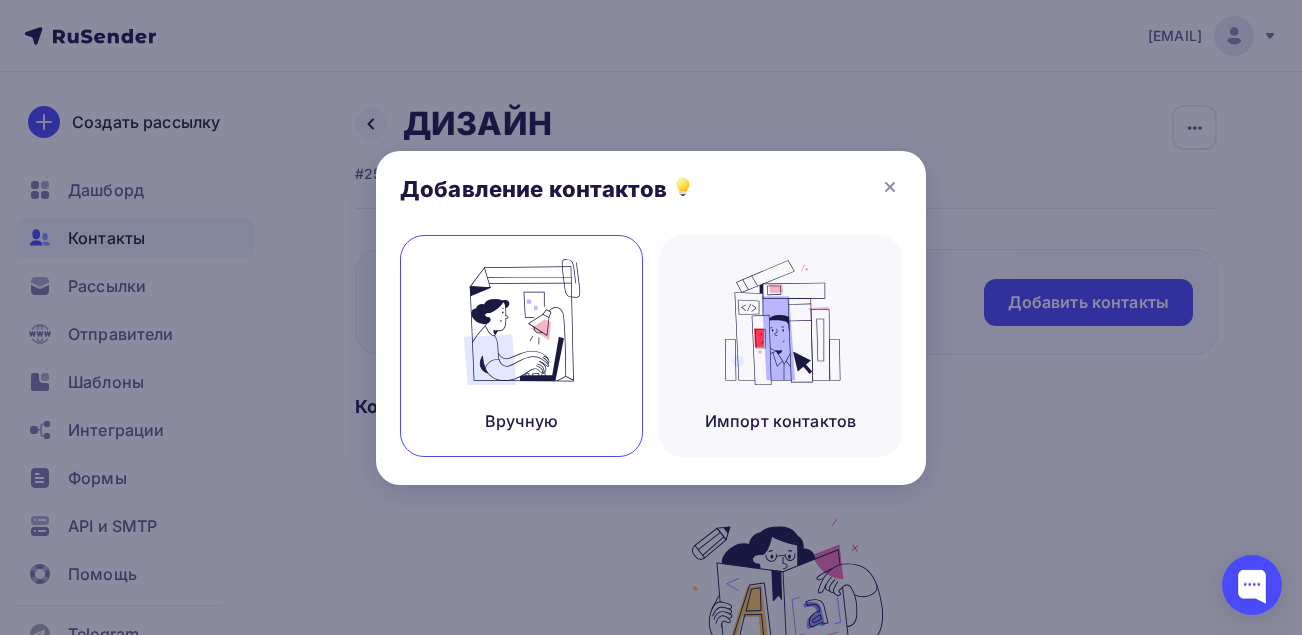 click at bounding box center (522, 322) 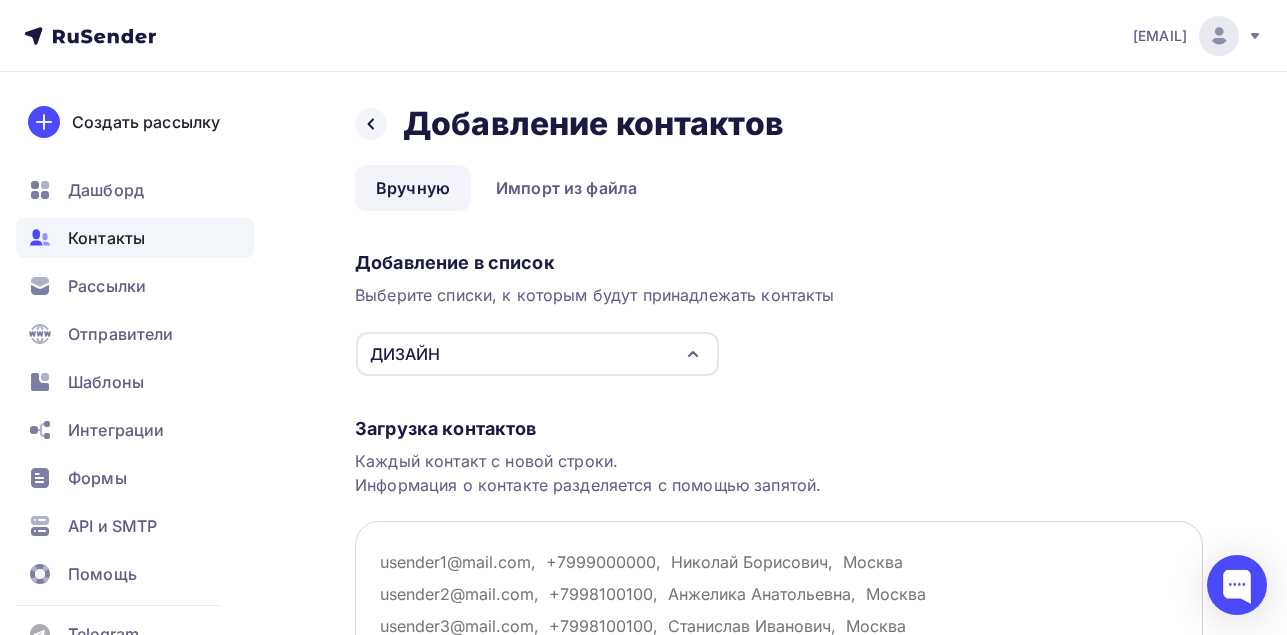 click at bounding box center (779, 621) 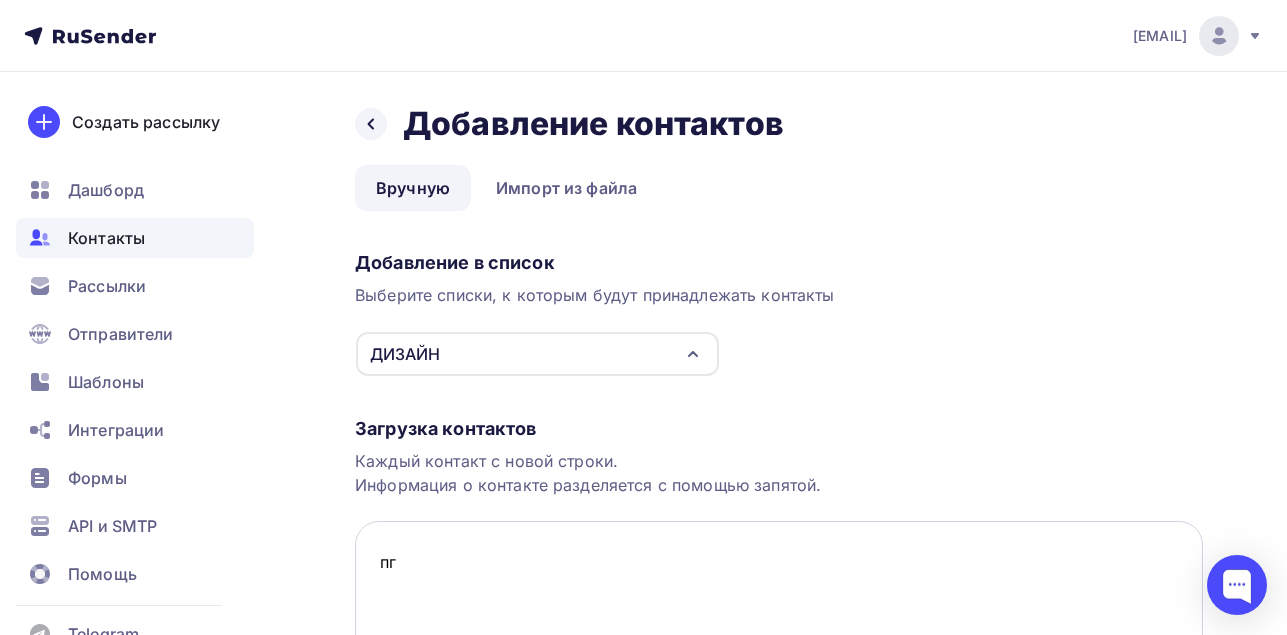 type on "п" 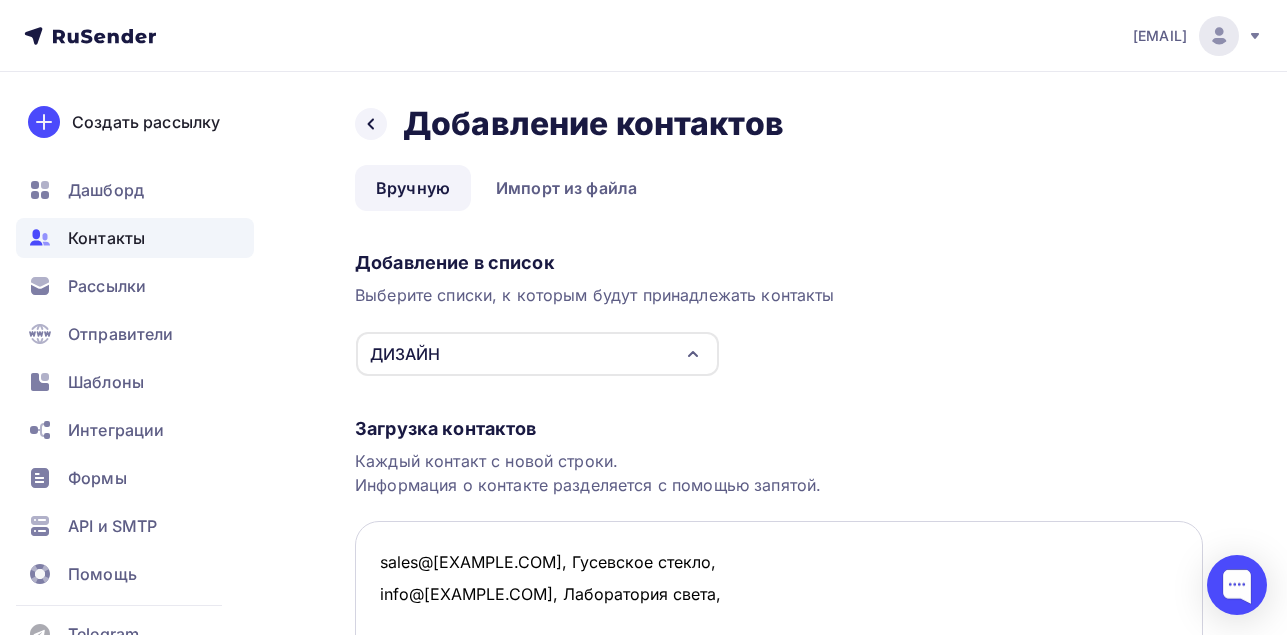 scroll, scrollTop: 1, scrollLeft: 0, axis: vertical 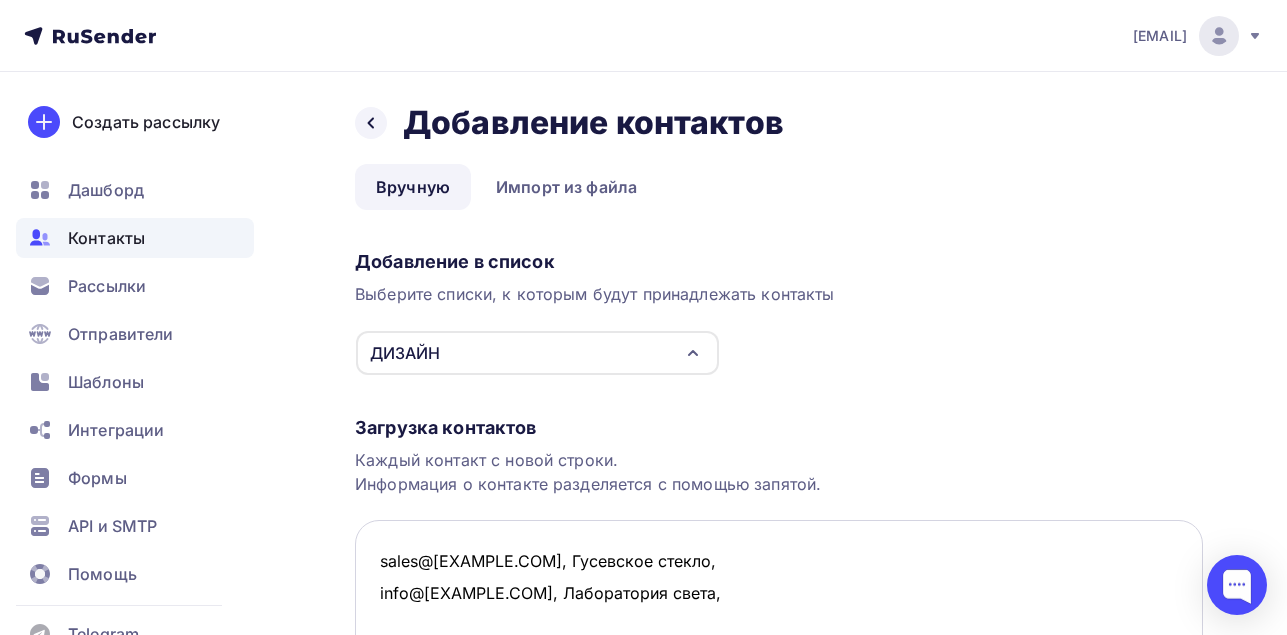 paste on "love@[example.com]" 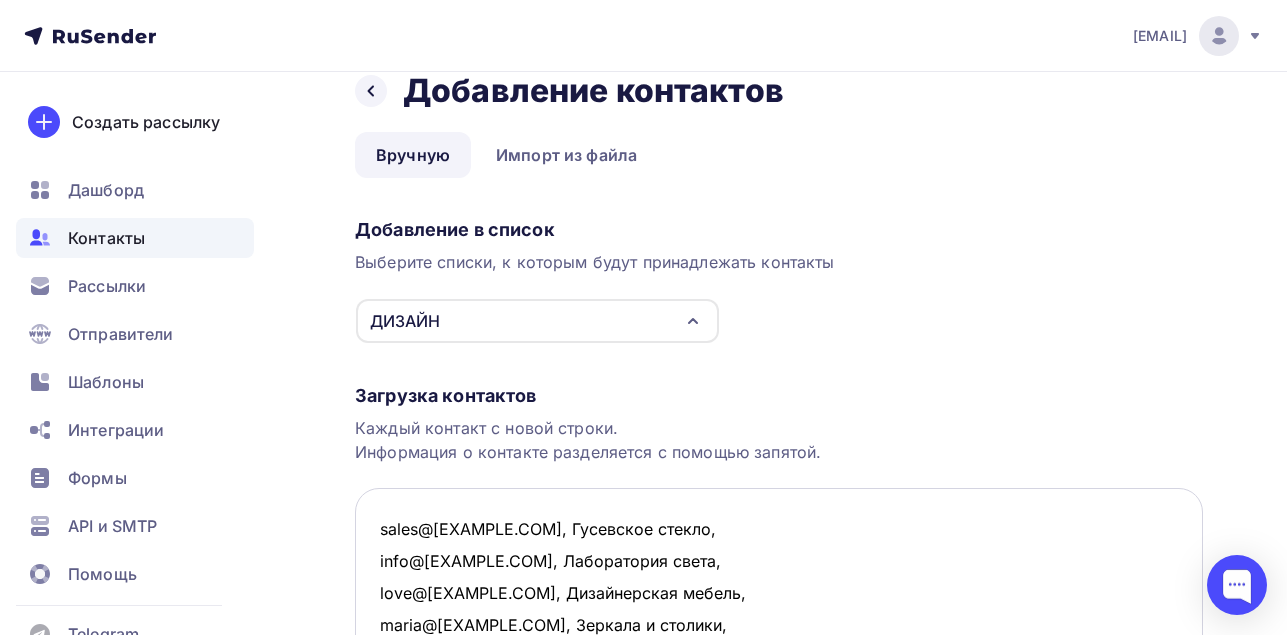 scroll, scrollTop: 65, scrollLeft: 0, axis: vertical 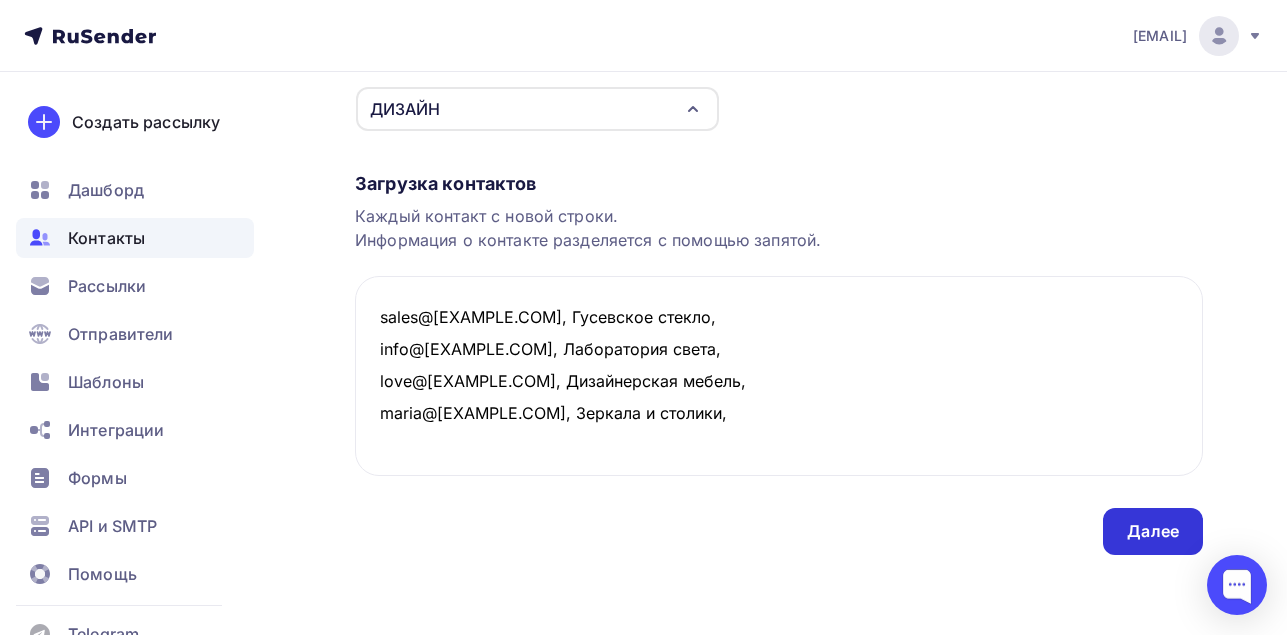 type on "sales@[EXAMPLE.COM], Гусевское стекло,
info@[EXAMPLE.COM], Лаборатория света,
love@[EXAMPLE.COM], Дизайнерская мебель,
maria@[EXAMPLE.COM], Зеркала и столики," 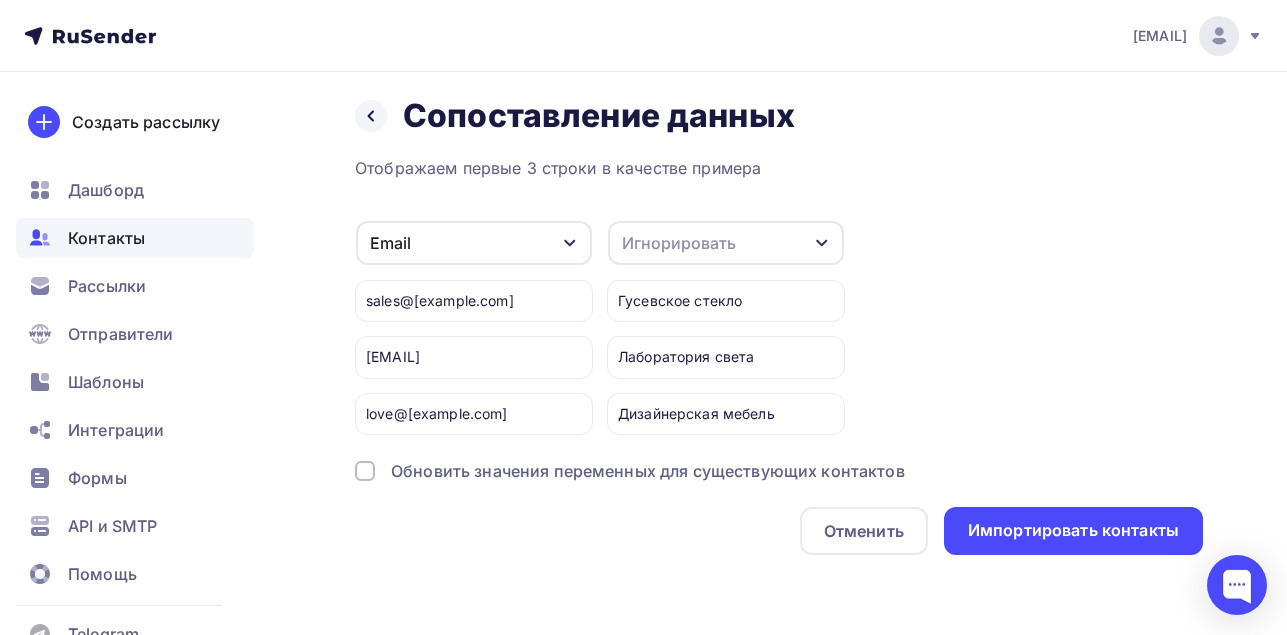 scroll, scrollTop: 0, scrollLeft: 0, axis: both 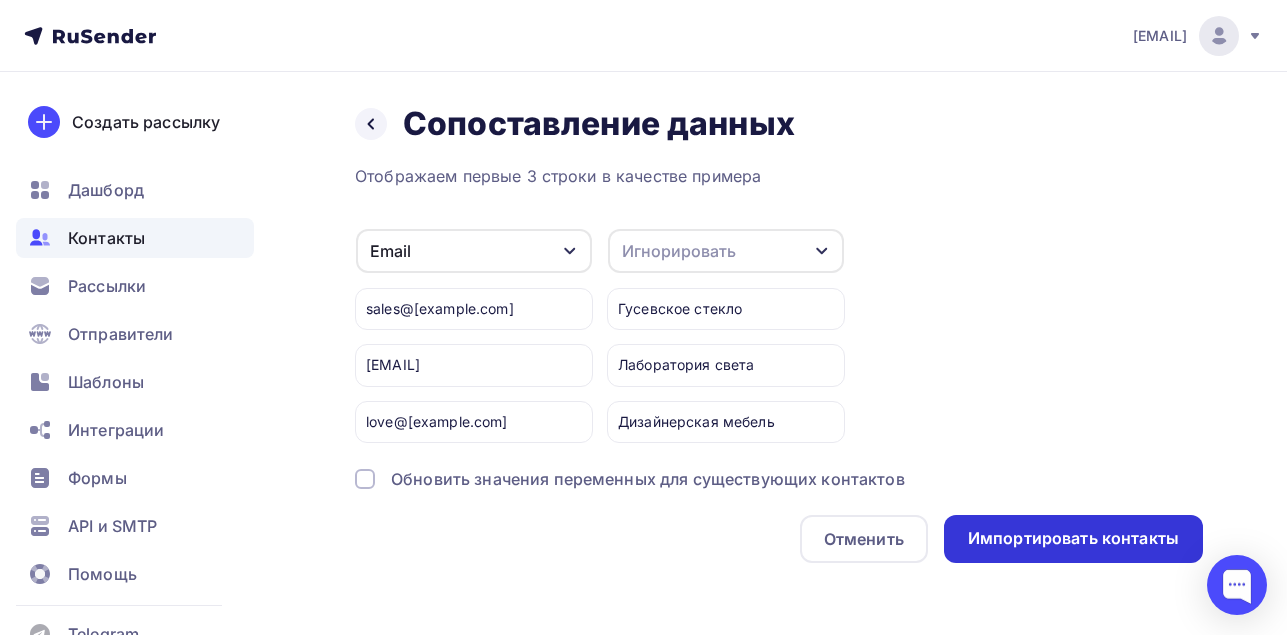 click on "Импортировать контакты" at bounding box center (1073, 538) 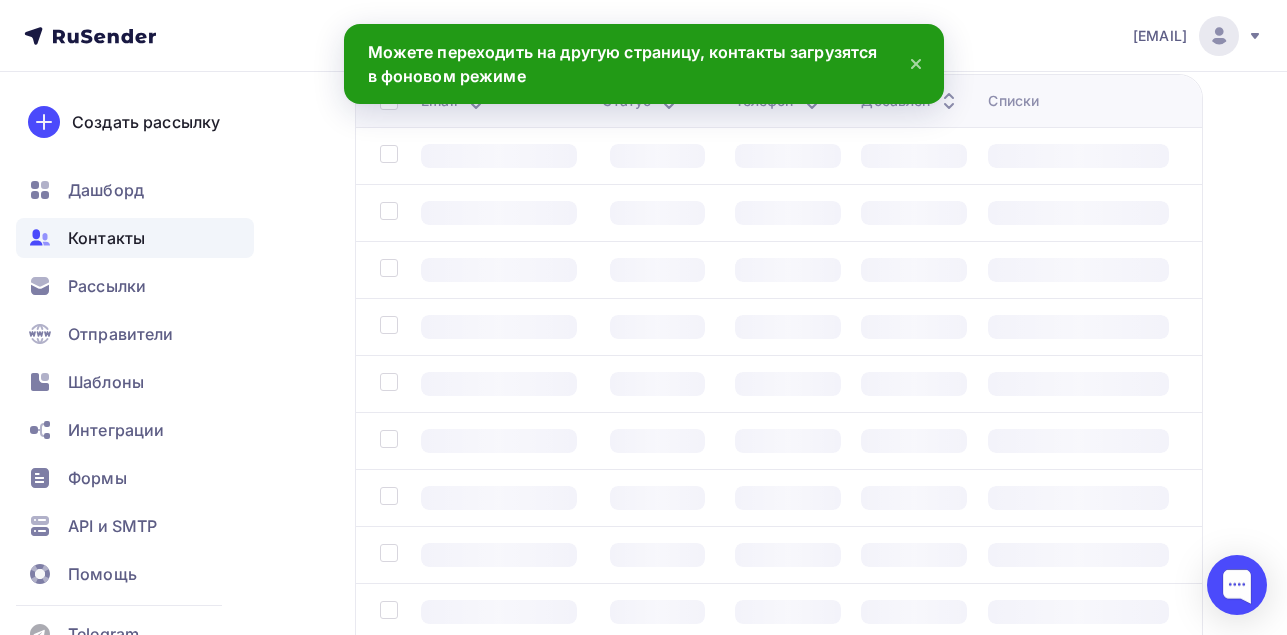 scroll, scrollTop: 0, scrollLeft: 0, axis: both 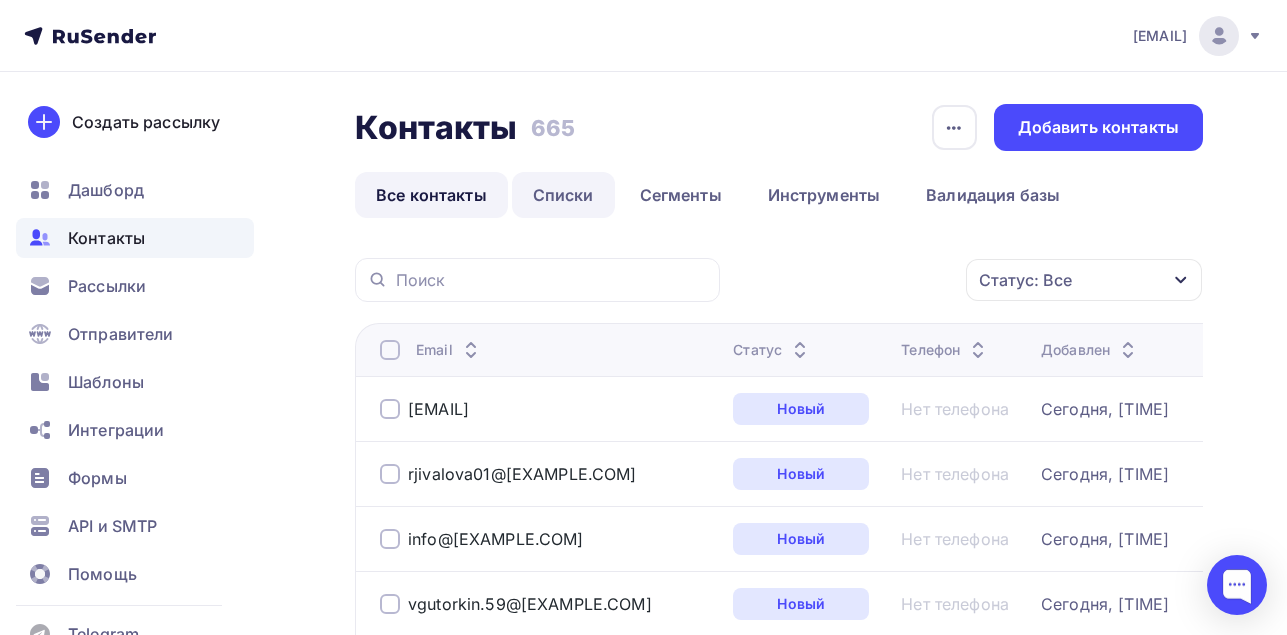 click on "Списки" at bounding box center [563, 195] 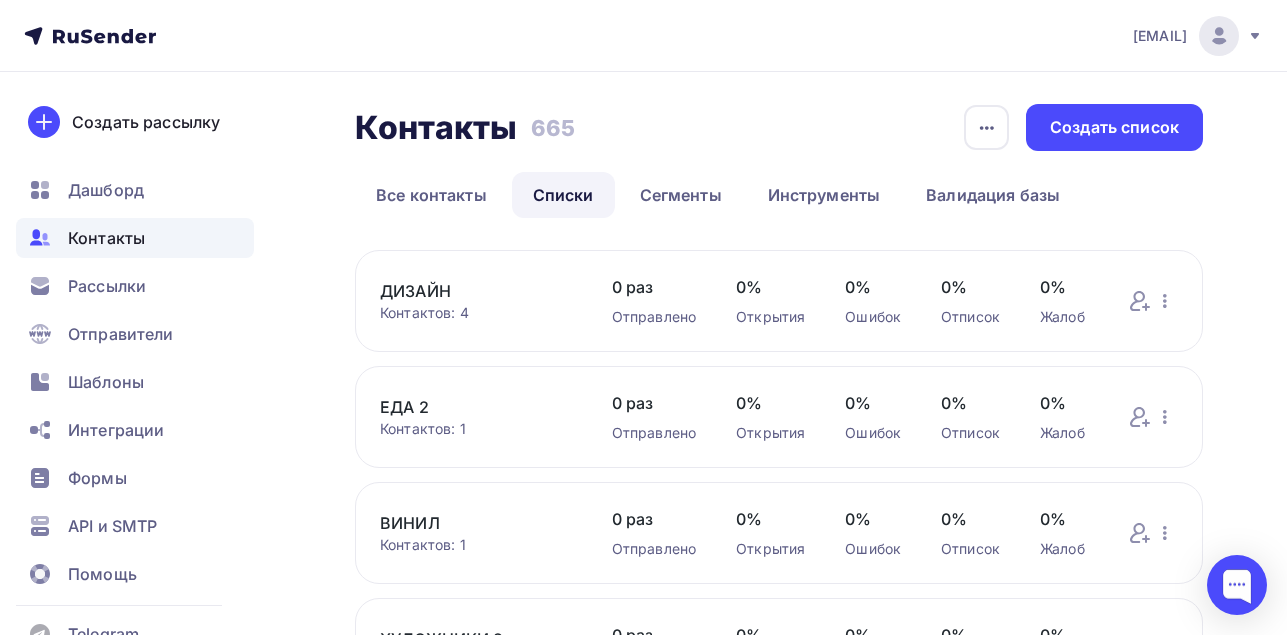 click on "ЕДА 2" at bounding box center [476, 407] 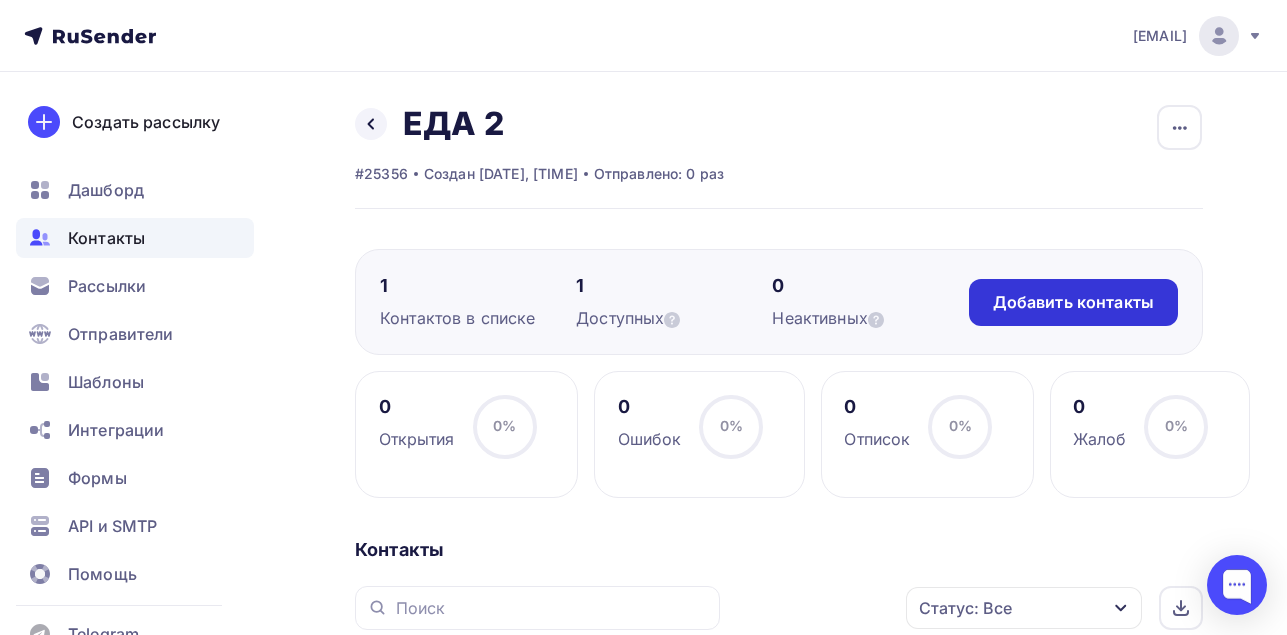 click on "Добавить контакты" at bounding box center (1073, 302) 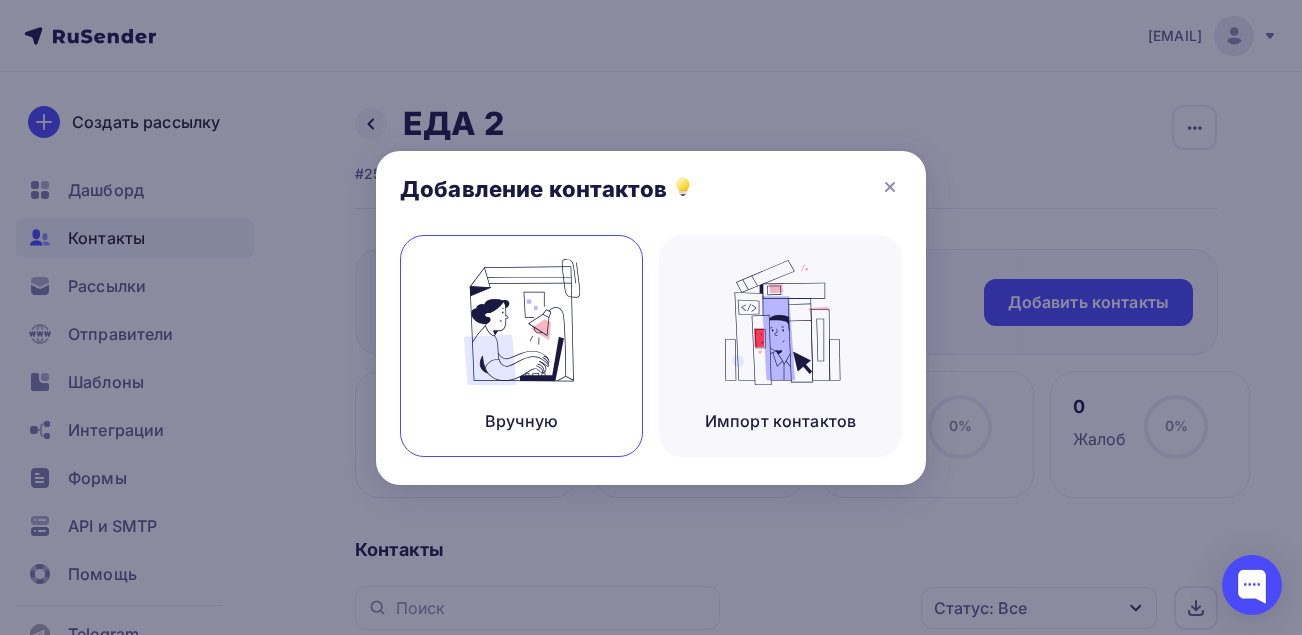 click at bounding box center [522, 322] 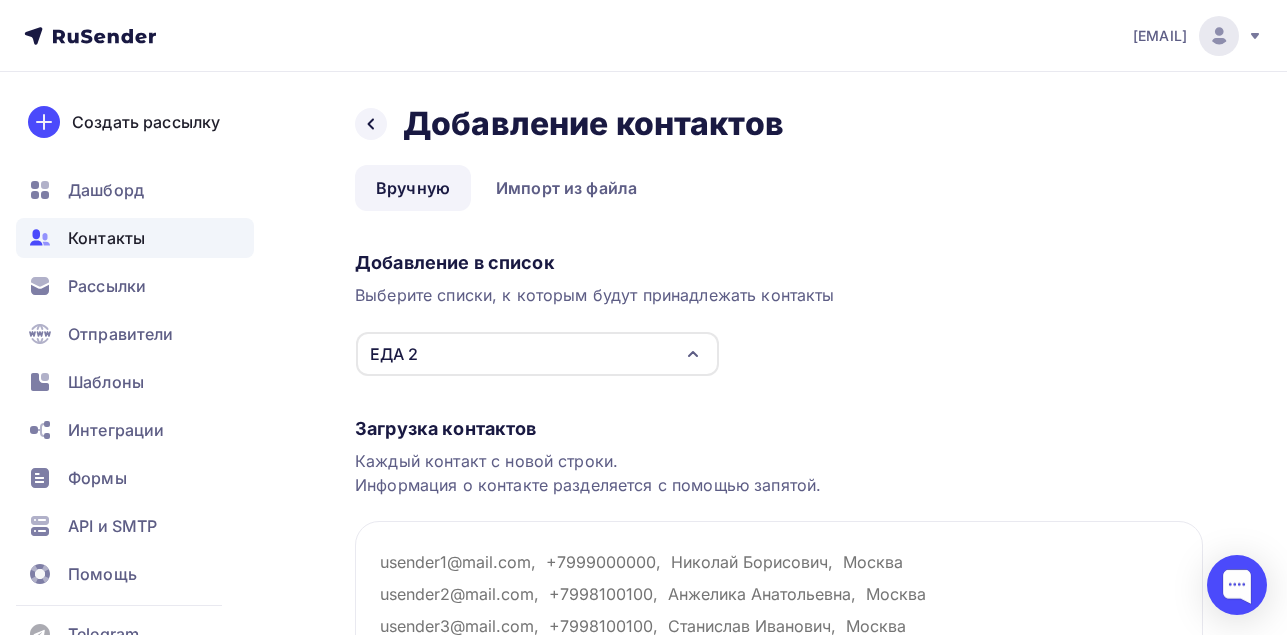 scroll, scrollTop: 100, scrollLeft: 0, axis: vertical 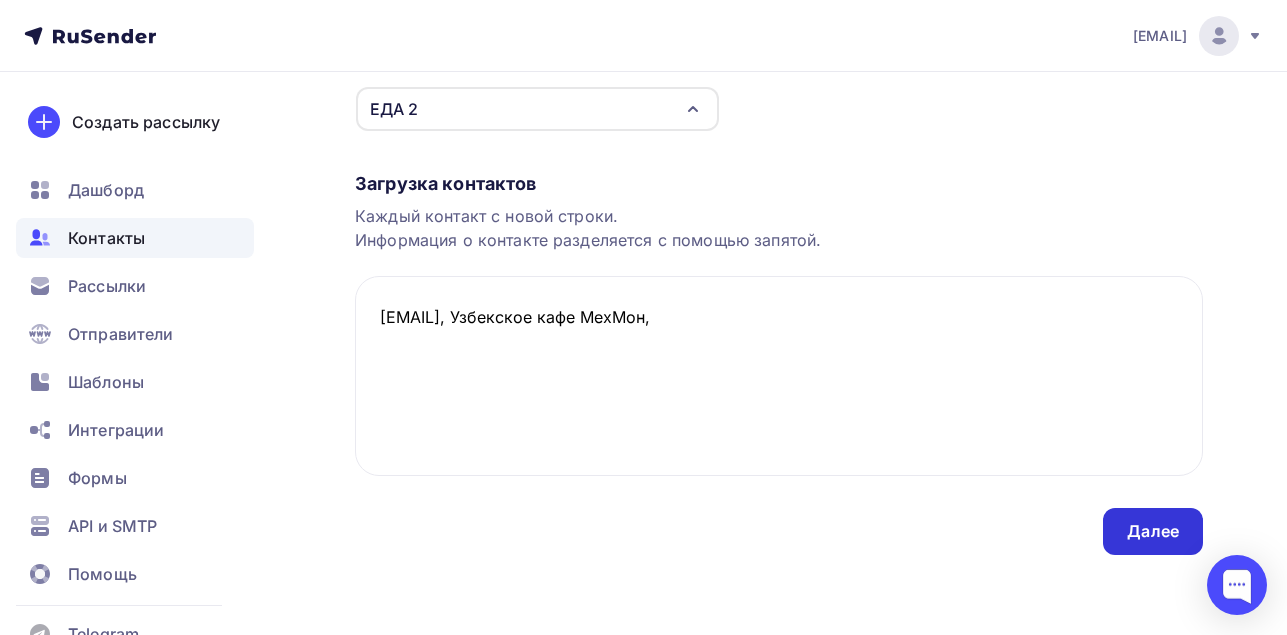 type on "[EMAIL], Узбекское кафе МехМон," 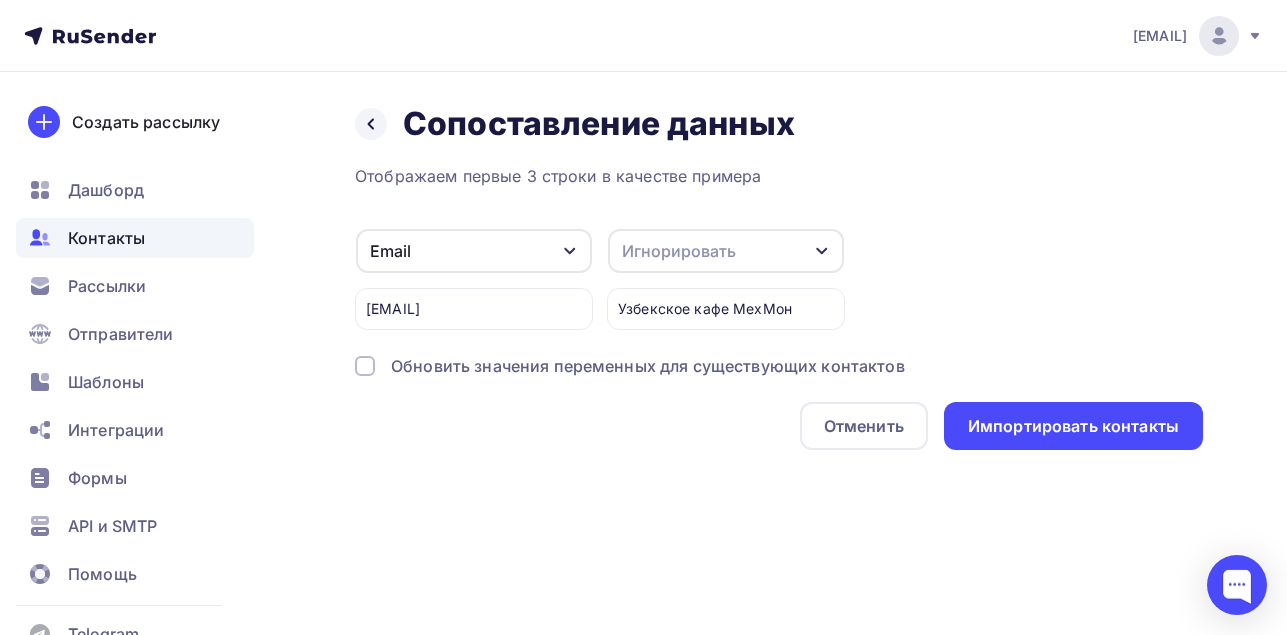scroll, scrollTop: 0, scrollLeft: 0, axis: both 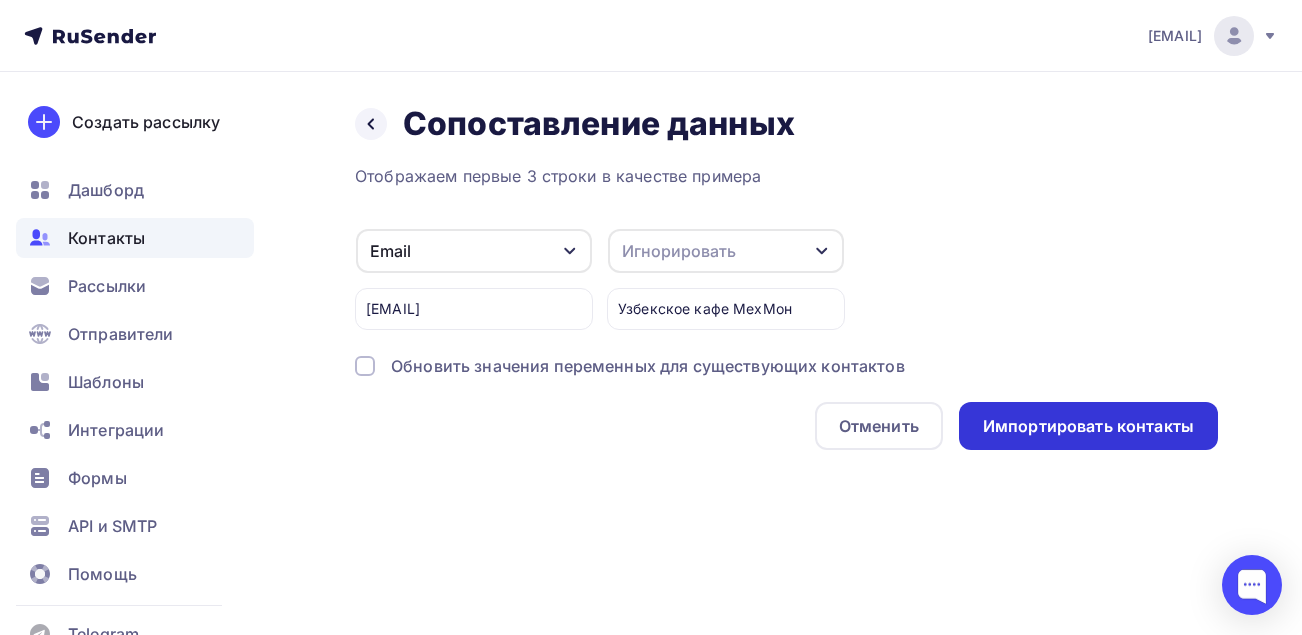 click on "Импортировать контакты" at bounding box center [1088, 426] 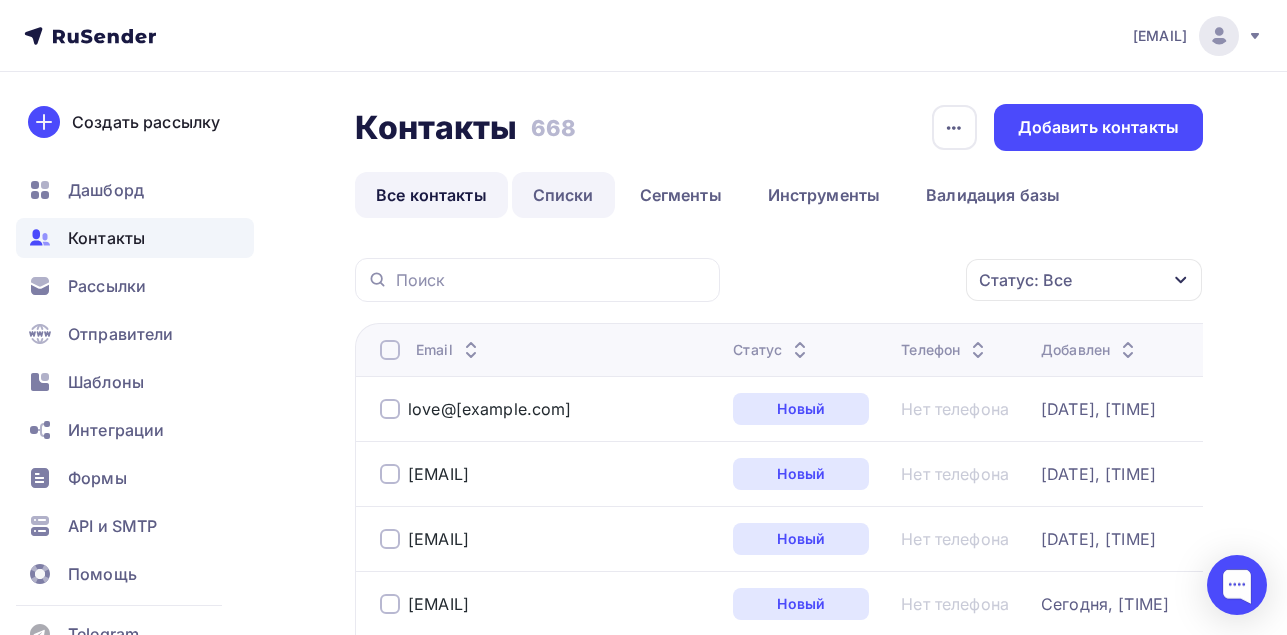 click on "Списки" at bounding box center [563, 195] 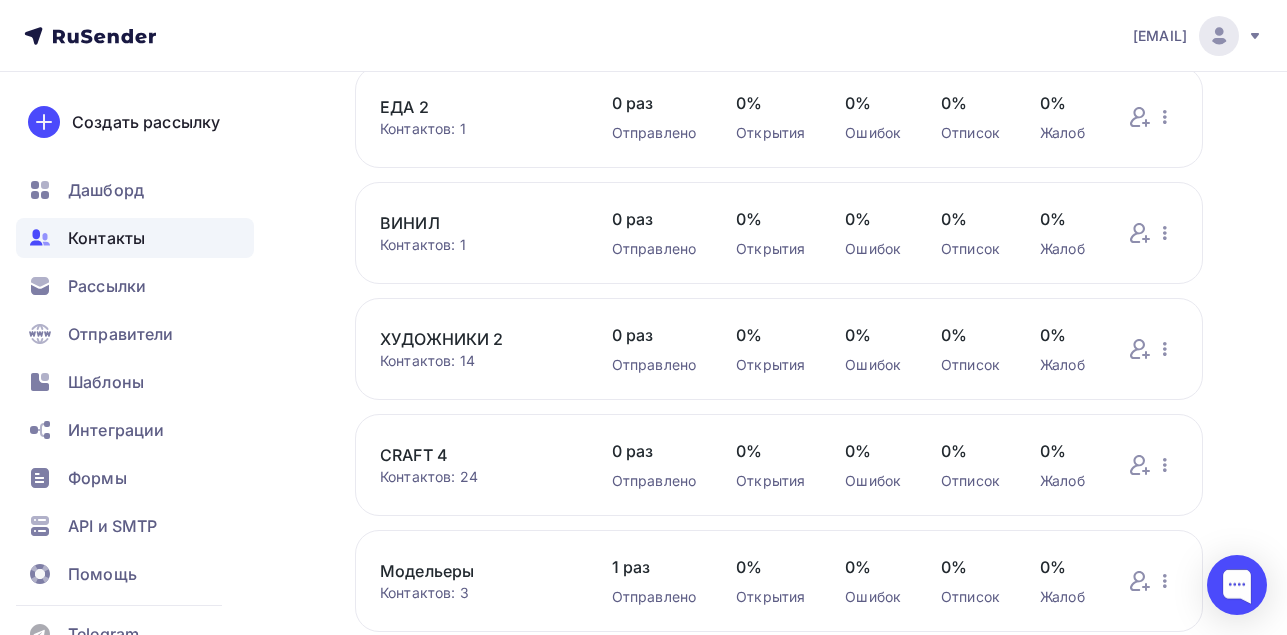 scroll, scrollTop: 400, scrollLeft: 0, axis: vertical 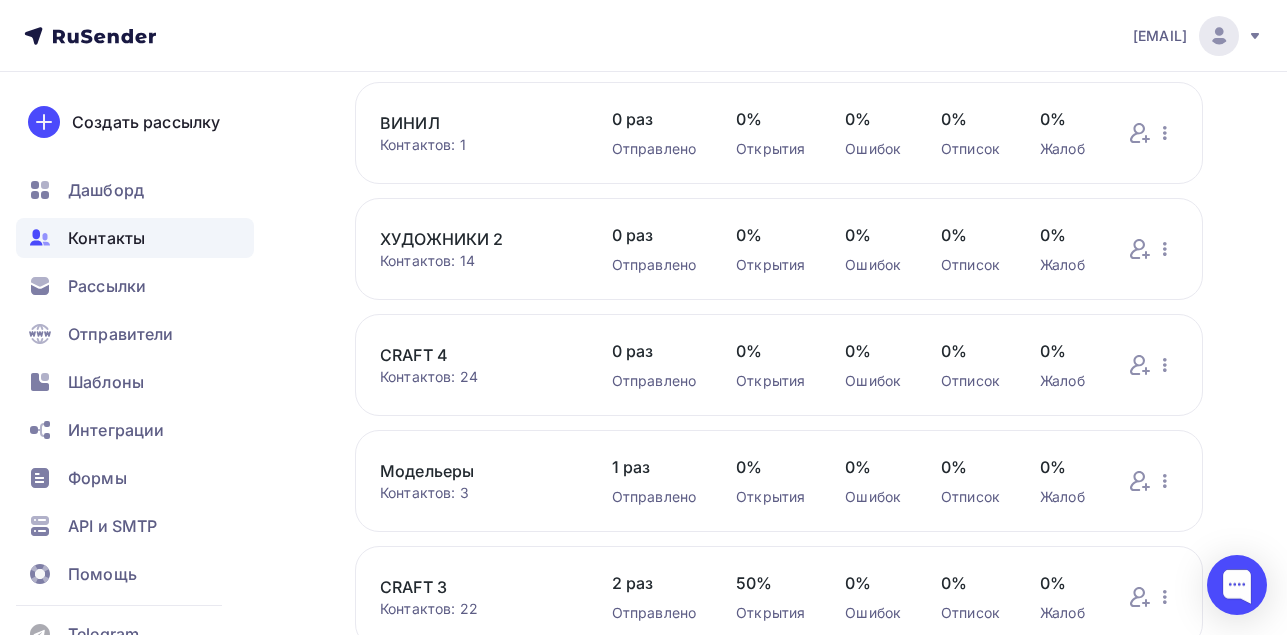 click on "CRAFT 4" at bounding box center [476, 355] 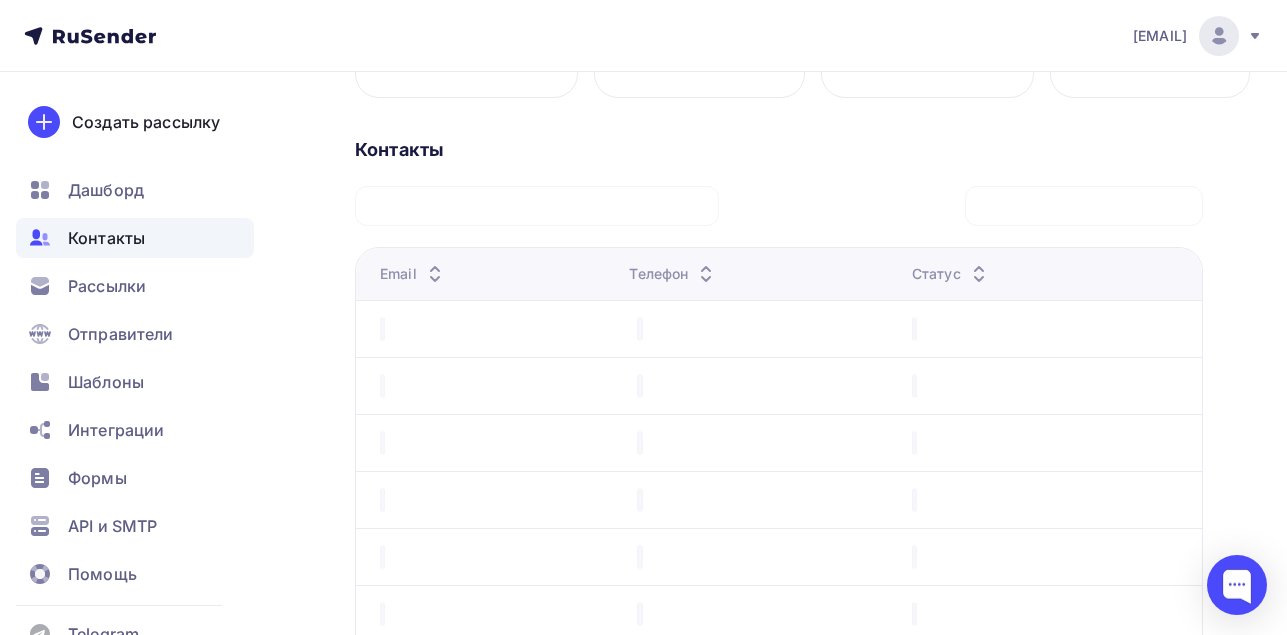 scroll, scrollTop: 0, scrollLeft: 0, axis: both 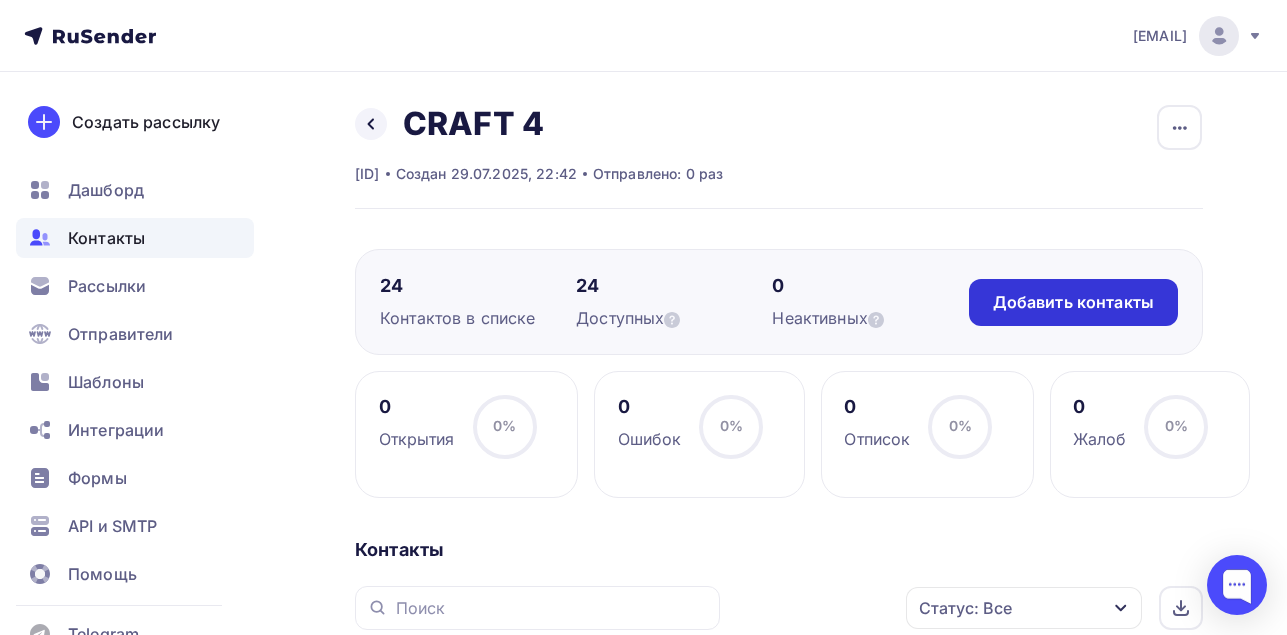 click on "Добавить контакты" at bounding box center [1073, 302] 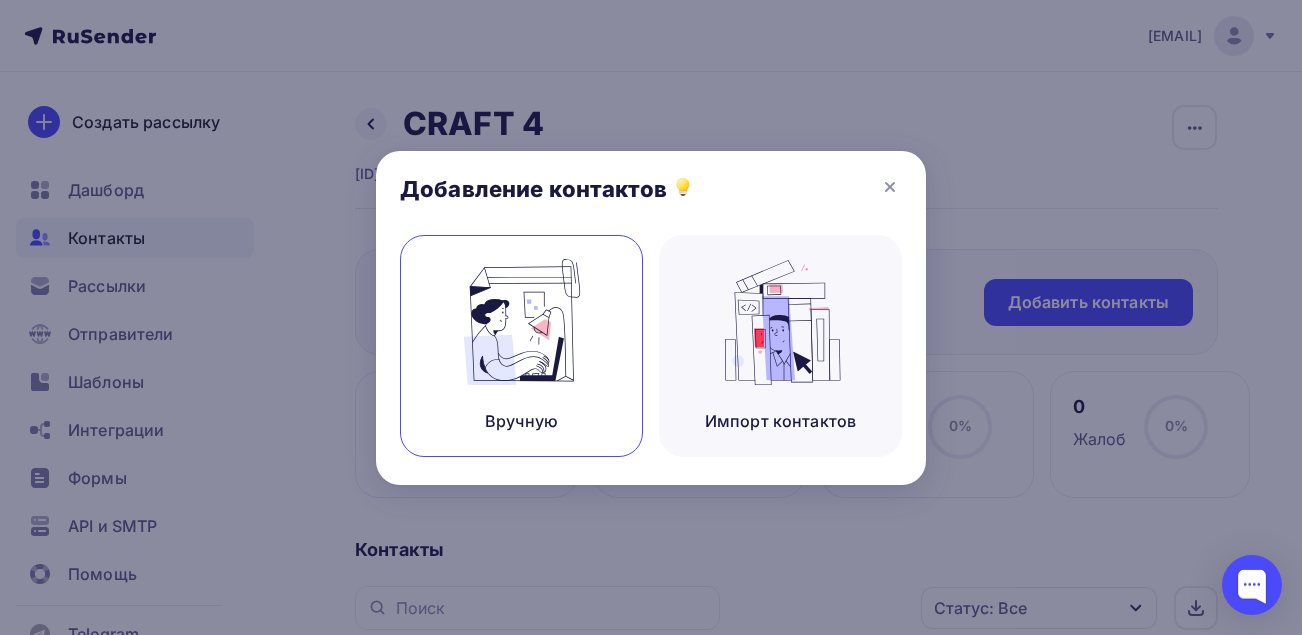 click at bounding box center [522, 322] 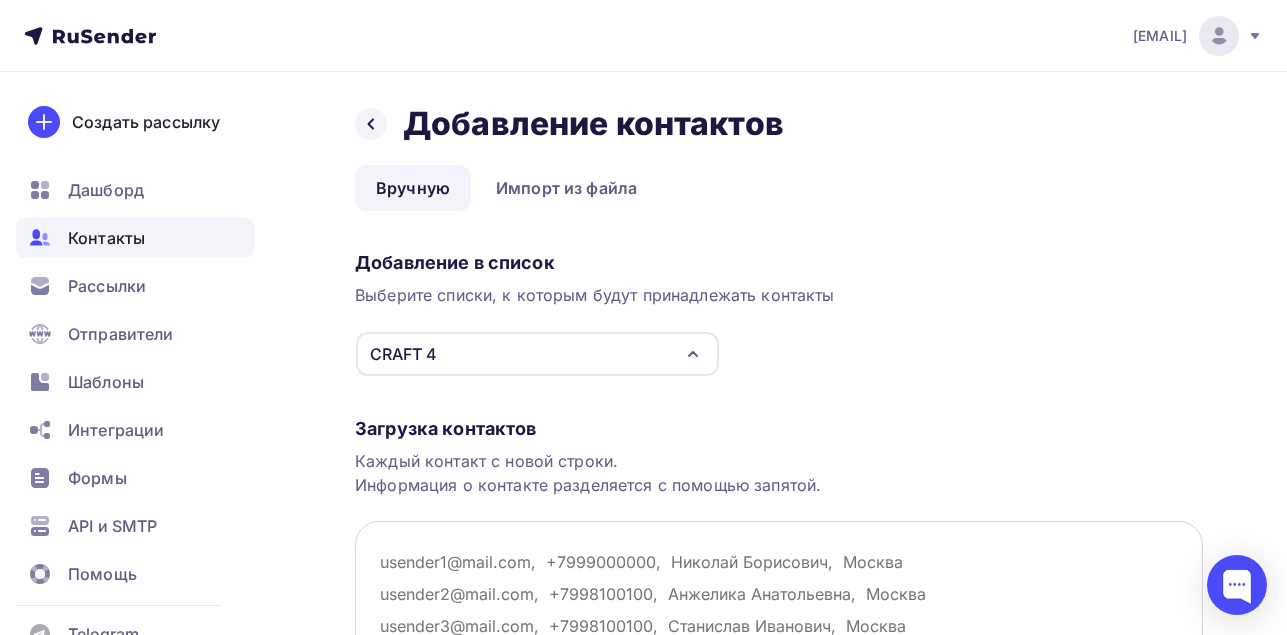 click at bounding box center [779, 621] 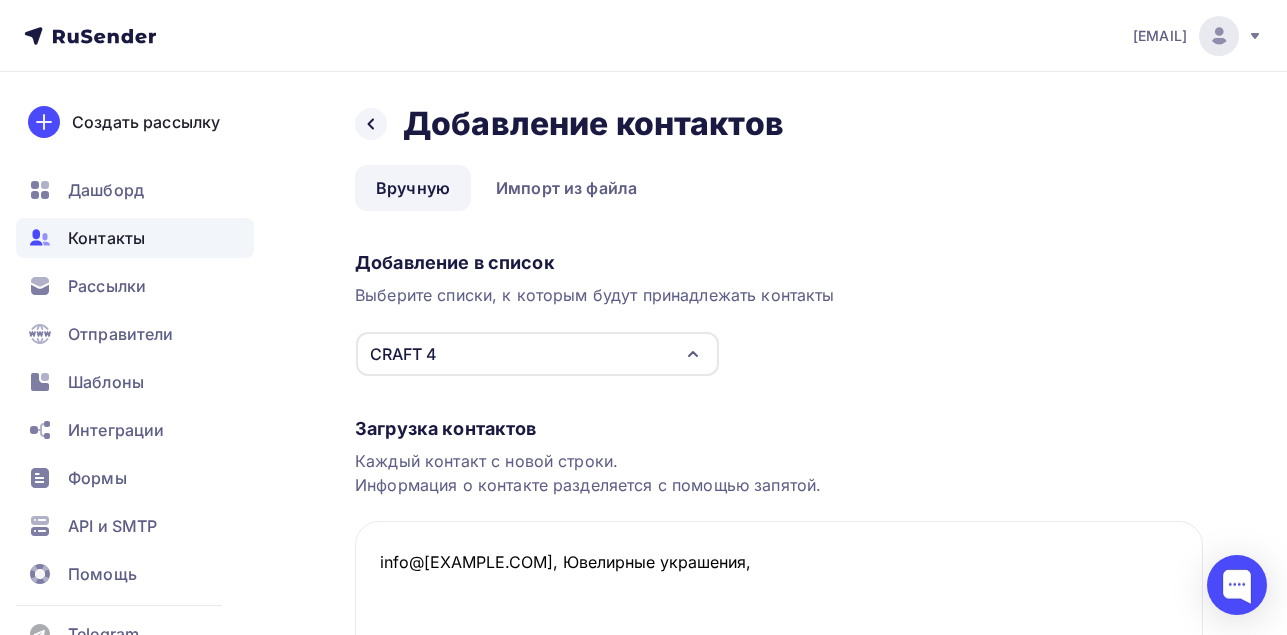 scroll, scrollTop: 100, scrollLeft: 0, axis: vertical 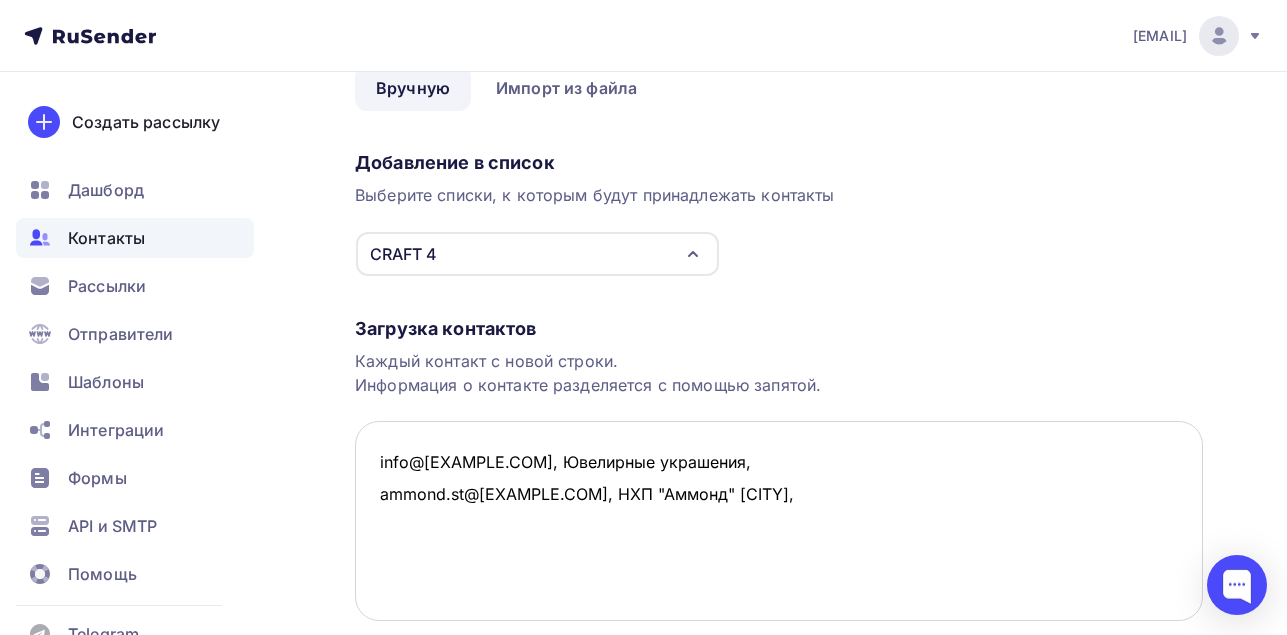 paste on "izrazcy@[EXAMPLE.COM]" 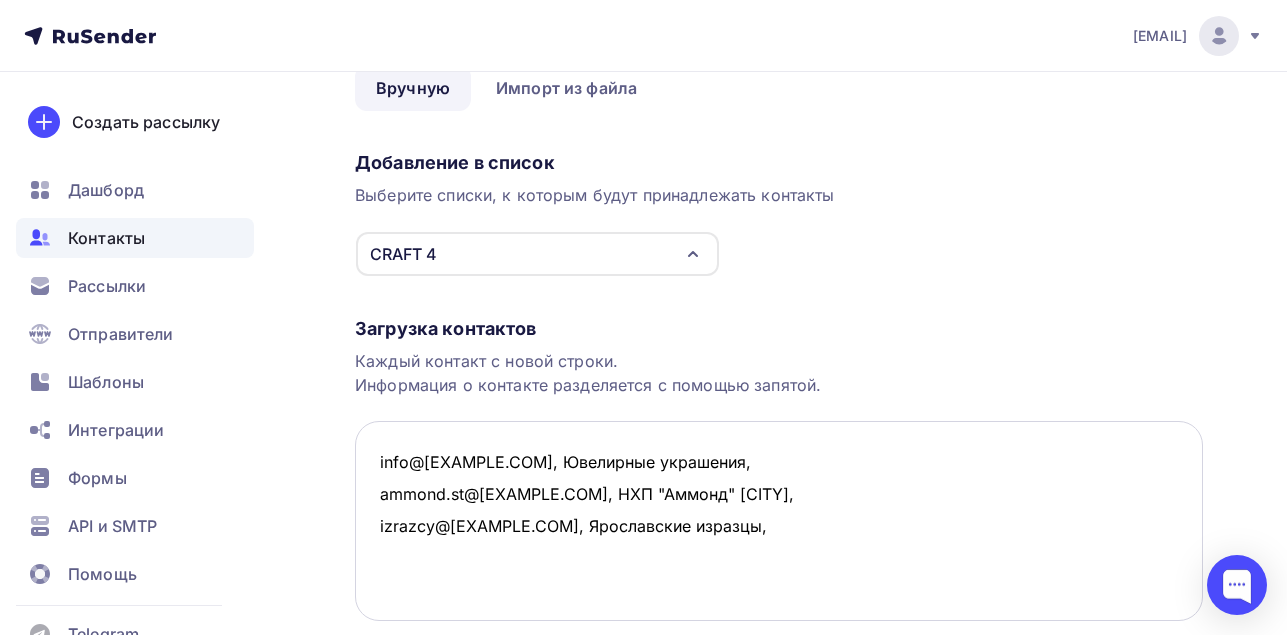 paste on ": support@[EXAMPLE.COM]" 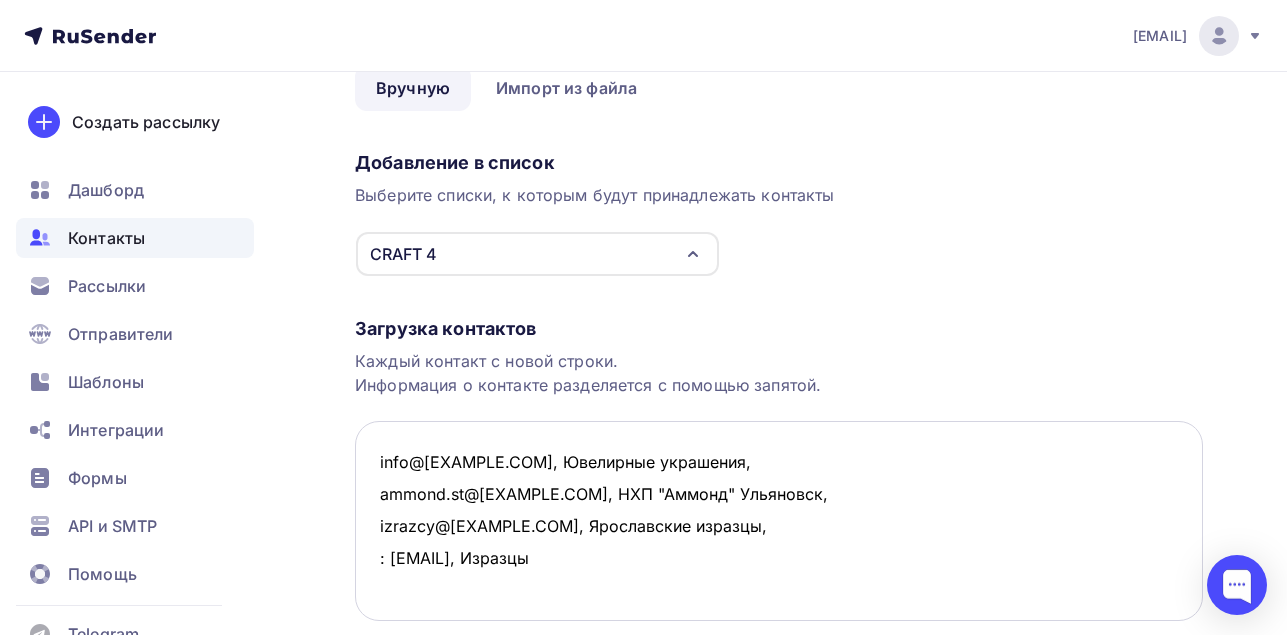 click on "info@[EXAMPLE.COM], Ювелирные украшения,
ammond.st@[EXAMPLE.COM], НХП "Аммонд" Ульяновск,
izrazcy@[EXAMPLE.COM], Ярославские изразцы,
: [EMAIL], Изразцы" at bounding box center (779, 521) 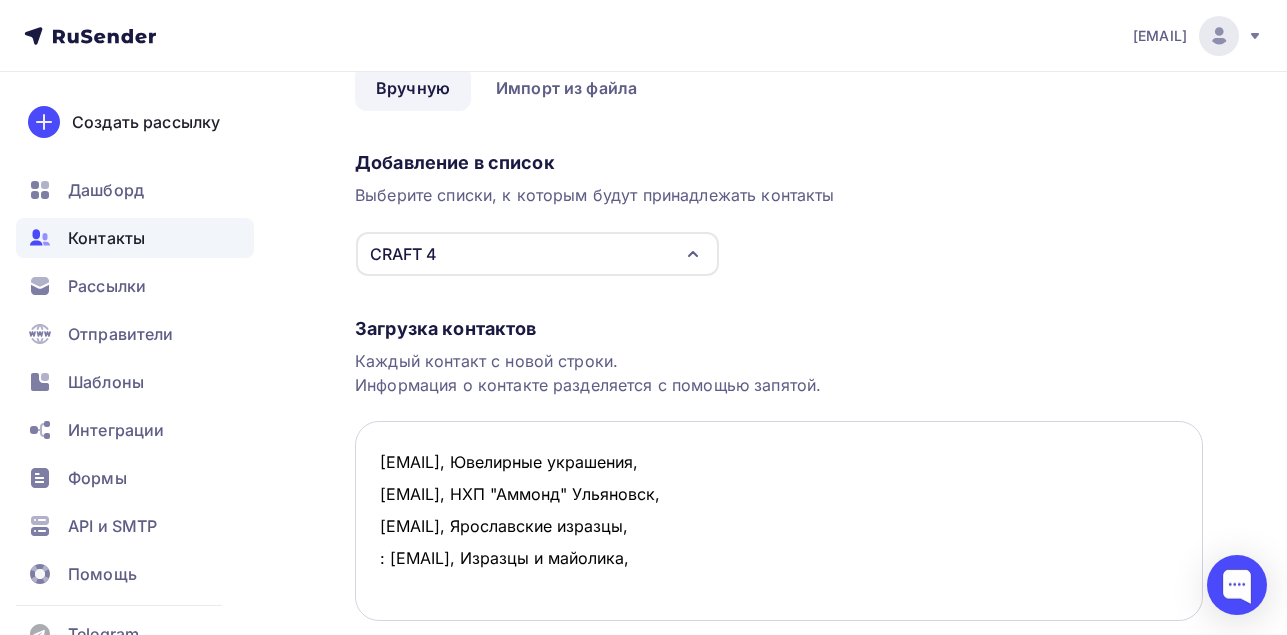 scroll, scrollTop: 10, scrollLeft: 0, axis: vertical 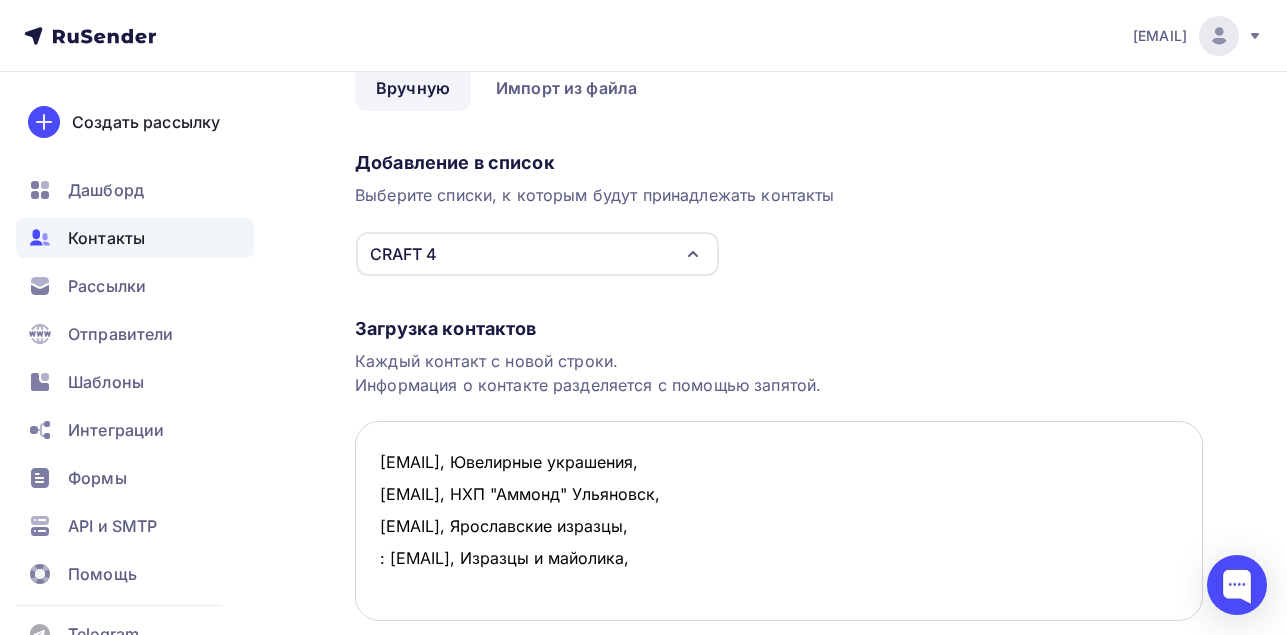 click on "[EMAIL], Ювелирные украшения,
[EMAIL], НХП "Аммонд" Ульяновск,
[EMAIL], Ярославские изразцы,
: [EMAIL], Изразцы и майолика," at bounding box center (779, 521) 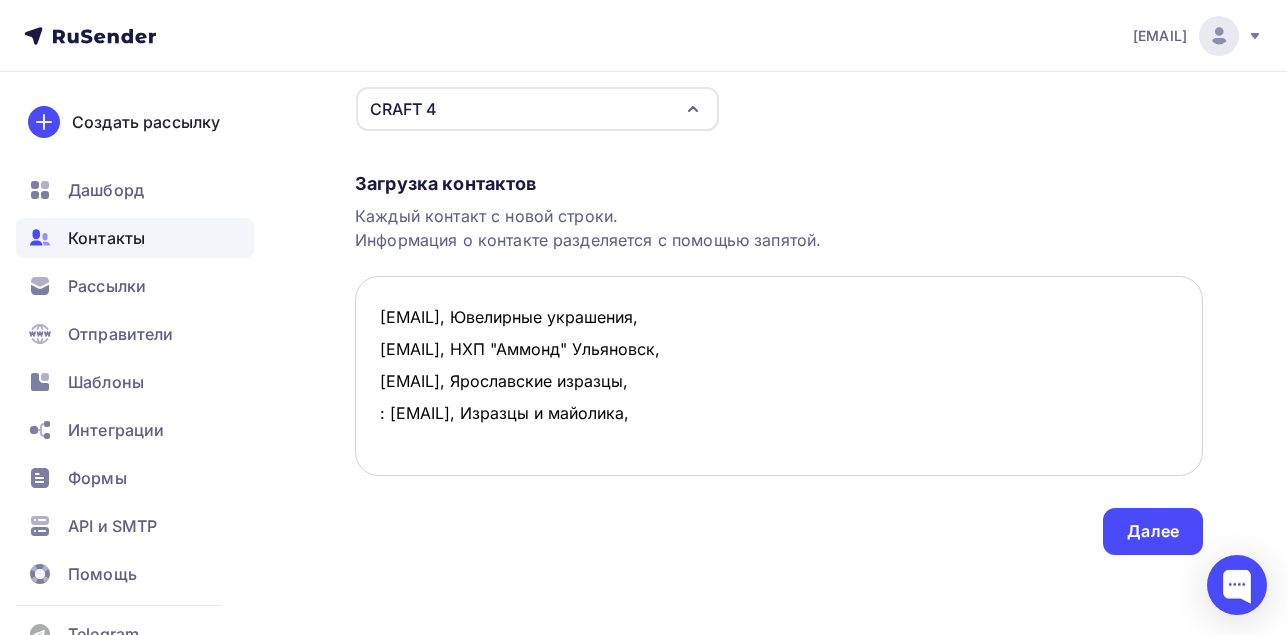 click on "[EMAIL], Ювелирные украшения,
[EMAIL], НХП "Аммонд" Ульяновск,
[EMAIL], Ярославские изразцы,
: [EMAIL], Изразцы и майолика," at bounding box center [779, 376] 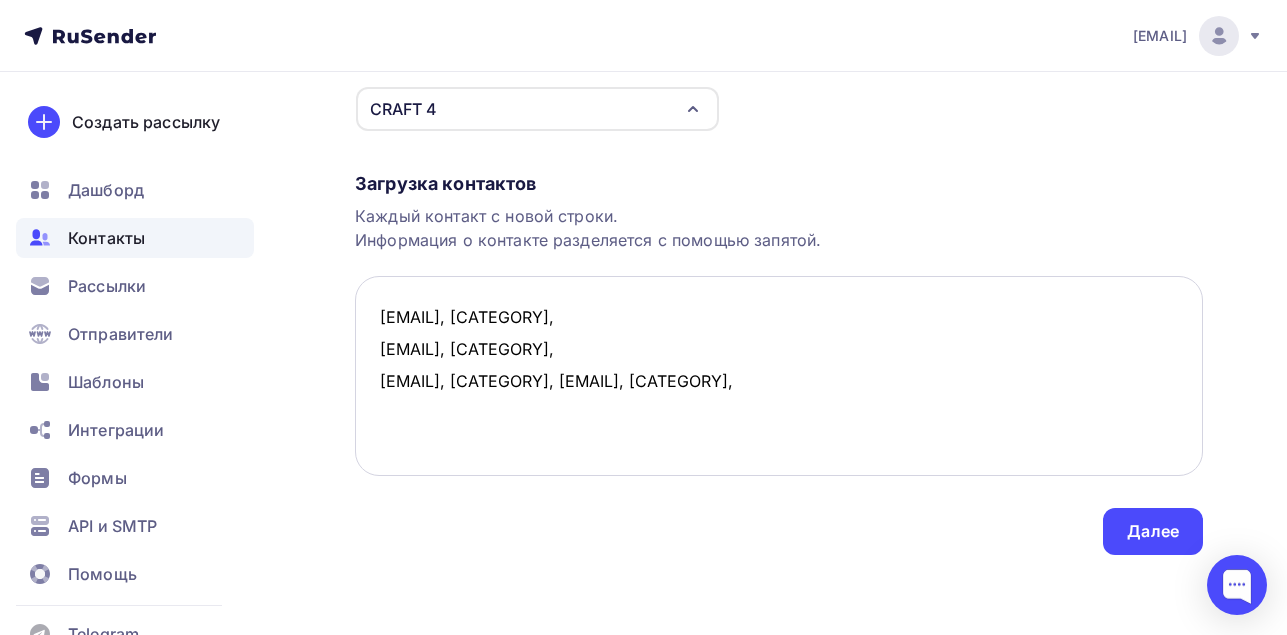 scroll, scrollTop: 0, scrollLeft: 0, axis: both 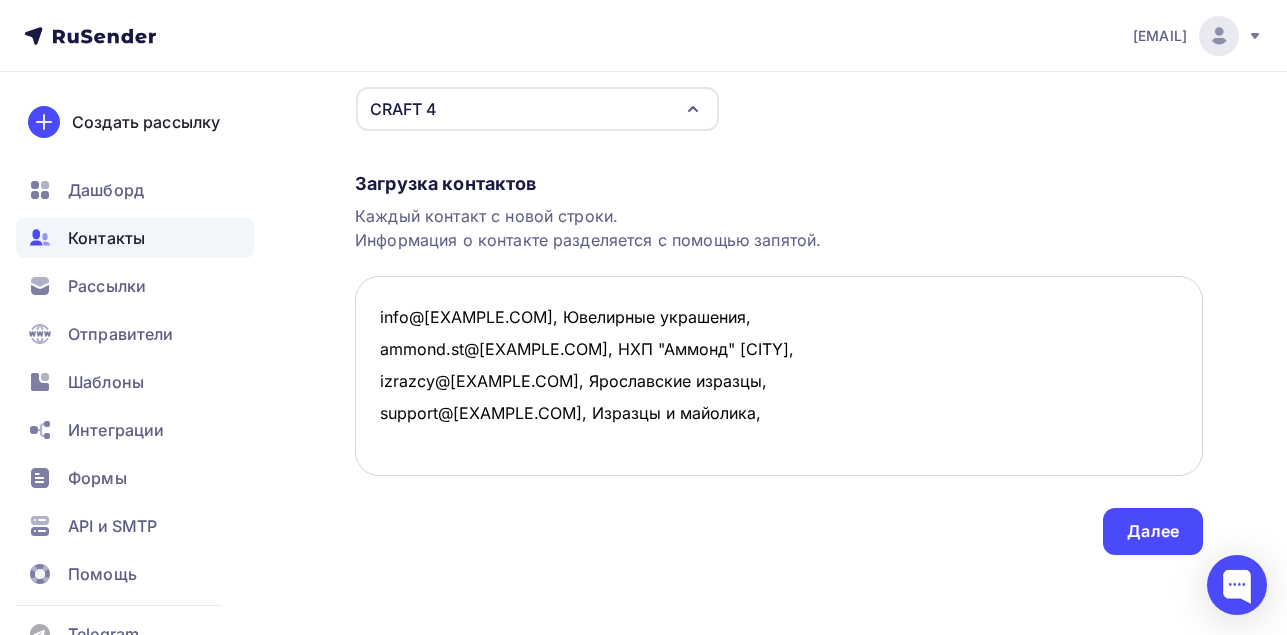 click on "info@[EXAMPLE.COM], Ювелирные украшения,
ammond.st@[EXAMPLE.COM], НХП "Аммонд" [CITY],
izrazcy@[EXAMPLE.COM], Ярославские изразцы,
support@[EXAMPLE.COM], Изразцы и майолика," at bounding box center [779, 376] 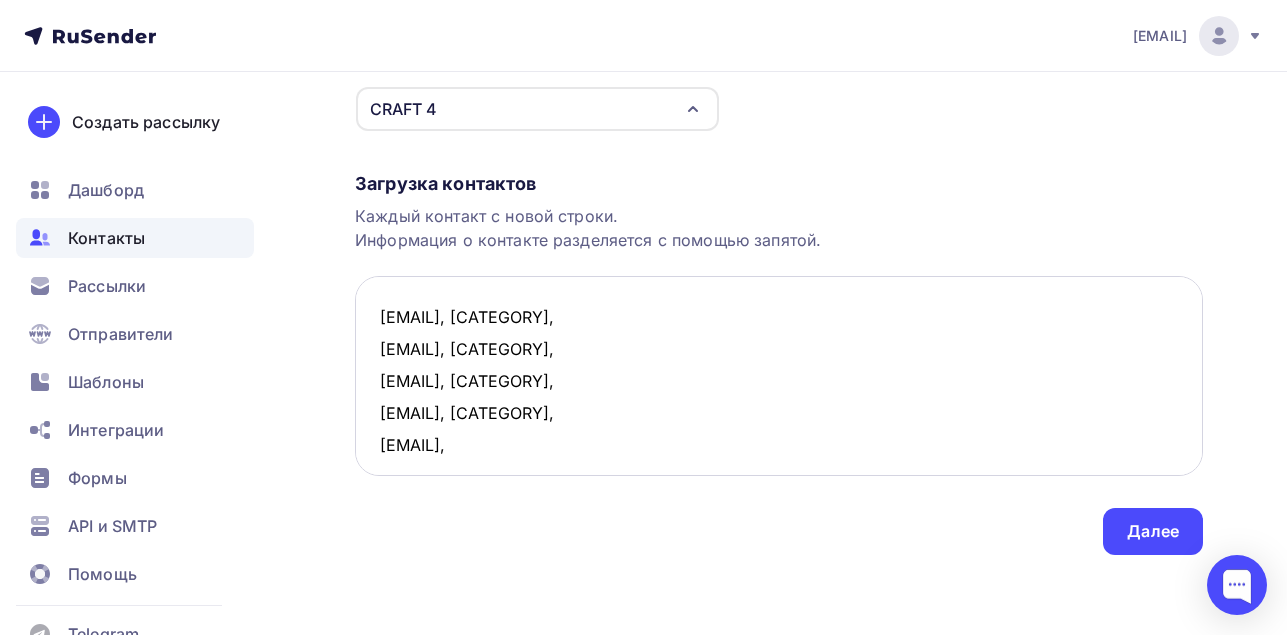 scroll, scrollTop: 12, scrollLeft: 0, axis: vertical 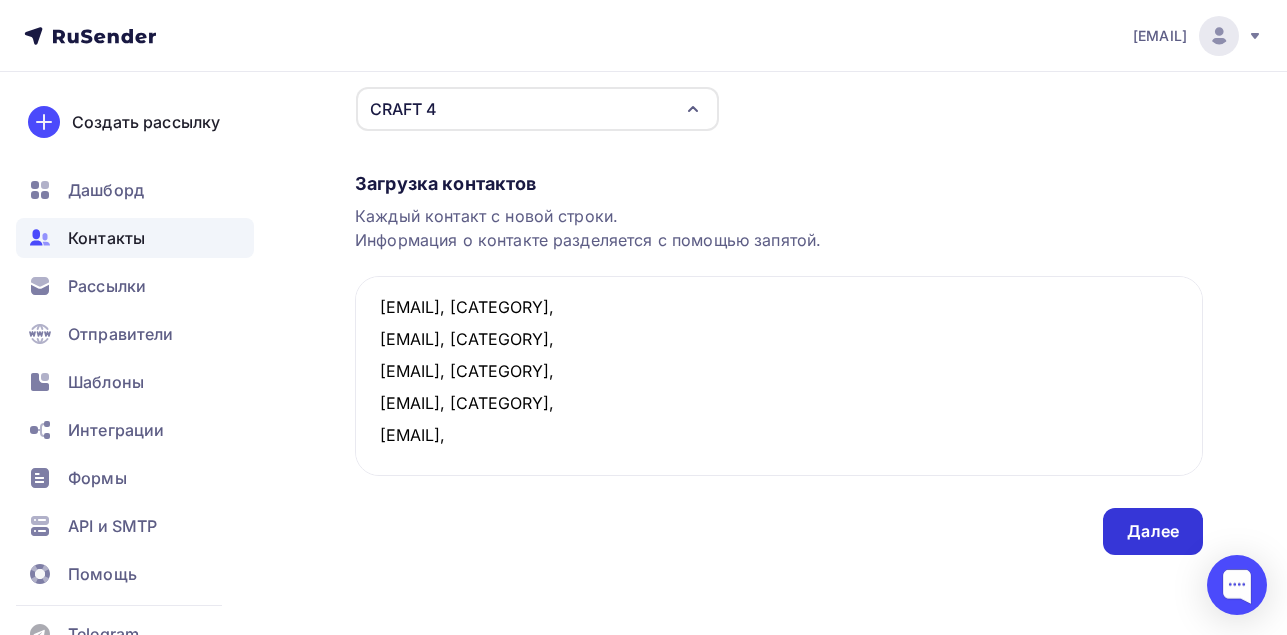 type on "[EMAIL], [CATEGORY],
[EMAIL], [CATEGORY],
[EMAIL], [CATEGORY],
[EMAIL], [CATEGORY],
[EMAIL]," 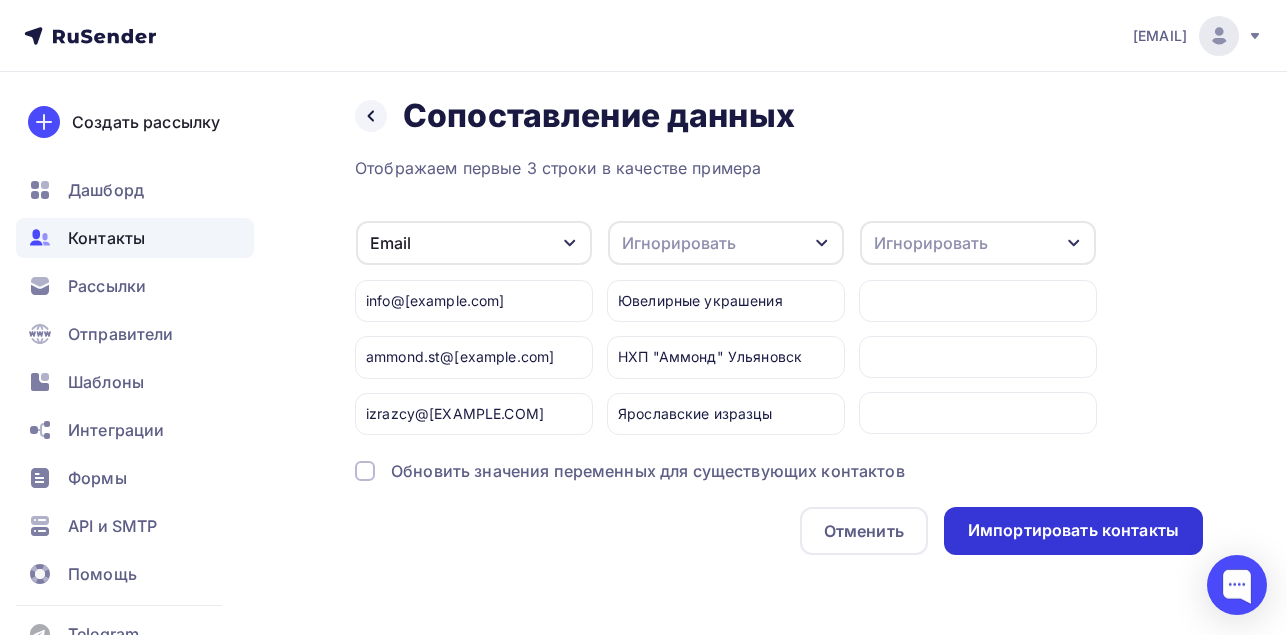 scroll, scrollTop: 0, scrollLeft: 0, axis: both 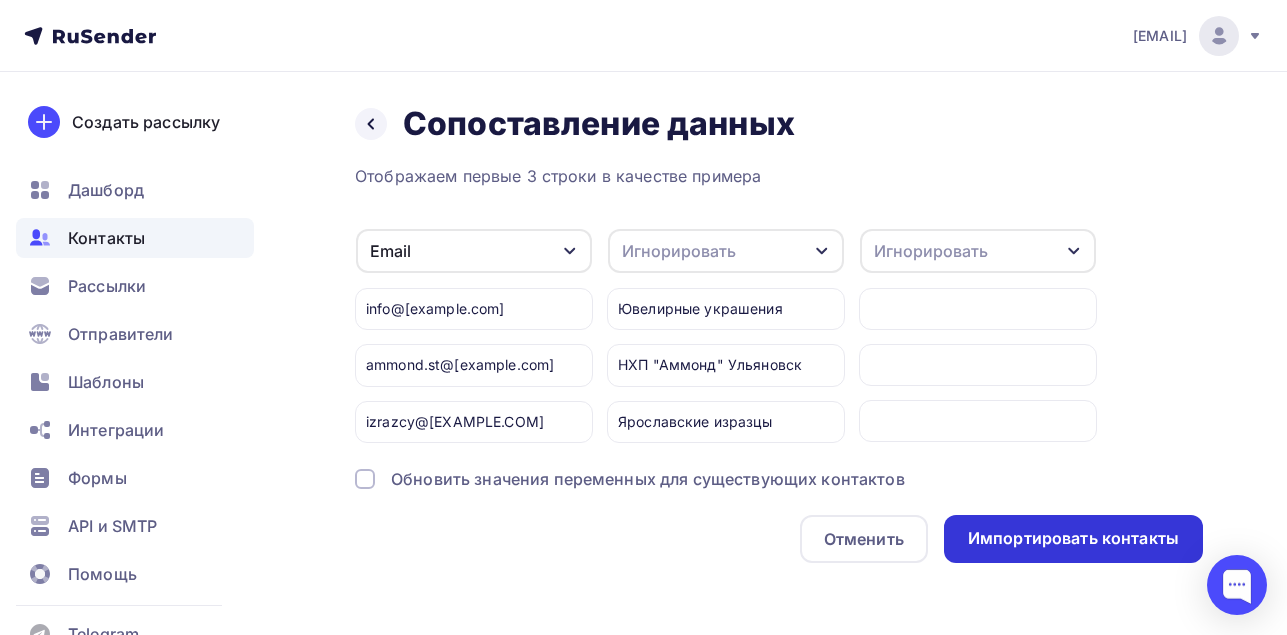 click on "Импортировать контакты" at bounding box center (1073, 538) 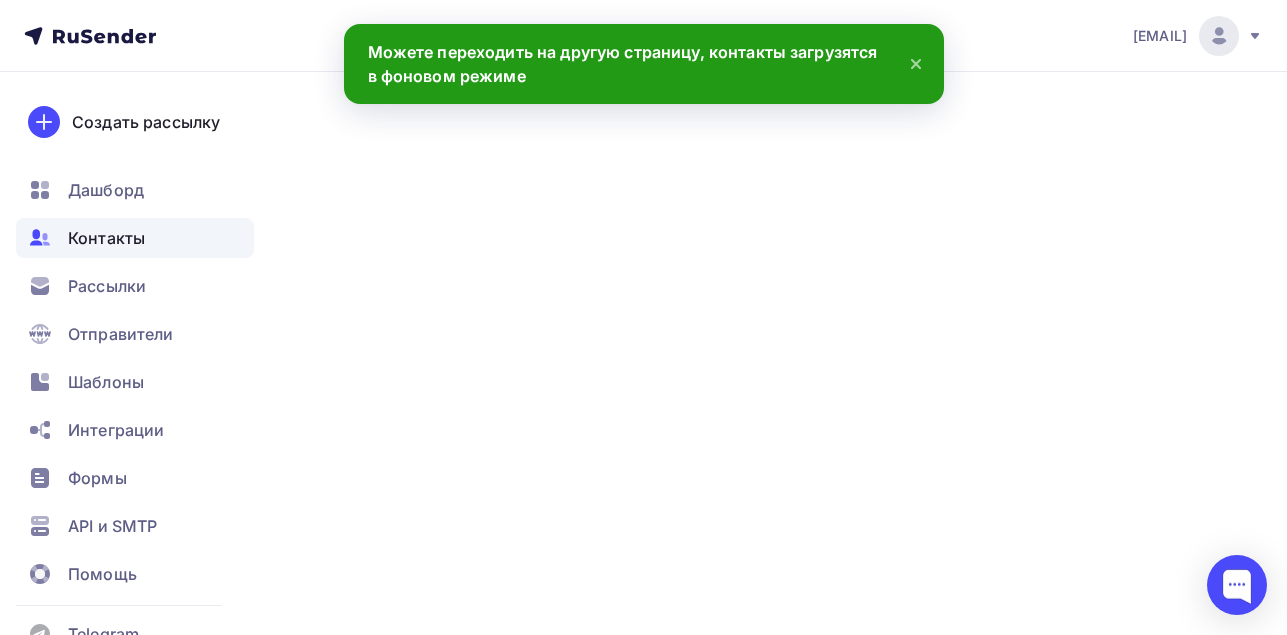 scroll, scrollTop: 0, scrollLeft: 0, axis: both 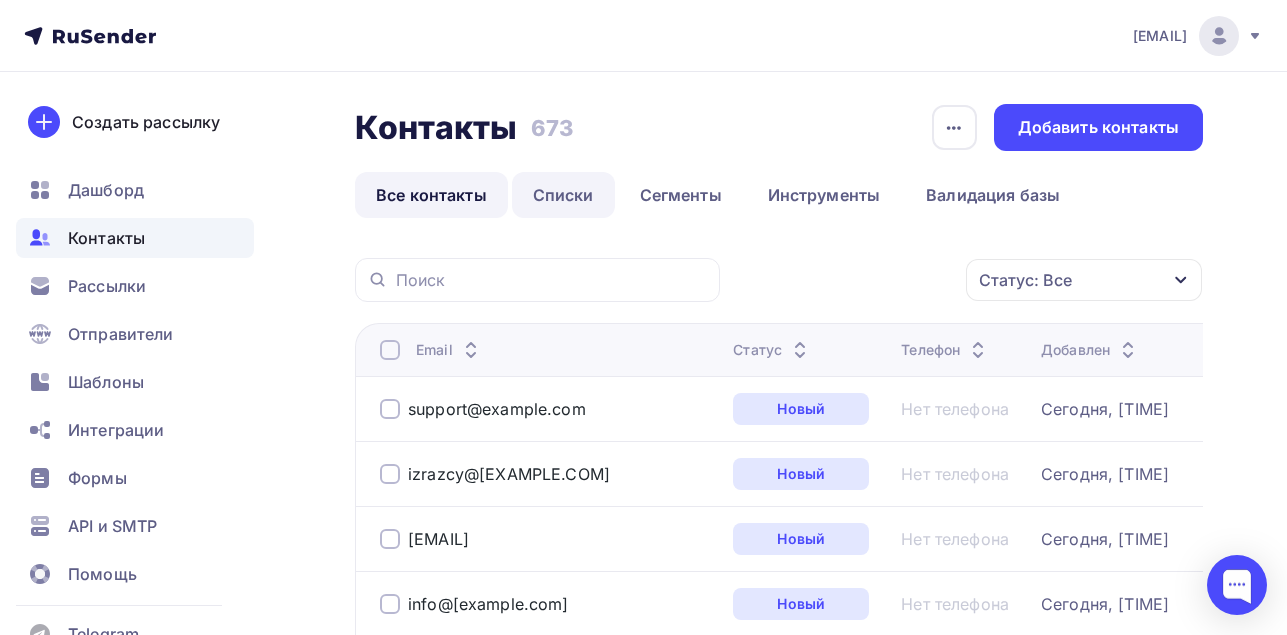 click on "Списки" at bounding box center (563, 195) 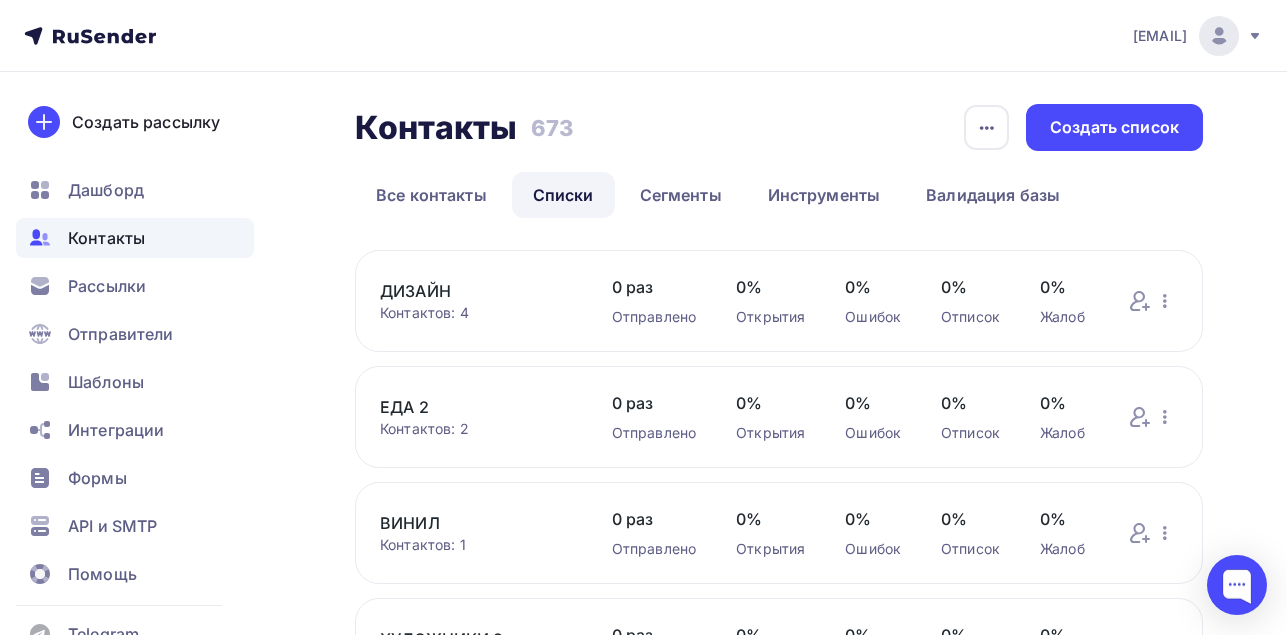 scroll, scrollTop: 200, scrollLeft: 0, axis: vertical 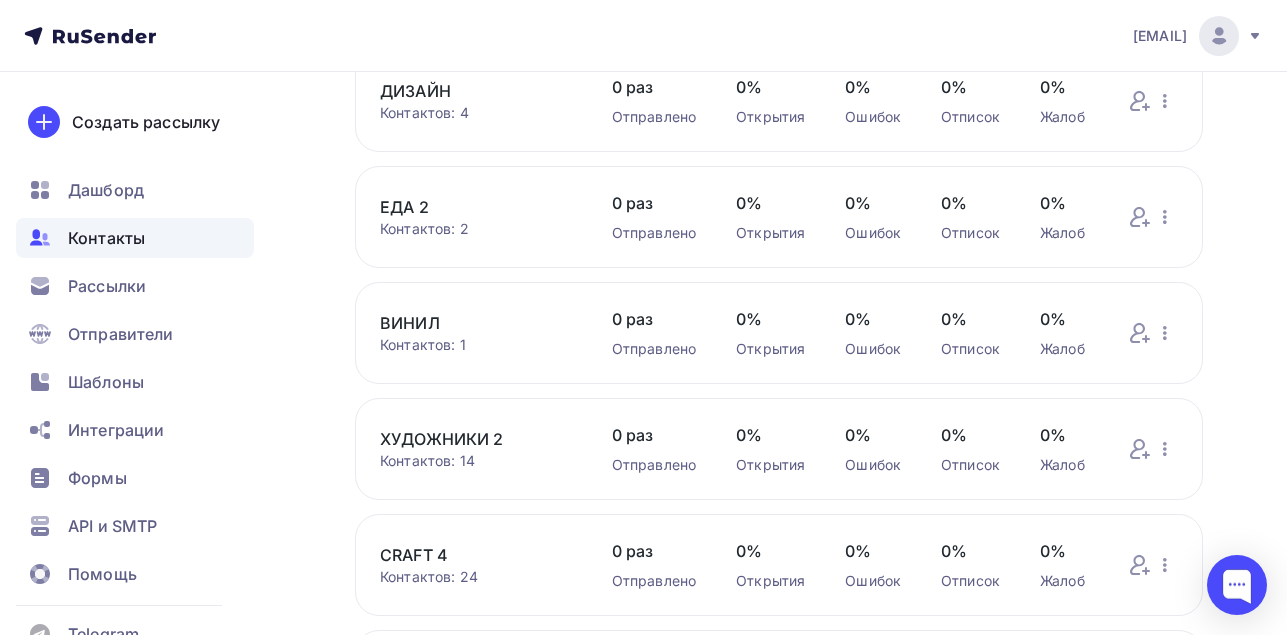 click on "ЕДА 2" at bounding box center (476, 207) 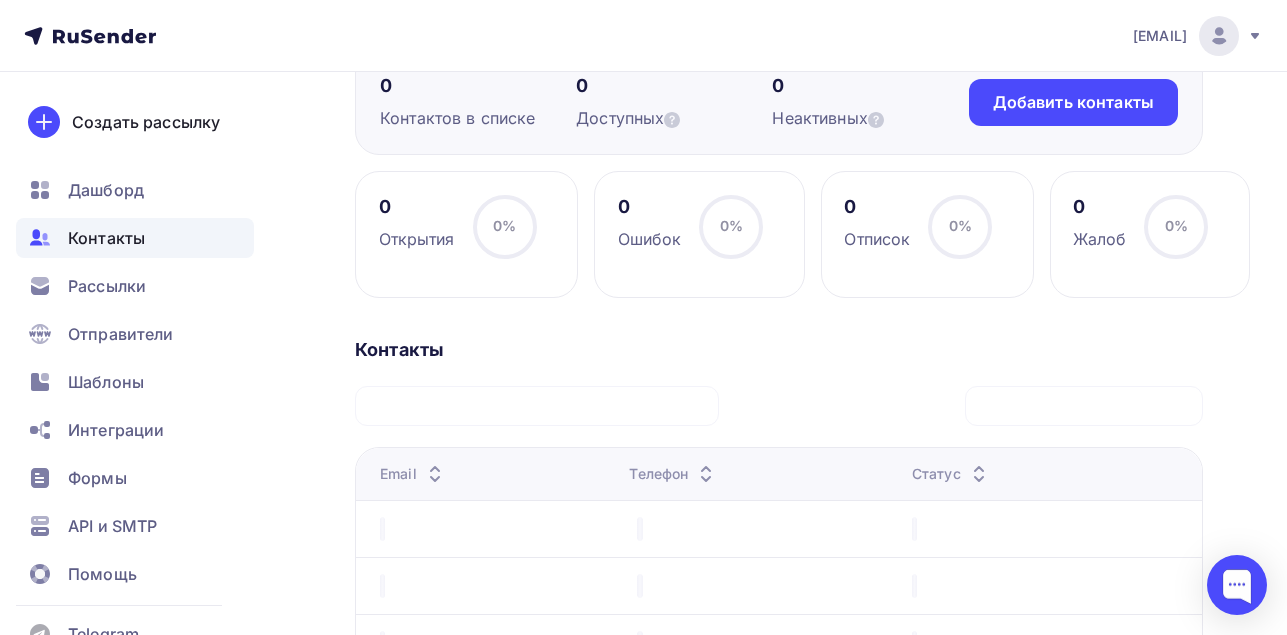 scroll, scrollTop: 0, scrollLeft: 0, axis: both 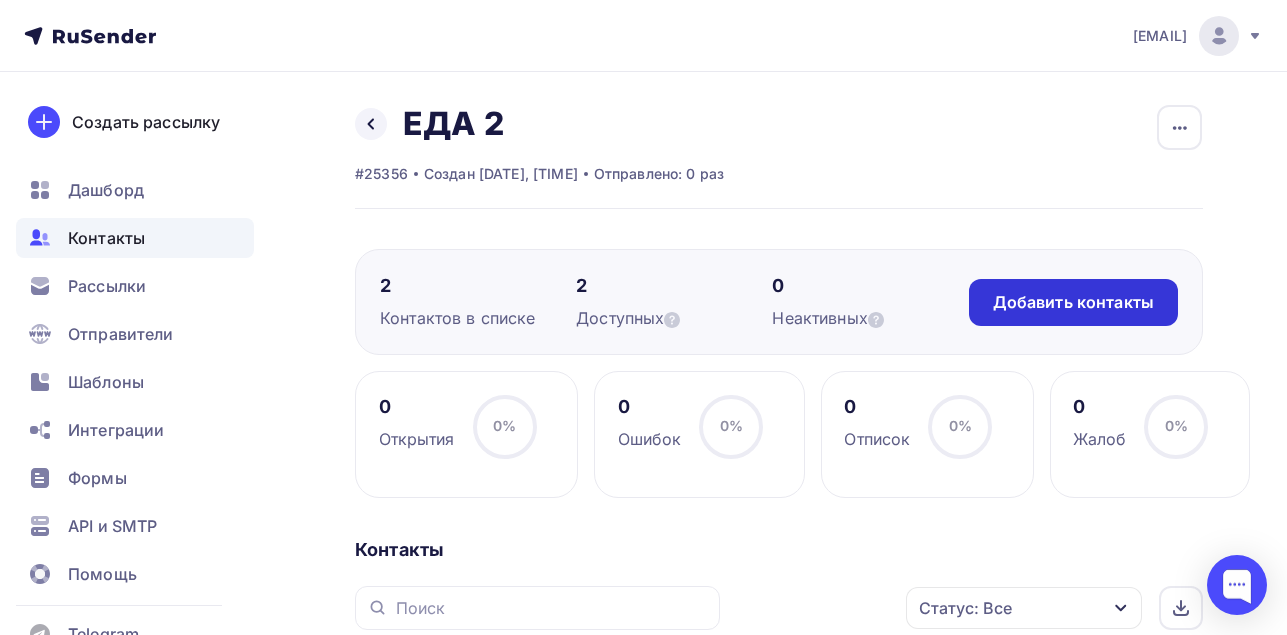 click on "Добавить контакты" at bounding box center (1073, 302) 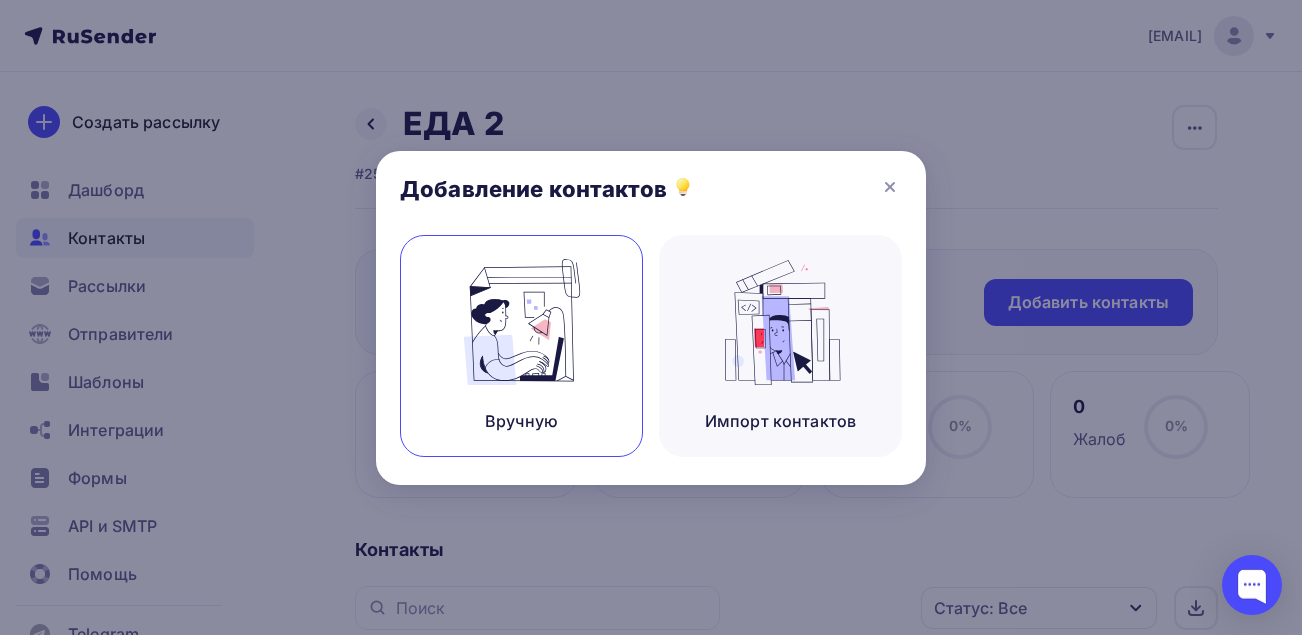 click at bounding box center [522, 322] 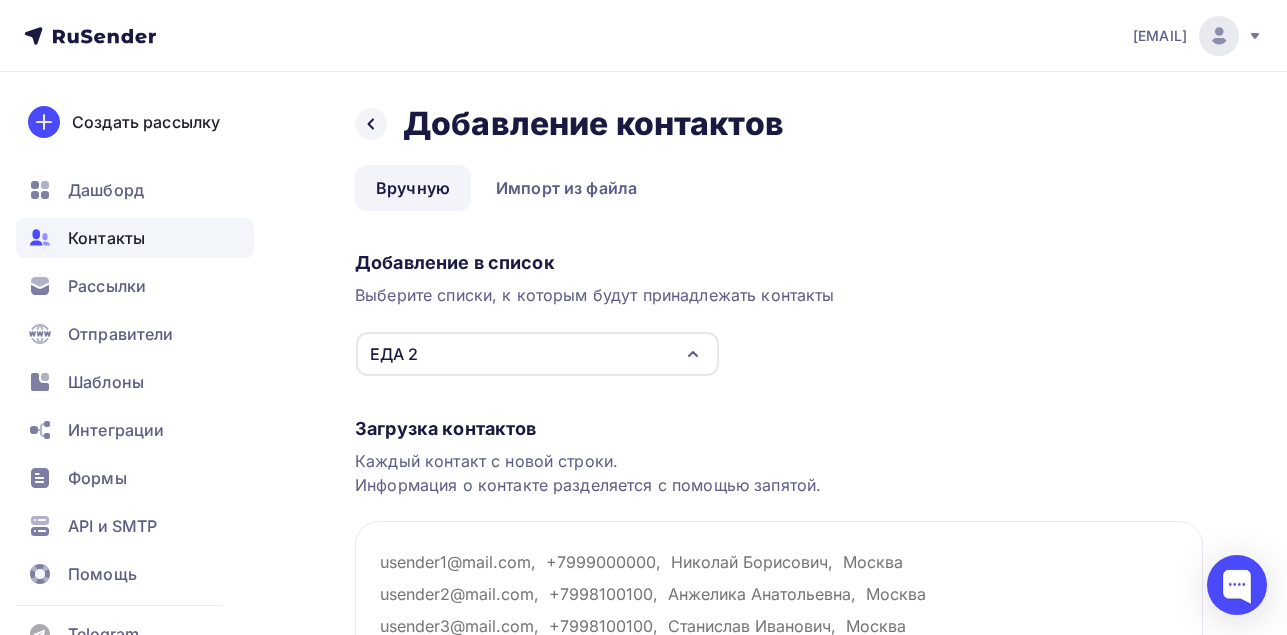 drag, startPoint x: 540, startPoint y: 337, endPoint x: 515, endPoint y: 398, distance: 65.9242 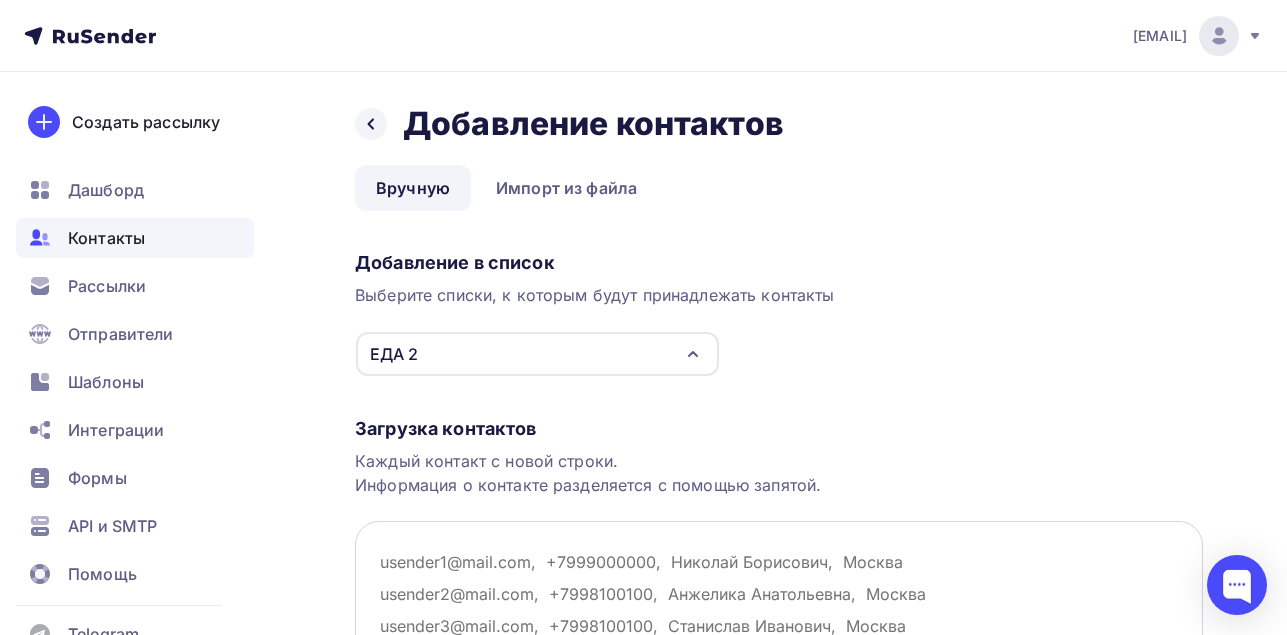 click at bounding box center (779, 621) 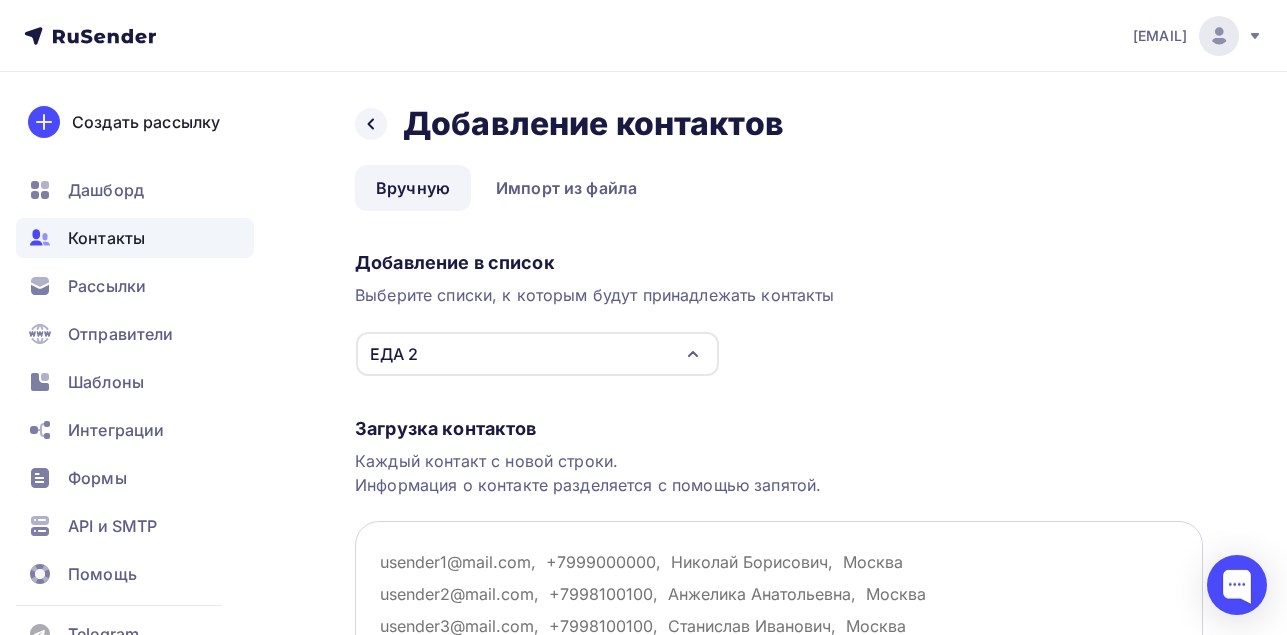 type on "п" 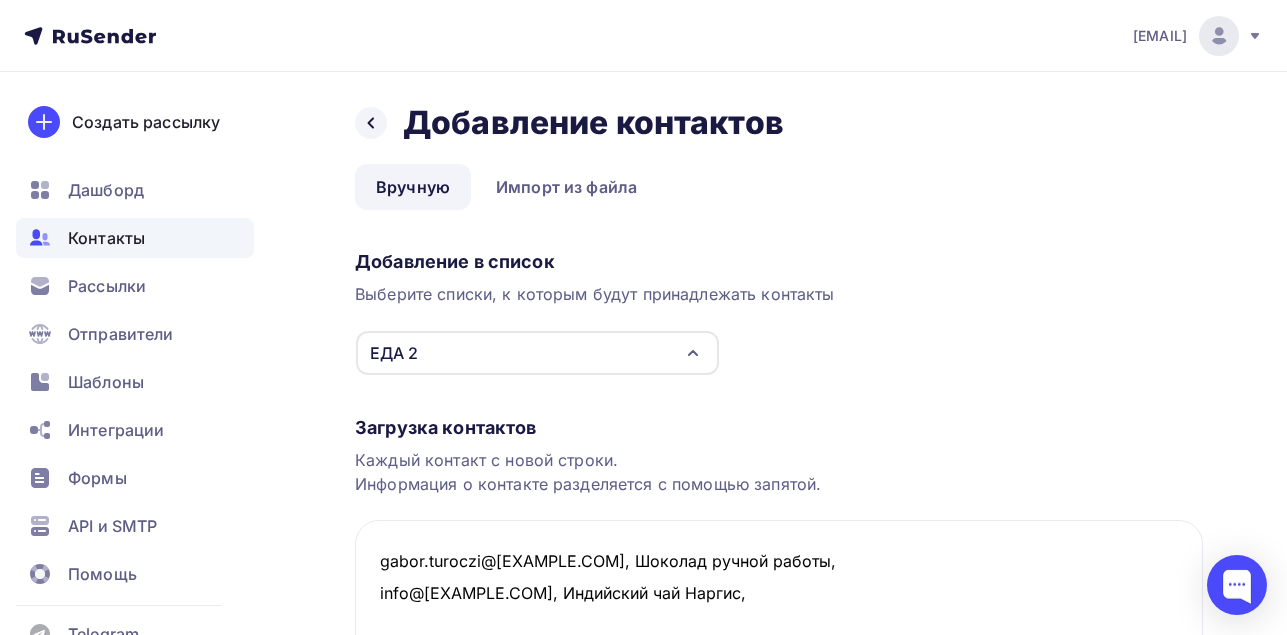 scroll, scrollTop: 201, scrollLeft: 0, axis: vertical 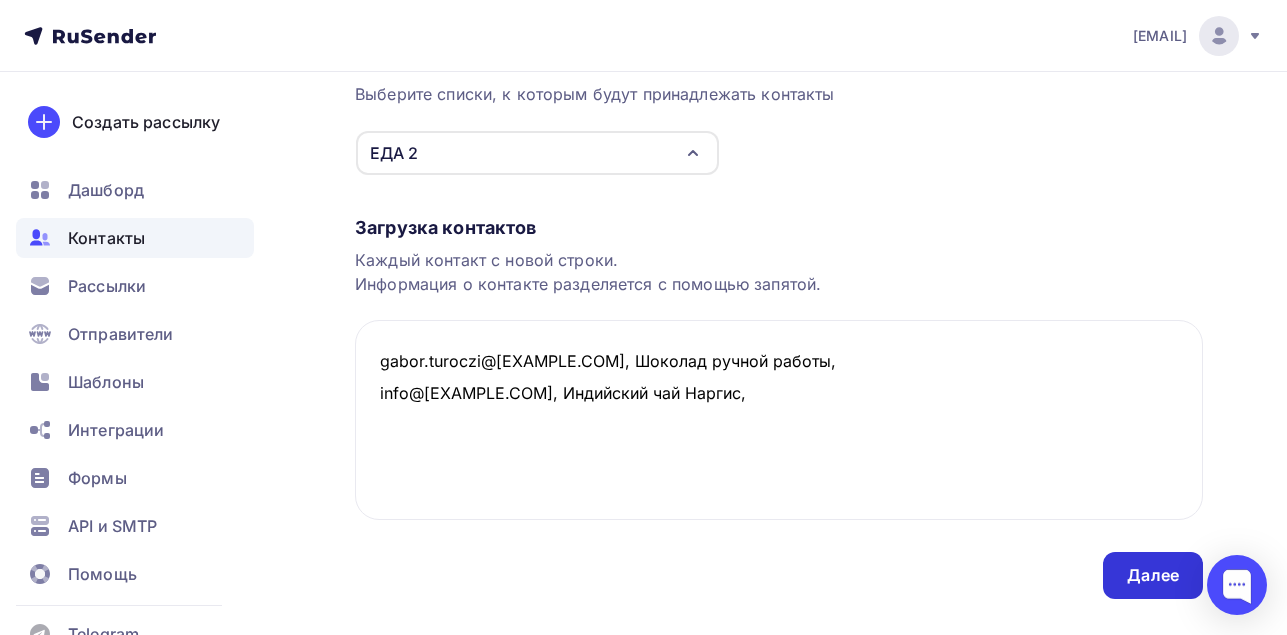 type on "gabor.turoczi@[EXAMPLE.COM], Шоколад ручной работы,
info@[EXAMPLE.COM], Индийский чай Наргис," 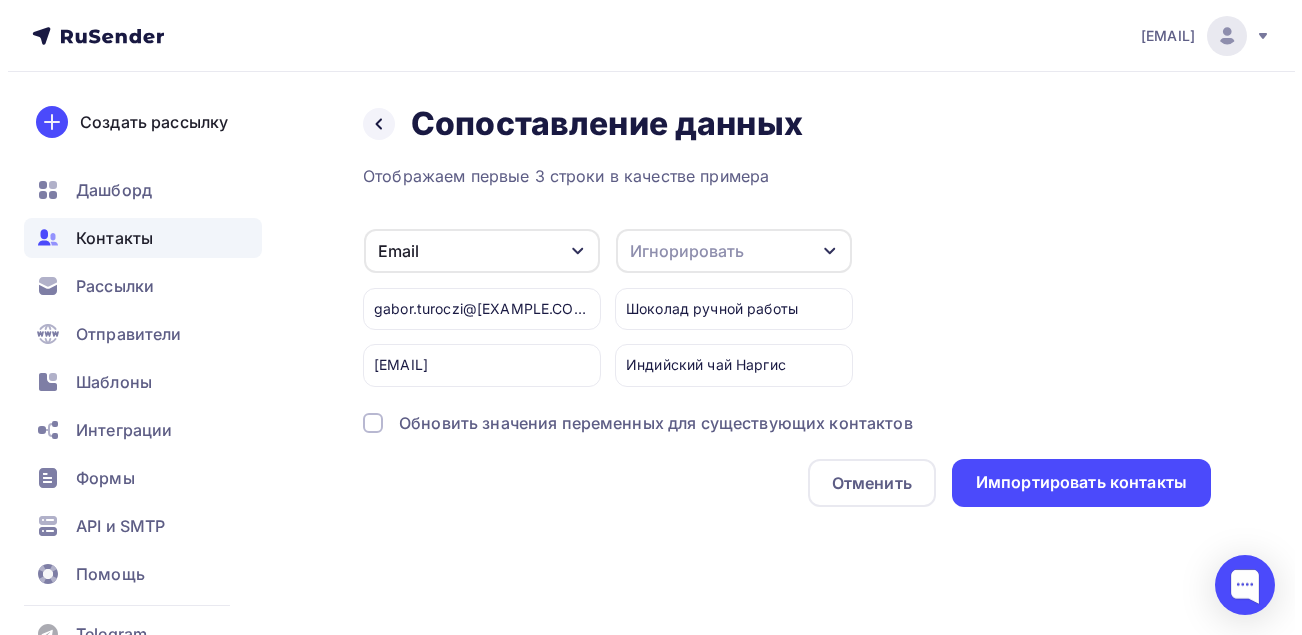 scroll, scrollTop: 0, scrollLeft: 0, axis: both 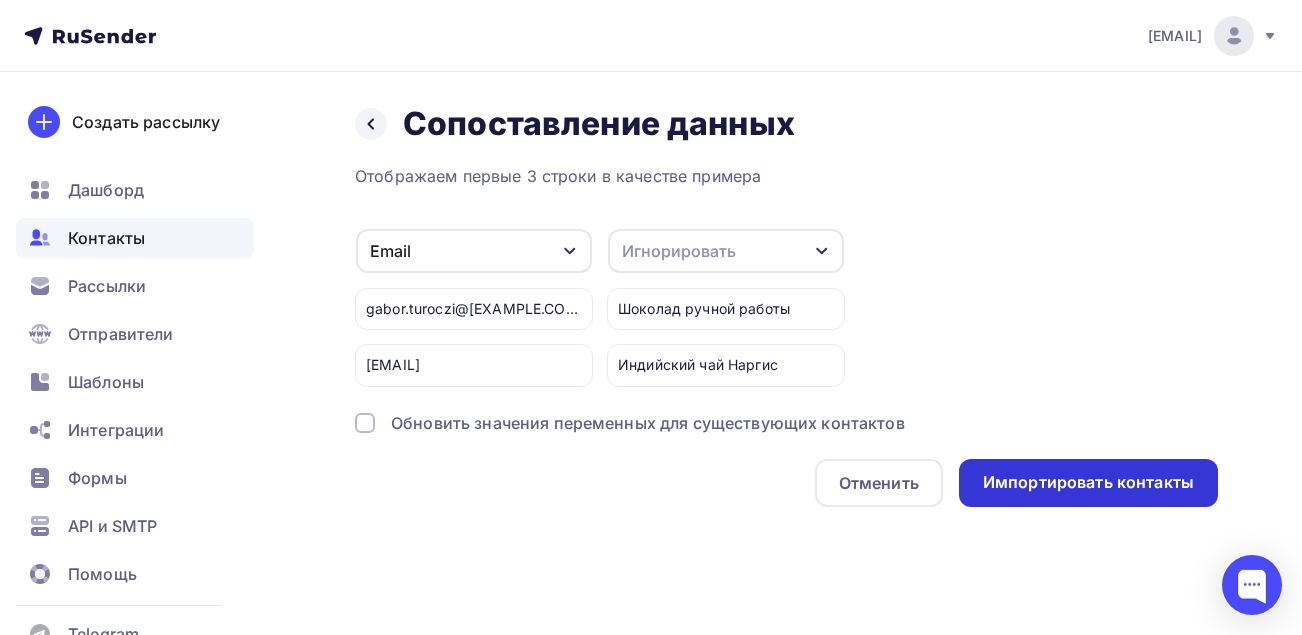 click on "Импортировать контакты" at bounding box center (1088, 482) 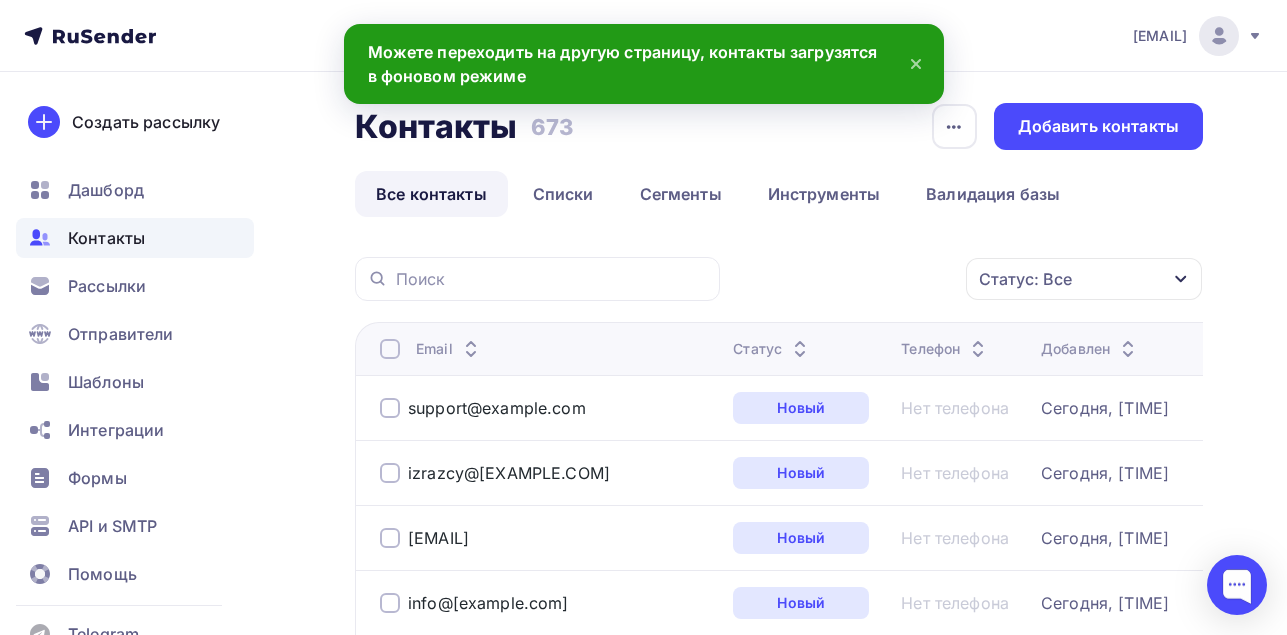 scroll, scrollTop: 0, scrollLeft: 0, axis: both 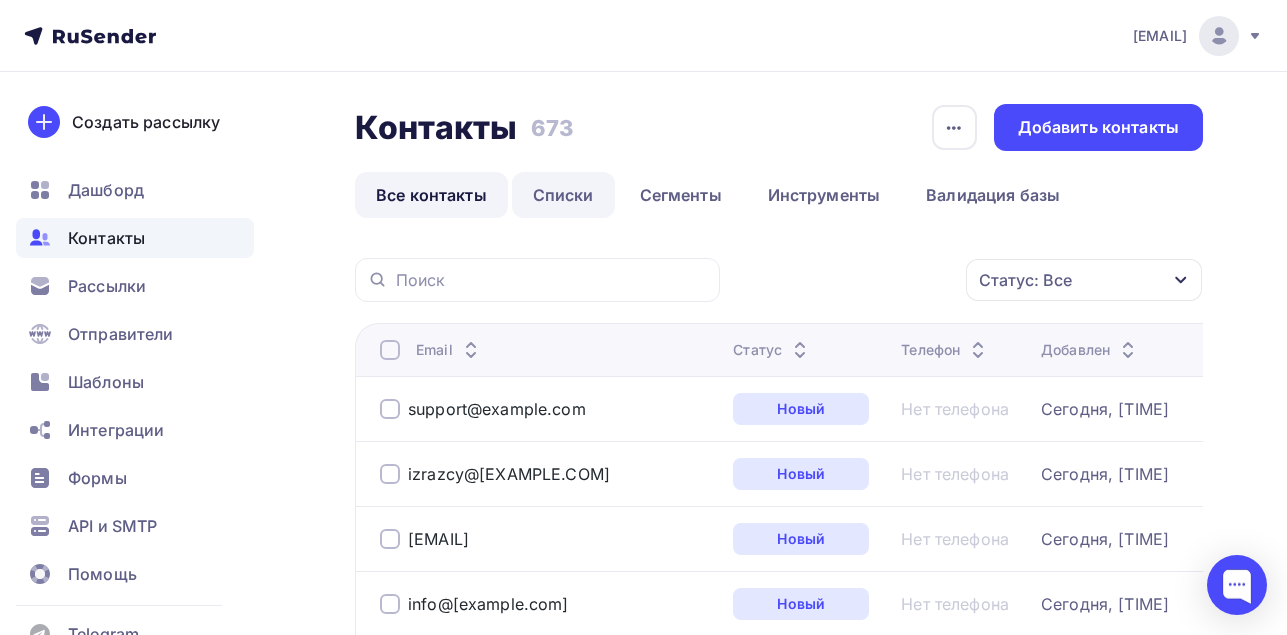 click on "Списки" at bounding box center [563, 195] 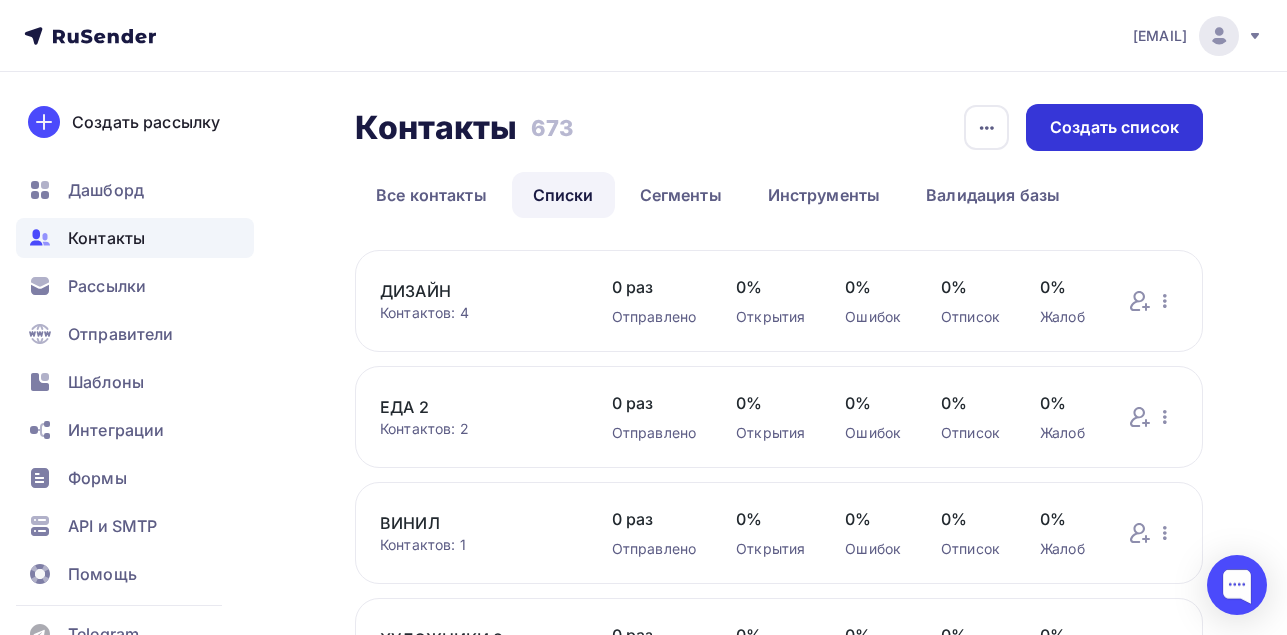 click on "Создать список" at bounding box center (1114, 127) 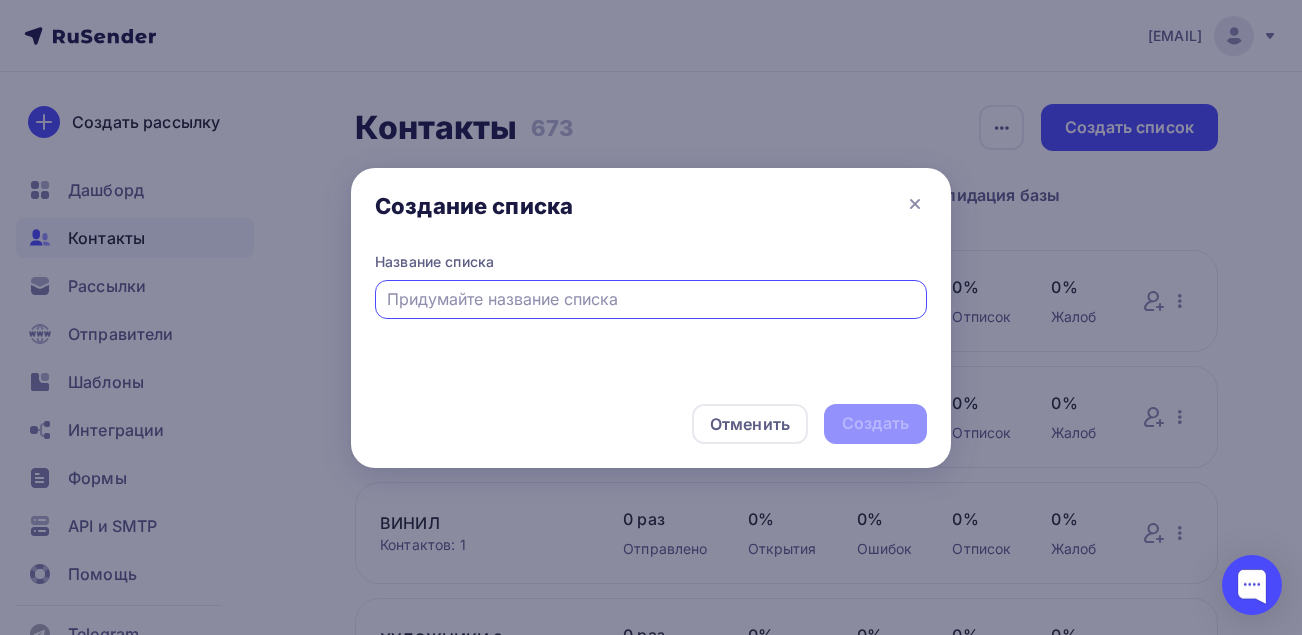 click at bounding box center (651, 299) 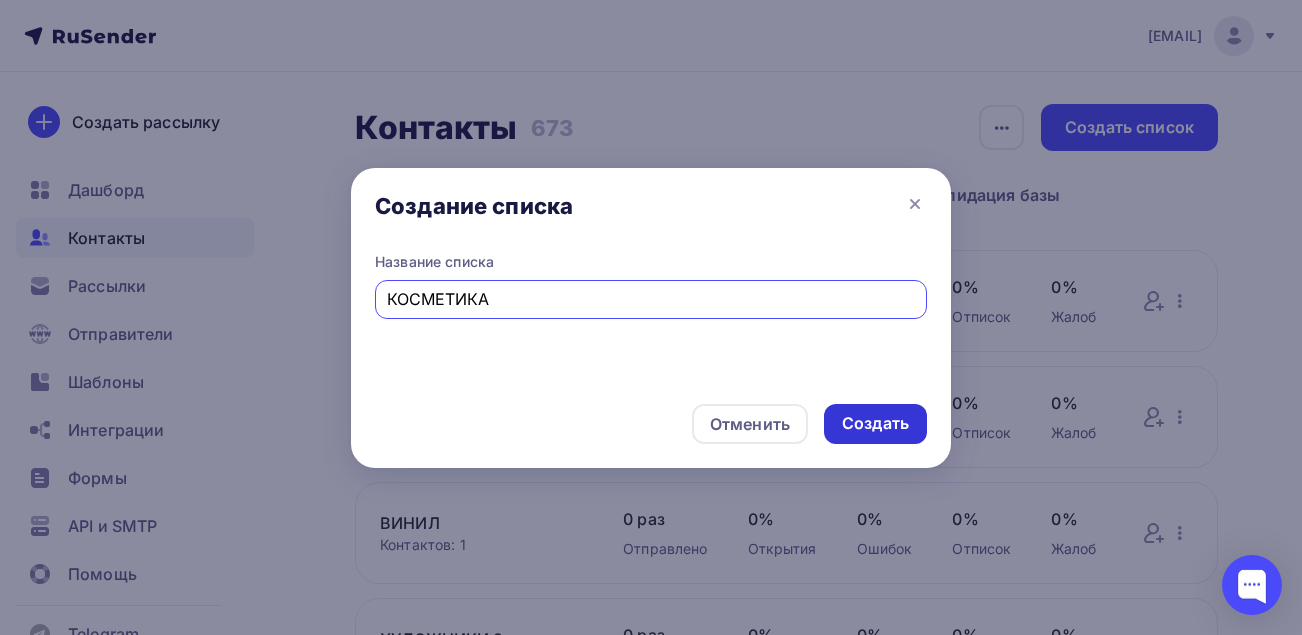type on "КОСМЕТИКА" 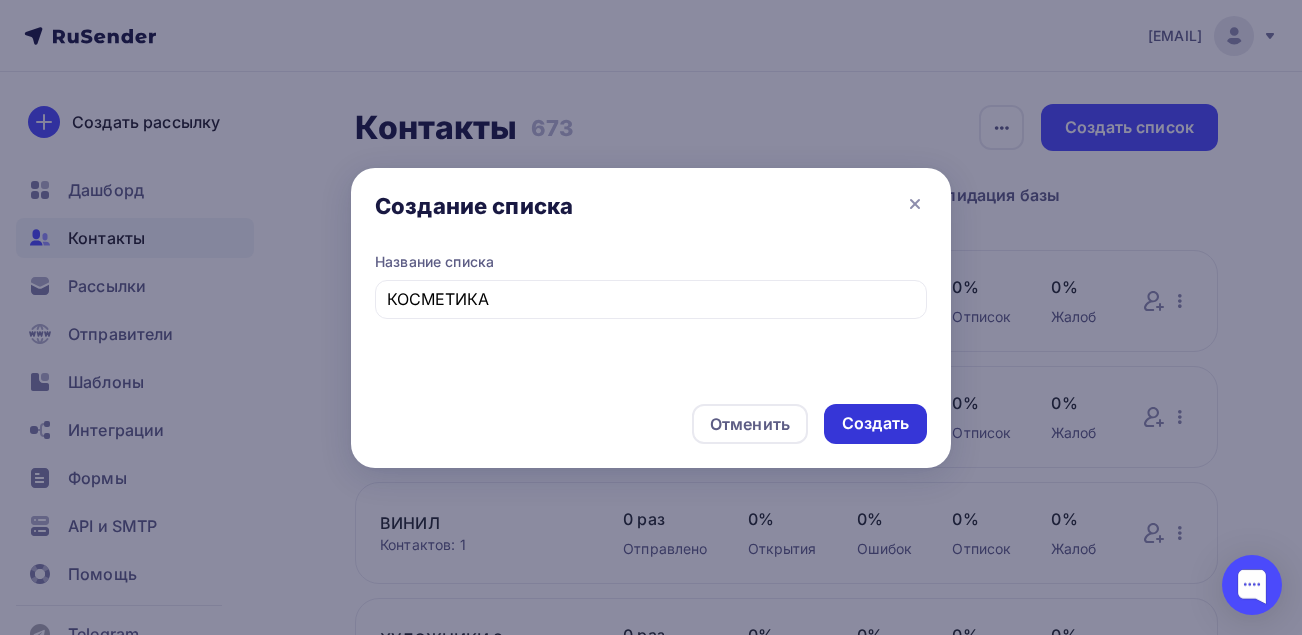 click on "Создать" at bounding box center (875, 423) 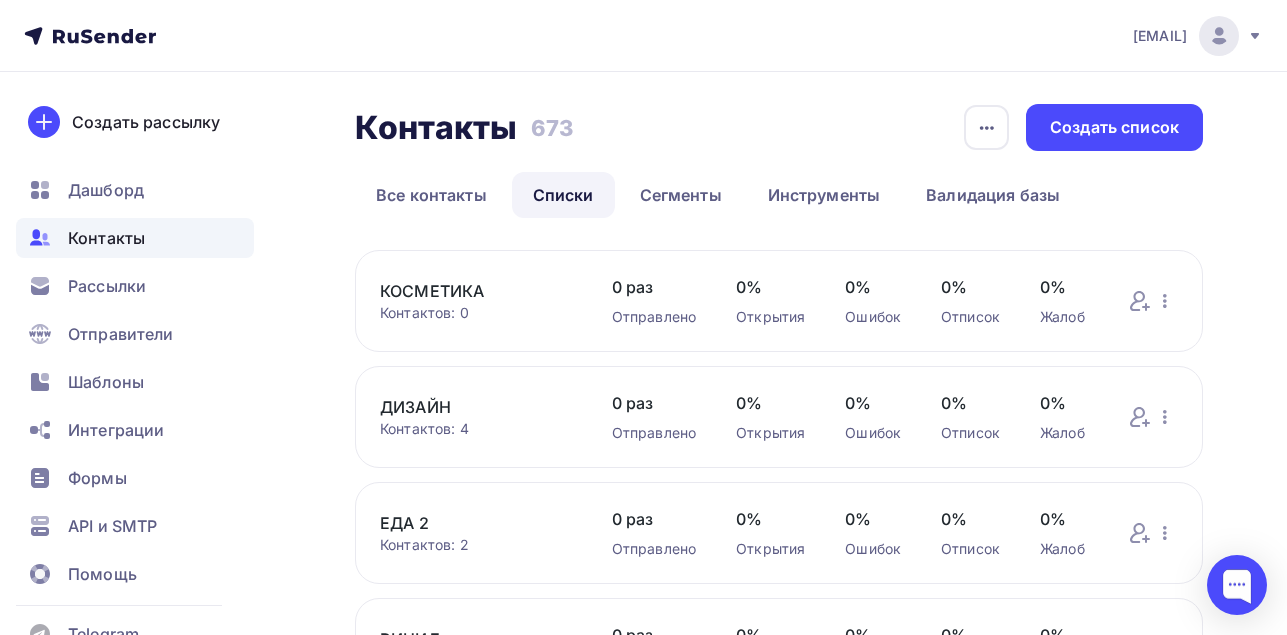 click on "КОСМЕТИКА" at bounding box center (476, 291) 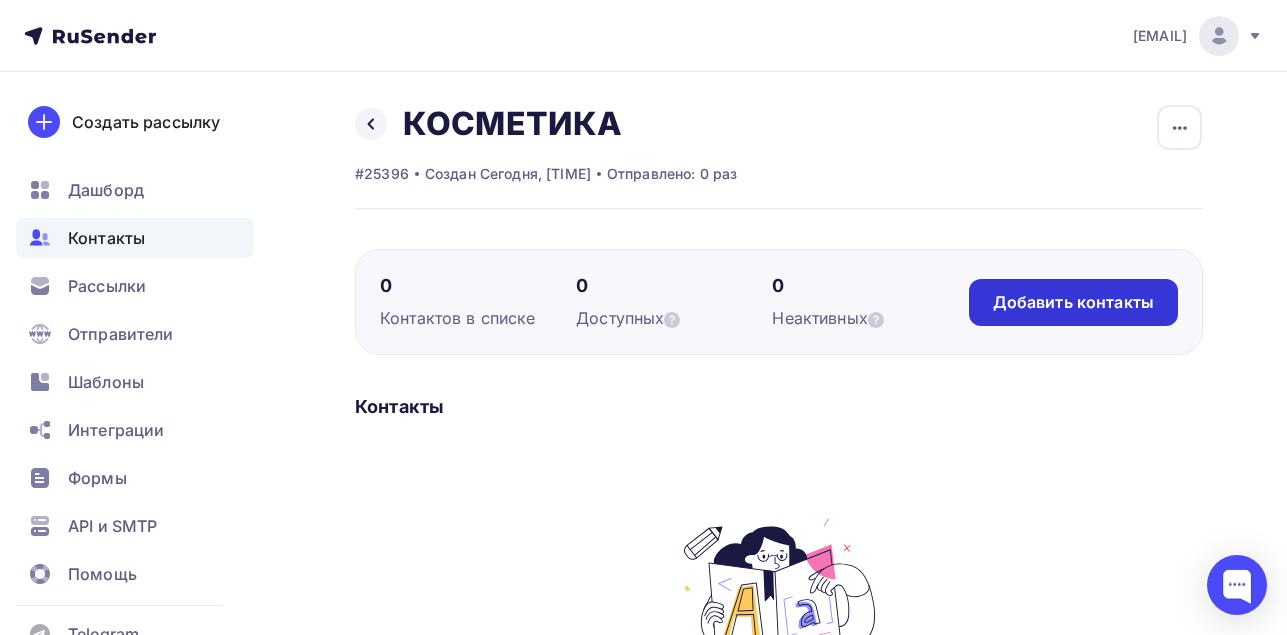 click on "Добавить контакты" at bounding box center [1073, 302] 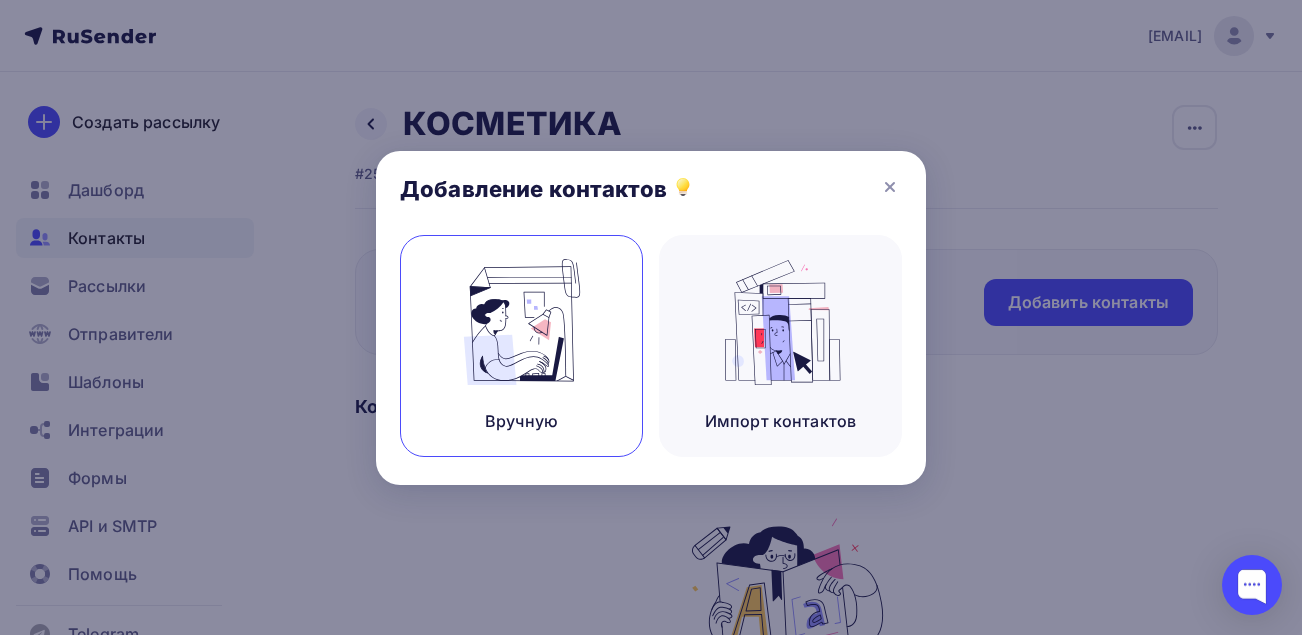 click at bounding box center [522, 322] 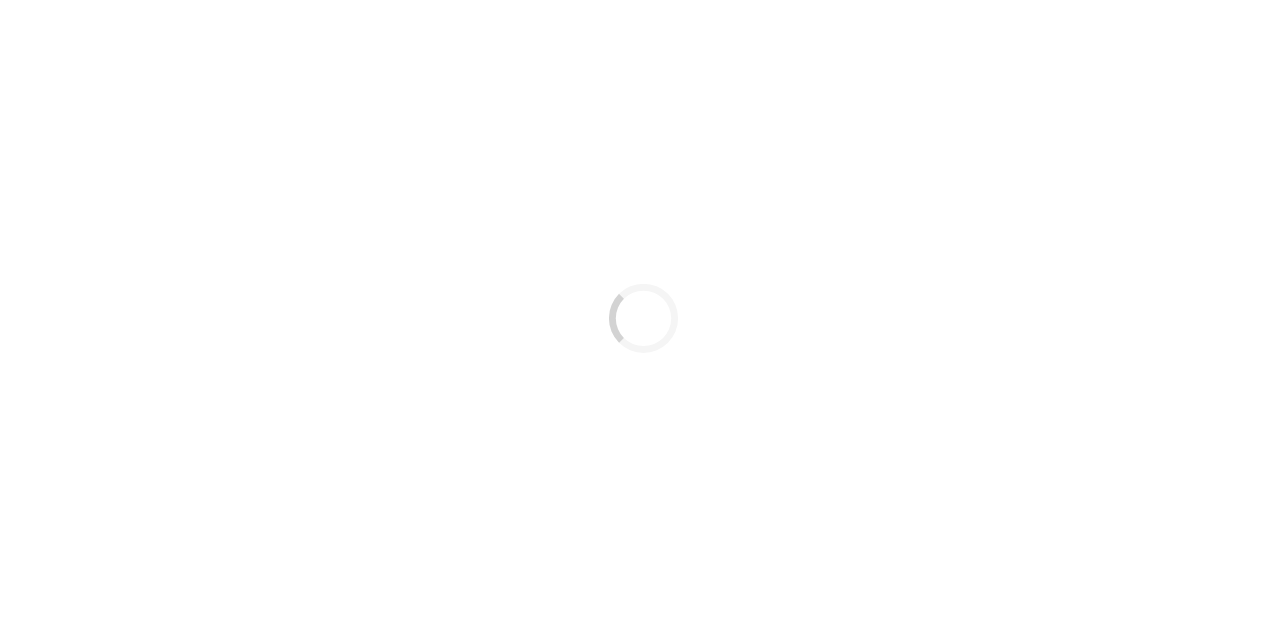 scroll, scrollTop: 0, scrollLeft: 0, axis: both 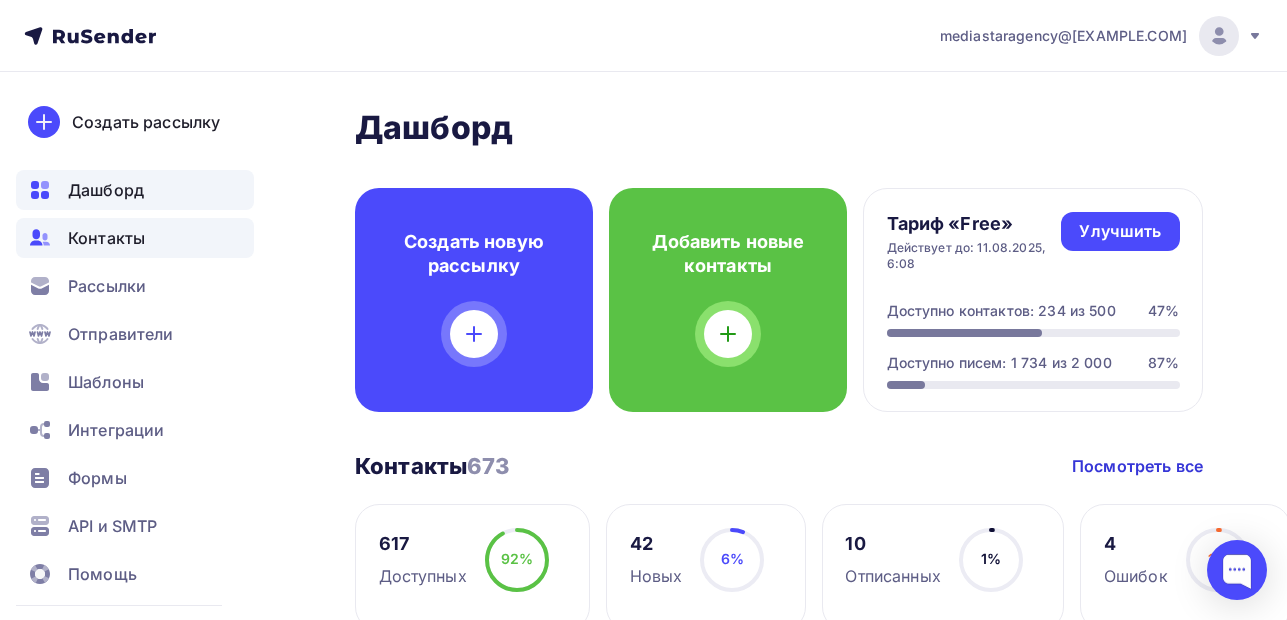 click on "Контакты" at bounding box center [106, 238] 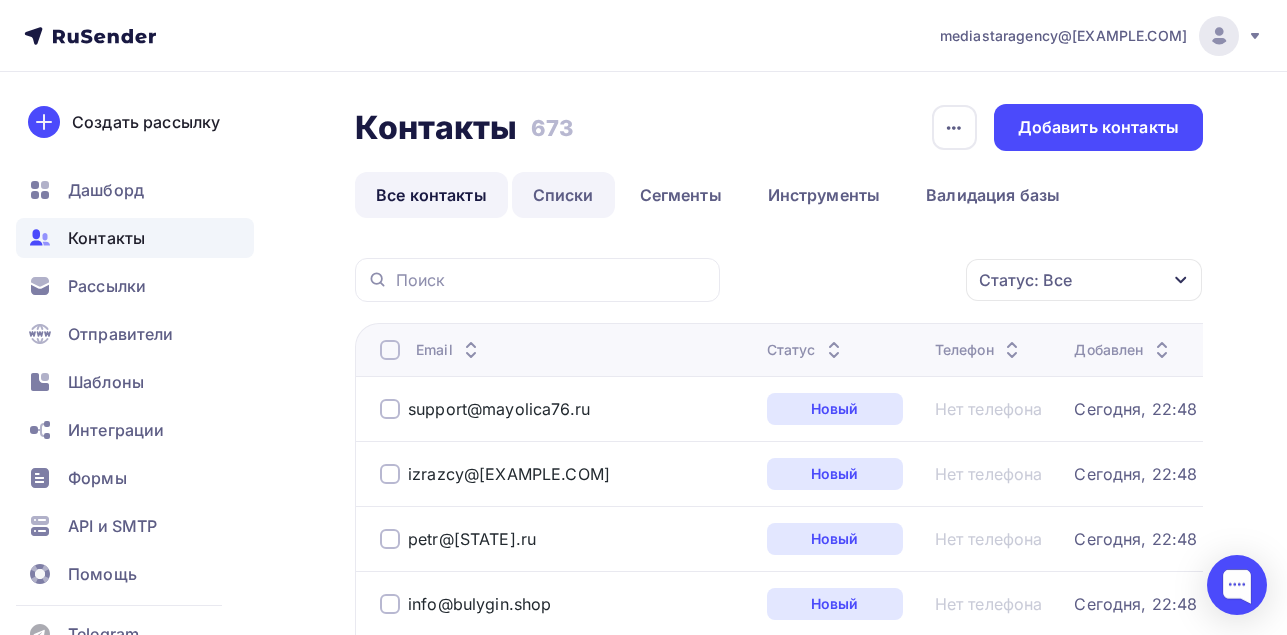 click on "Списки" at bounding box center (563, 195) 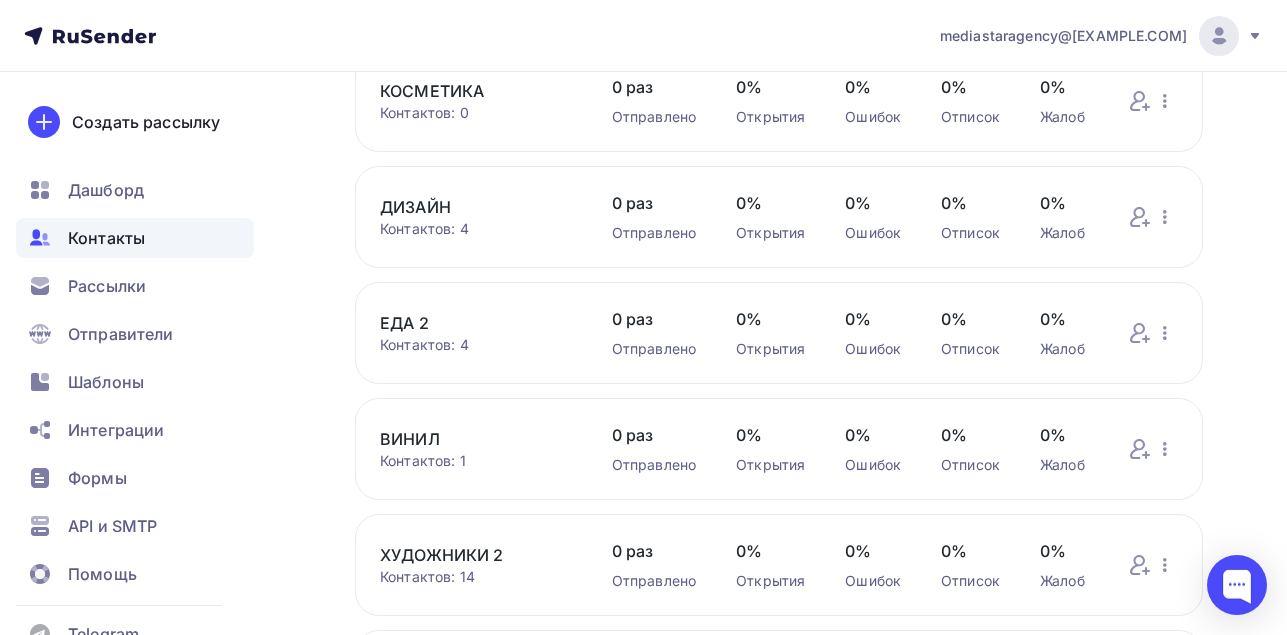 scroll, scrollTop: 300, scrollLeft: 0, axis: vertical 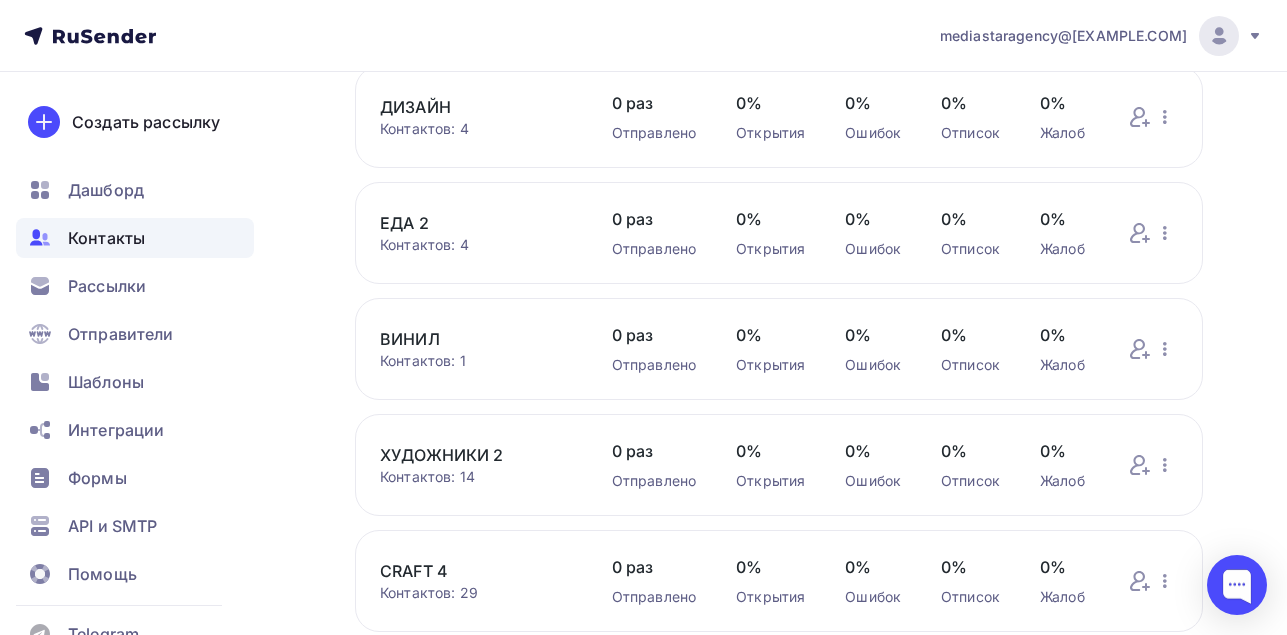 click on "ВИНИЛ" at bounding box center [476, 339] 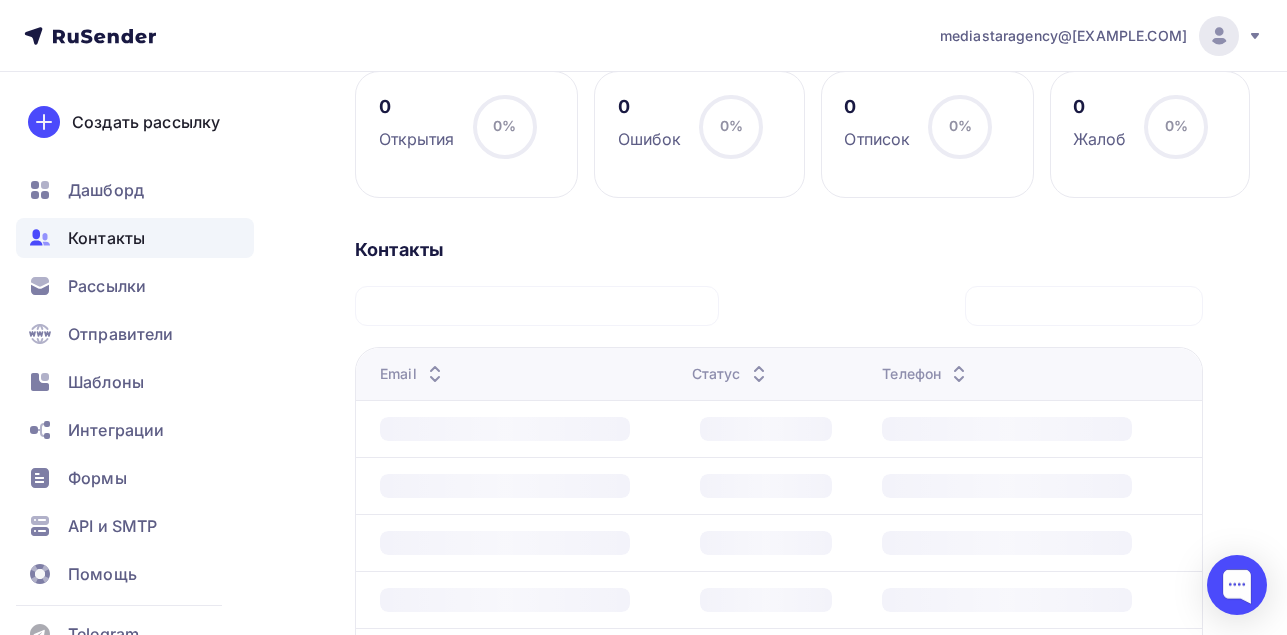 scroll, scrollTop: 0, scrollLeft: 0, axis: both 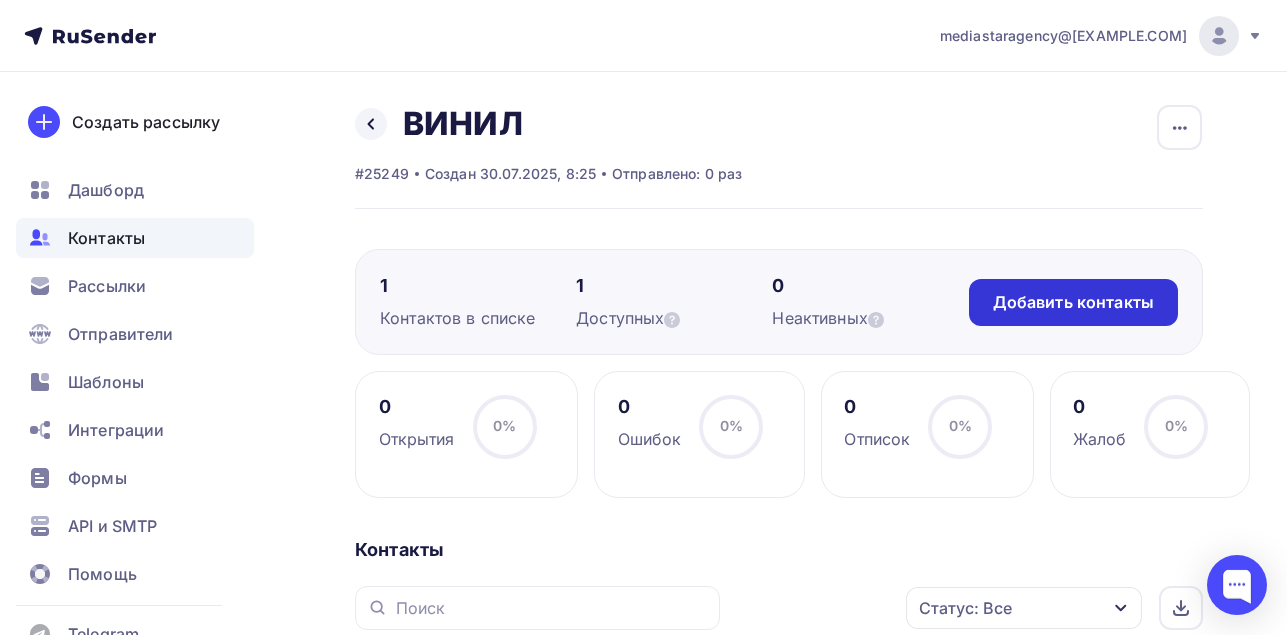 click on "Добавить контакты" at bounding box center (1073, 302) 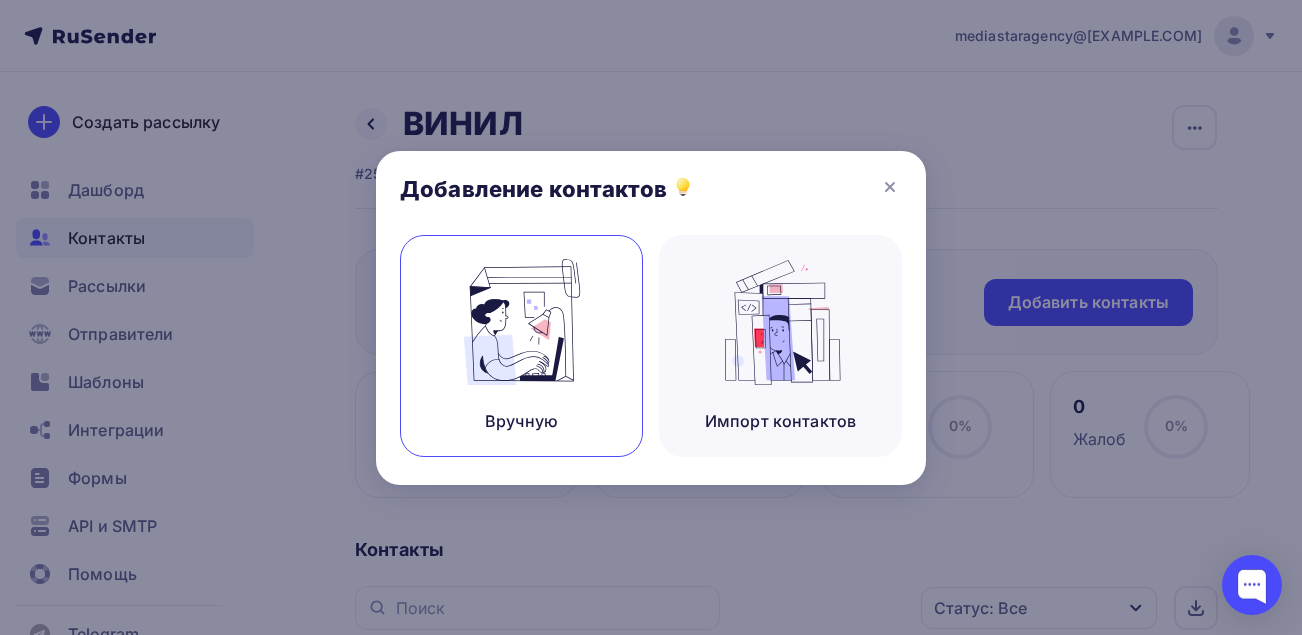 click at bounding box center [522, 322] 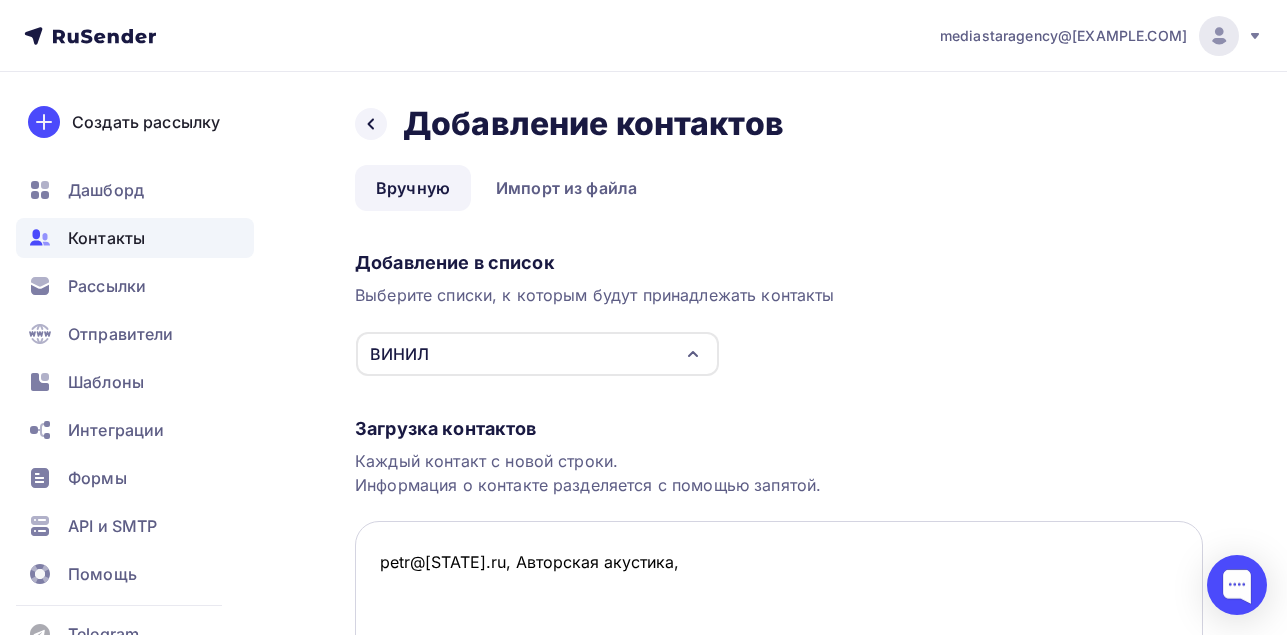 scroll, scrollTop: 245, scrollLeft: 0, axis: vertical 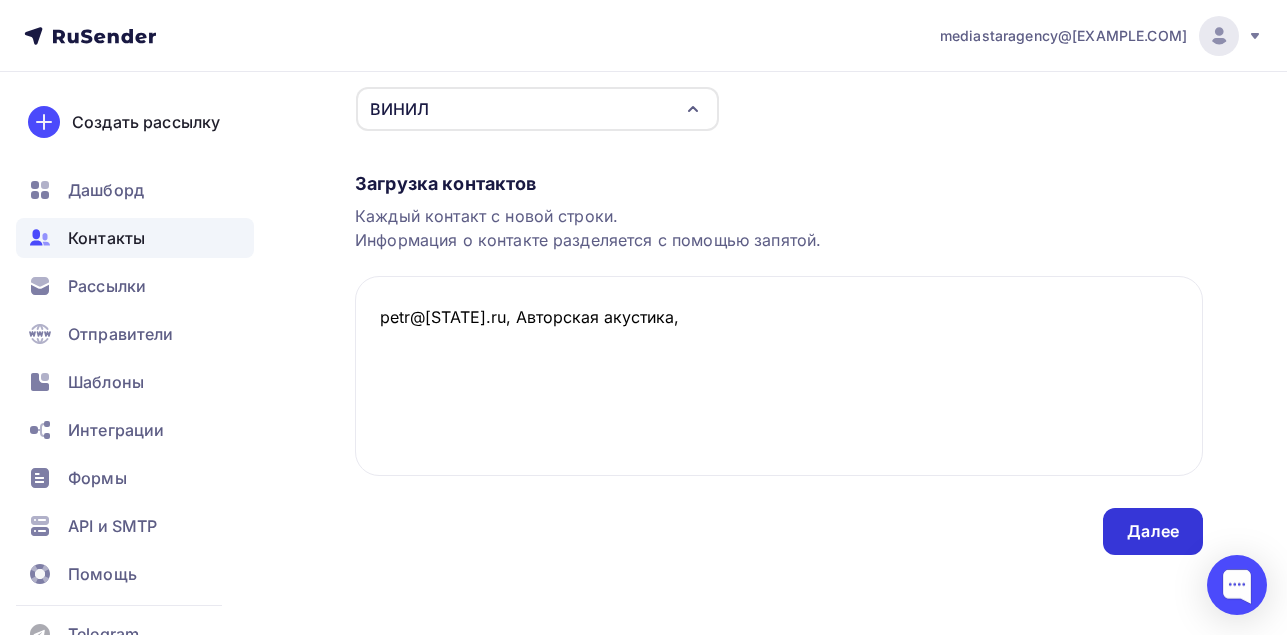 type on "petr@banska.ru, Авторская акустика," 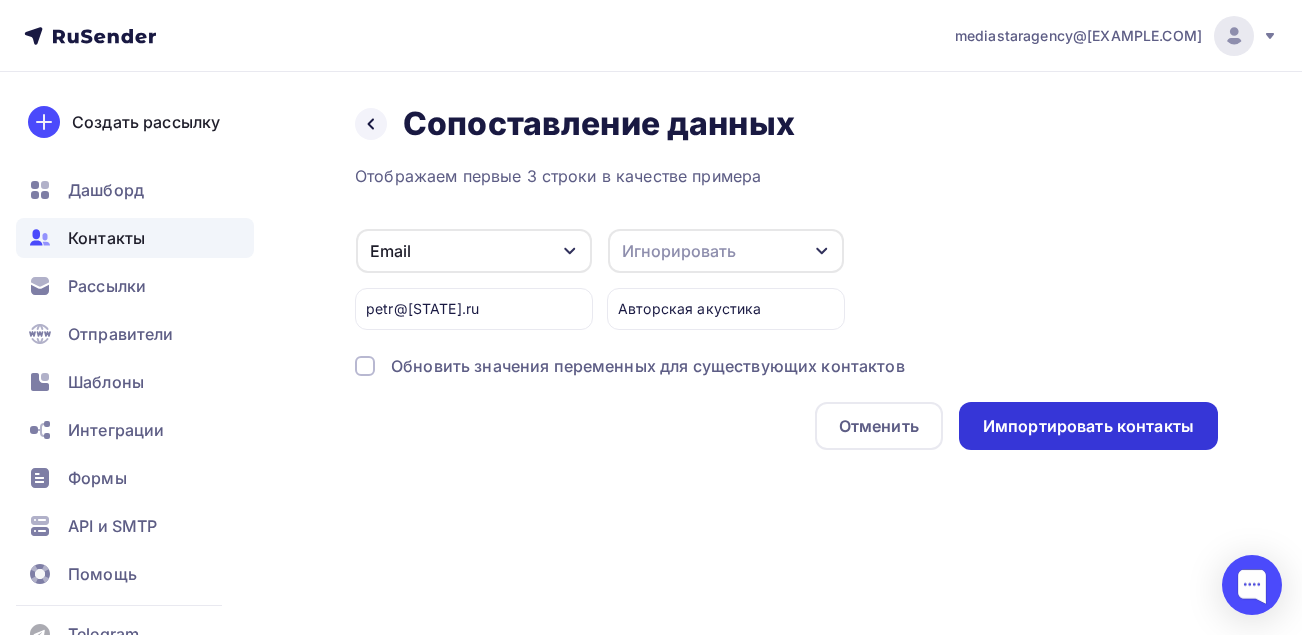click on "Импортировать контакты" at bounding box center [1088, 426] 